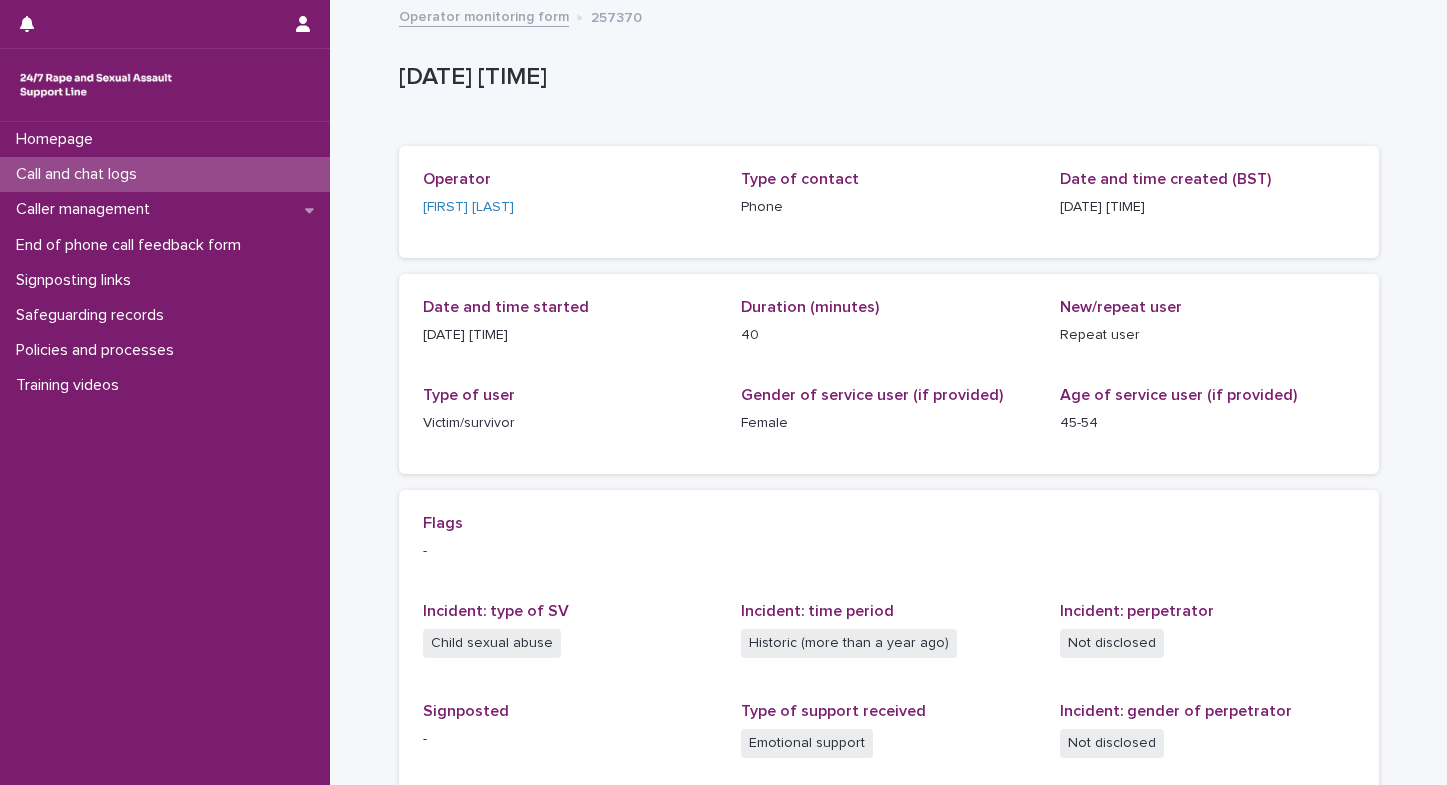 scroll, scrollTop: 0, scrollLeft: 0, axis: both 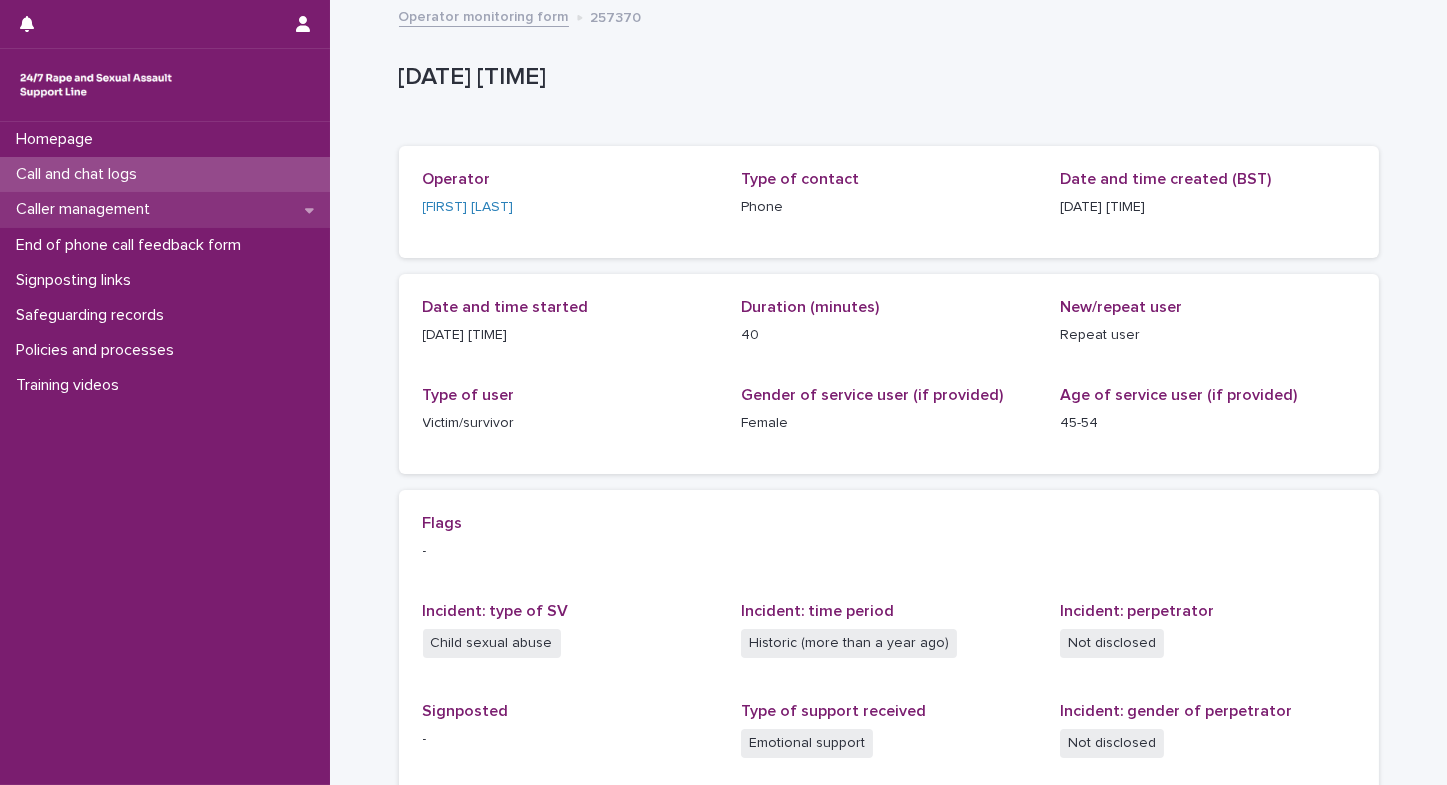 click on "Caller management" at bounding box center [87, 209] 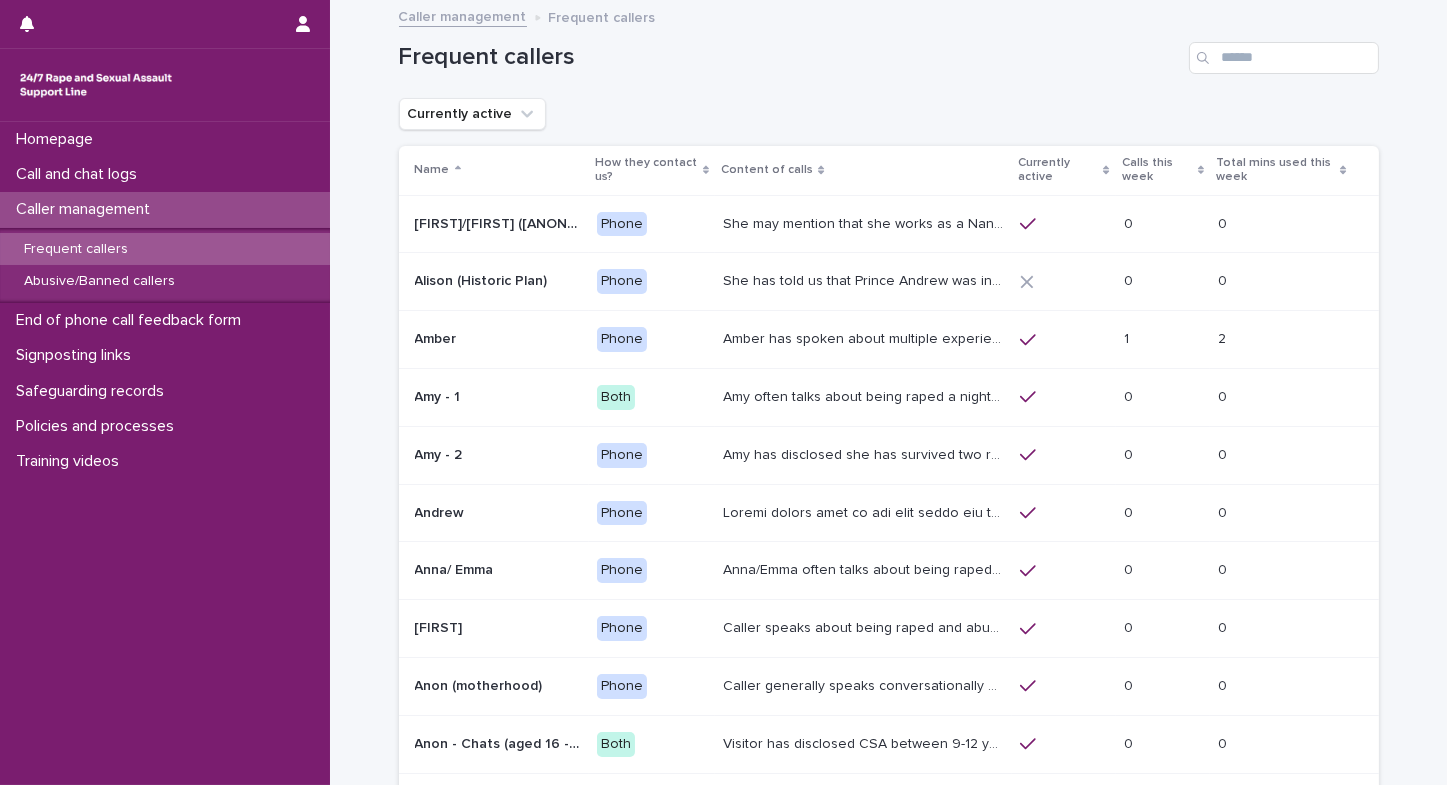 click on "Calls this week" at bounding box center [1157, 170] 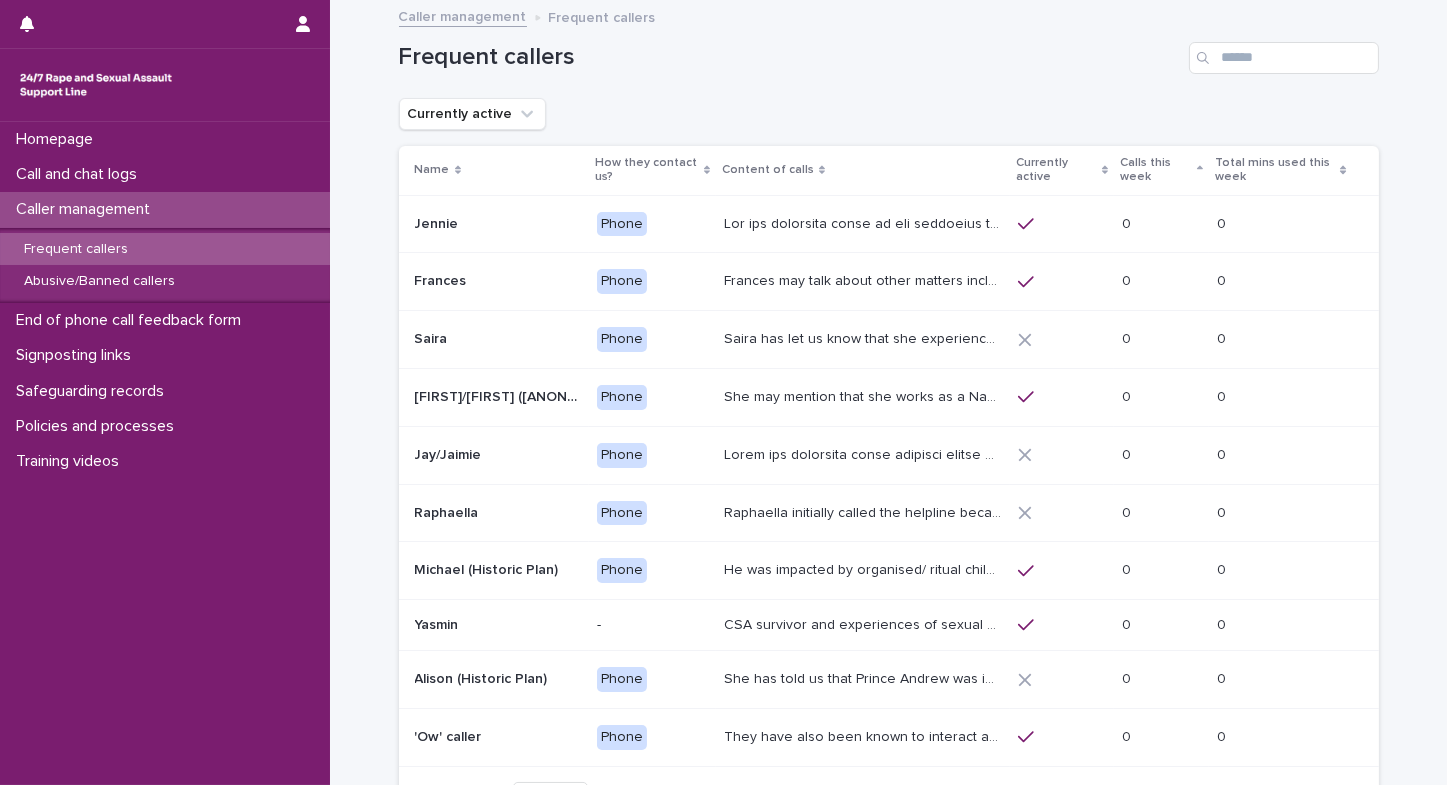 click on "Calls this week" at bounding box center (1156, 170) 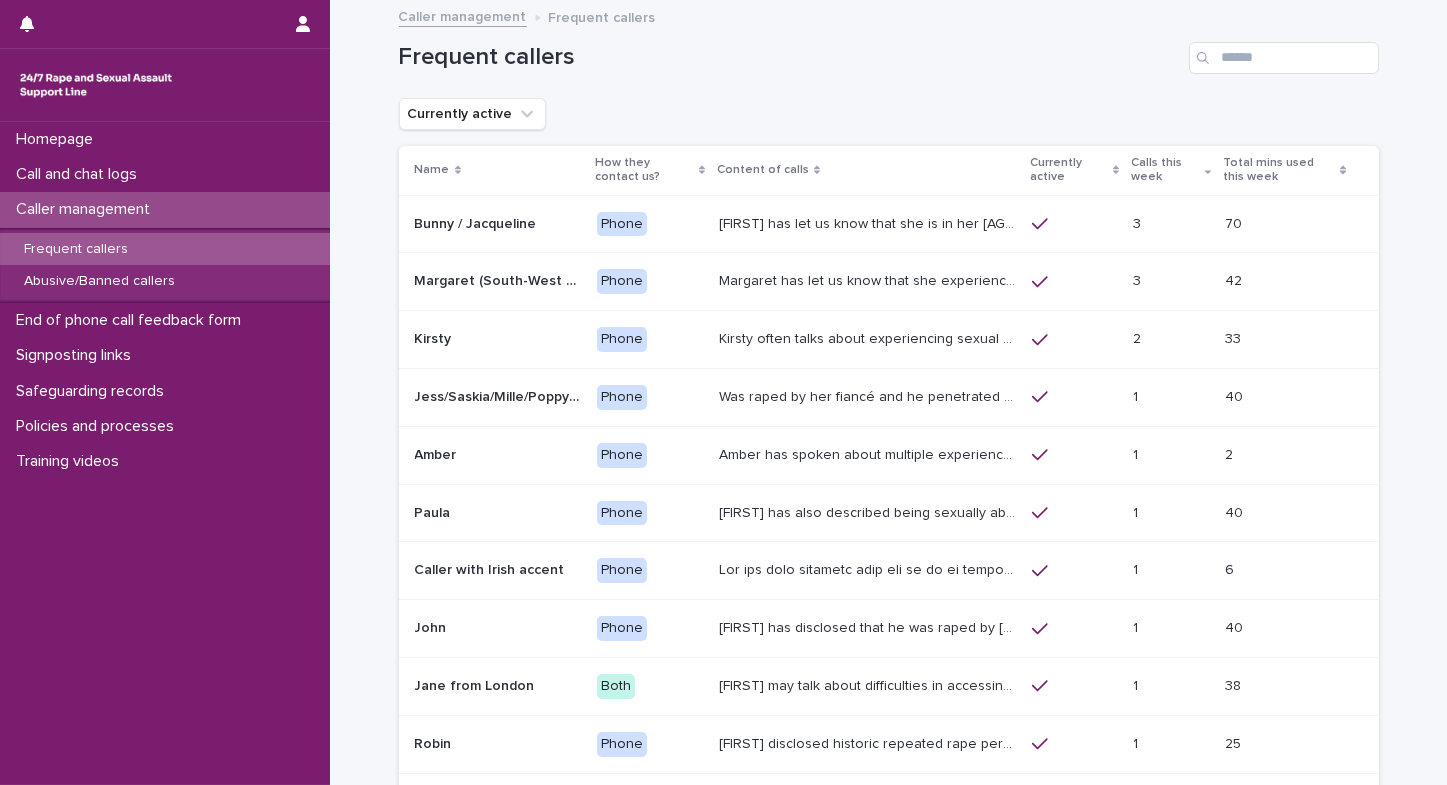 click on "Amber" at bounding box center [438, 453] 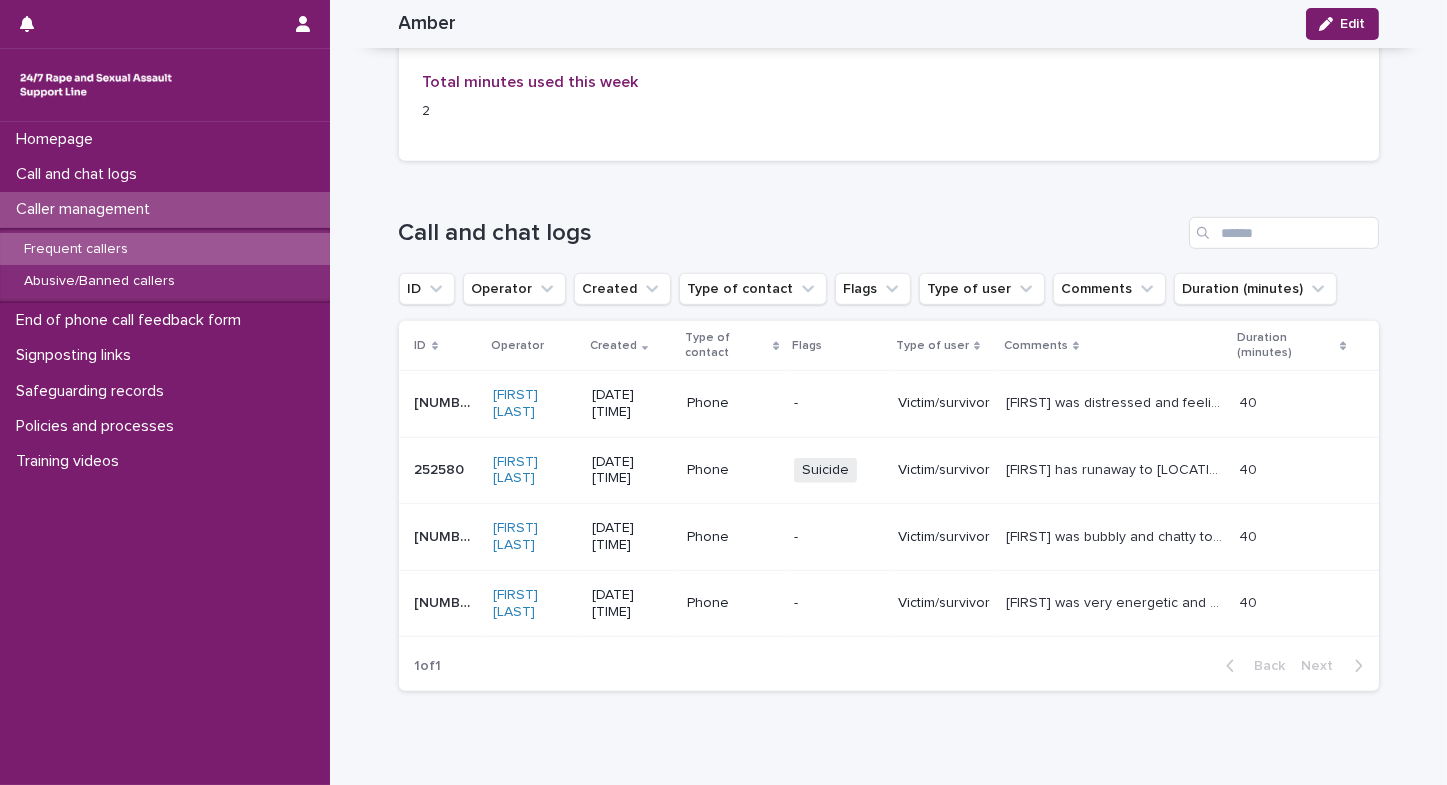 scroll, scrollTop: 2080, scrollLeft: 0, axis: vertical 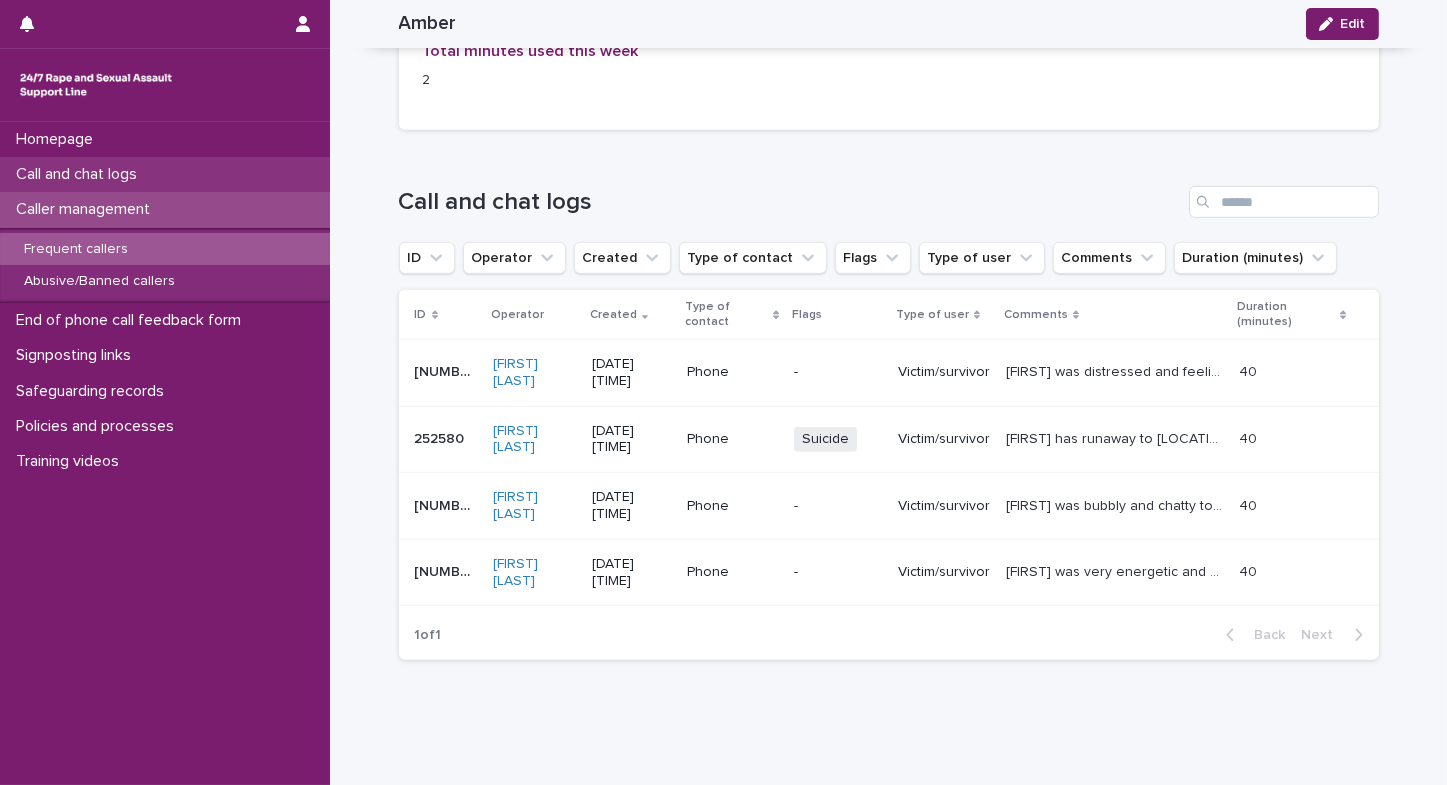 click on "Call and chat logs" at bounding box center [80, 174] 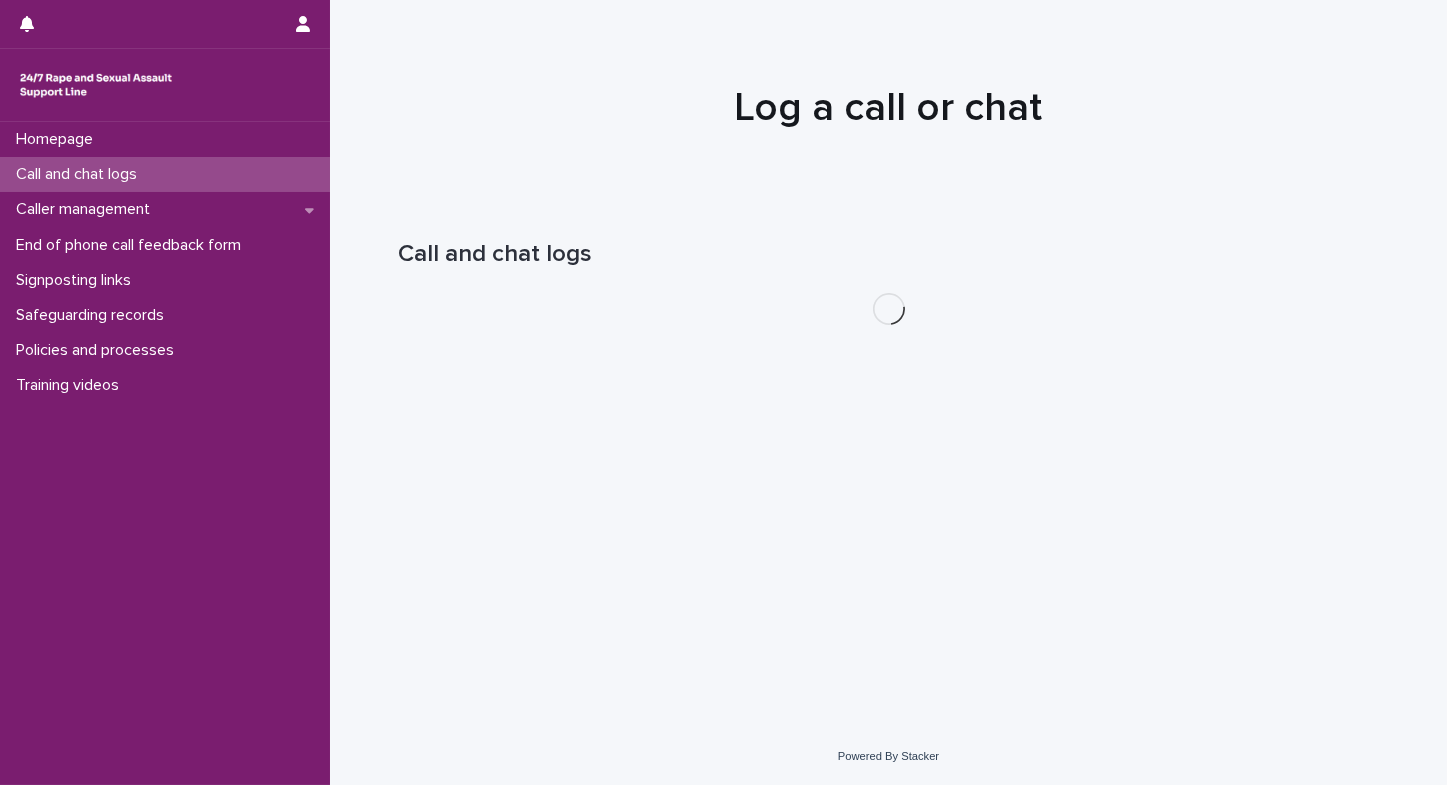 scroll, scrollTop: 0, scrollLeft: 0, axis: both 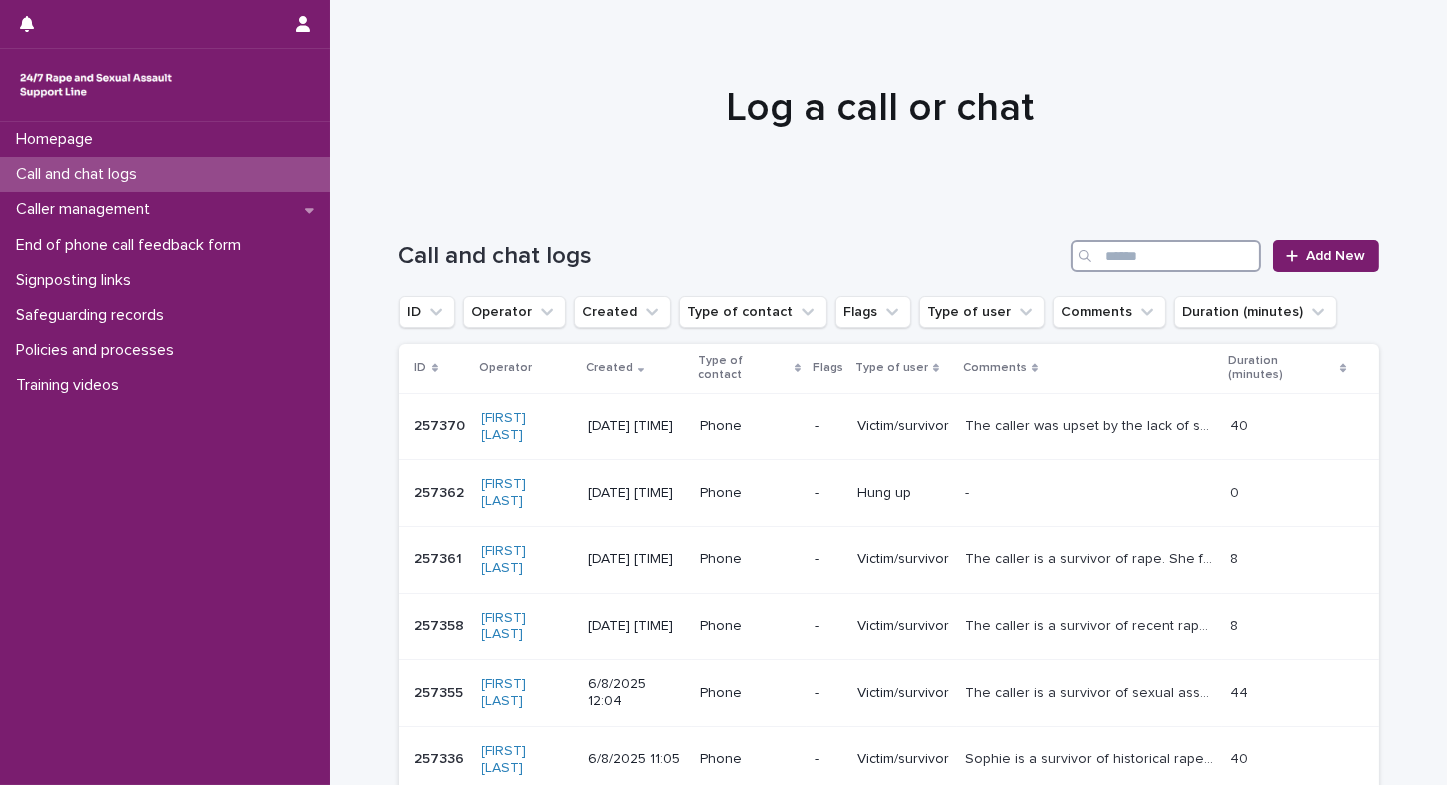 click at bounding box center (1166, 256) 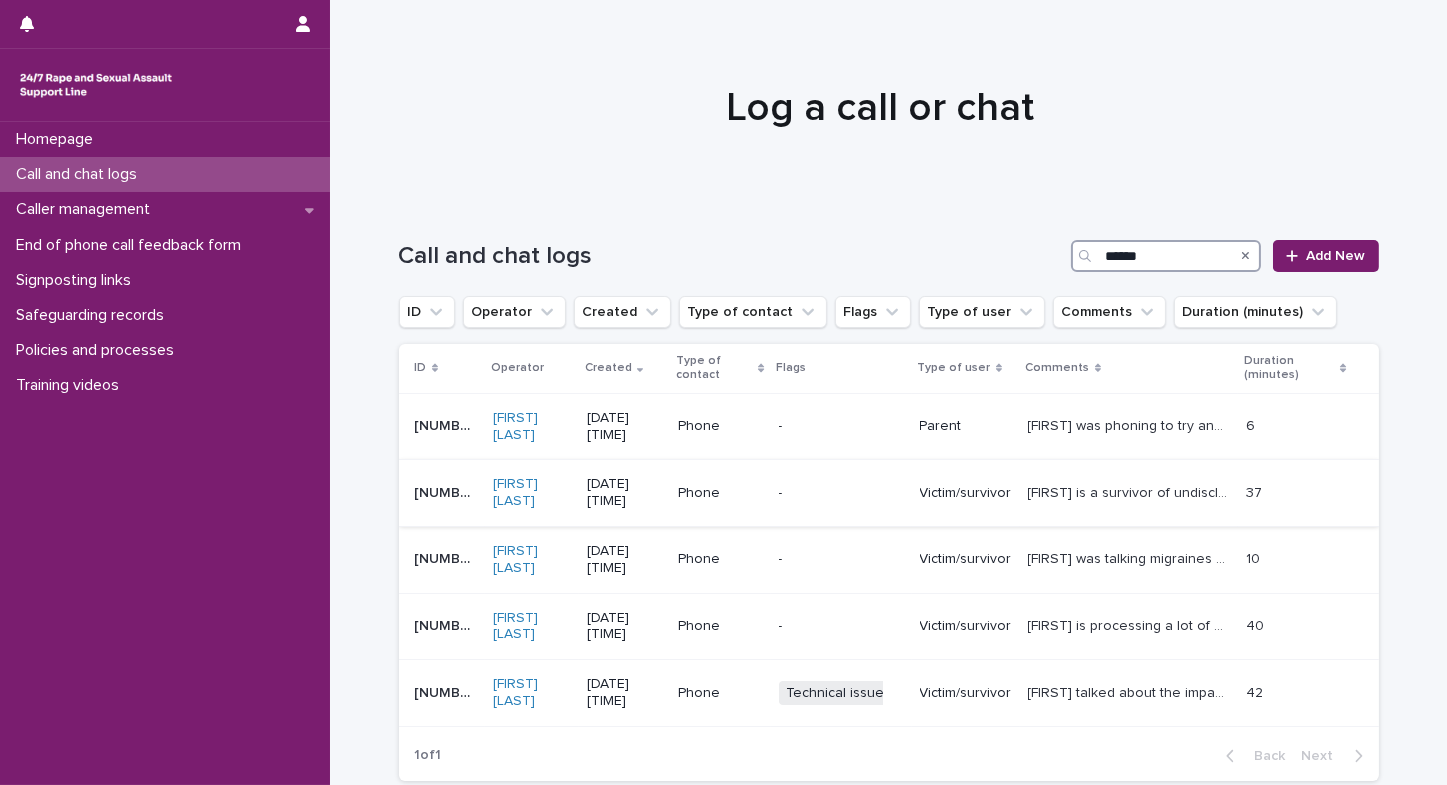 type on "******" 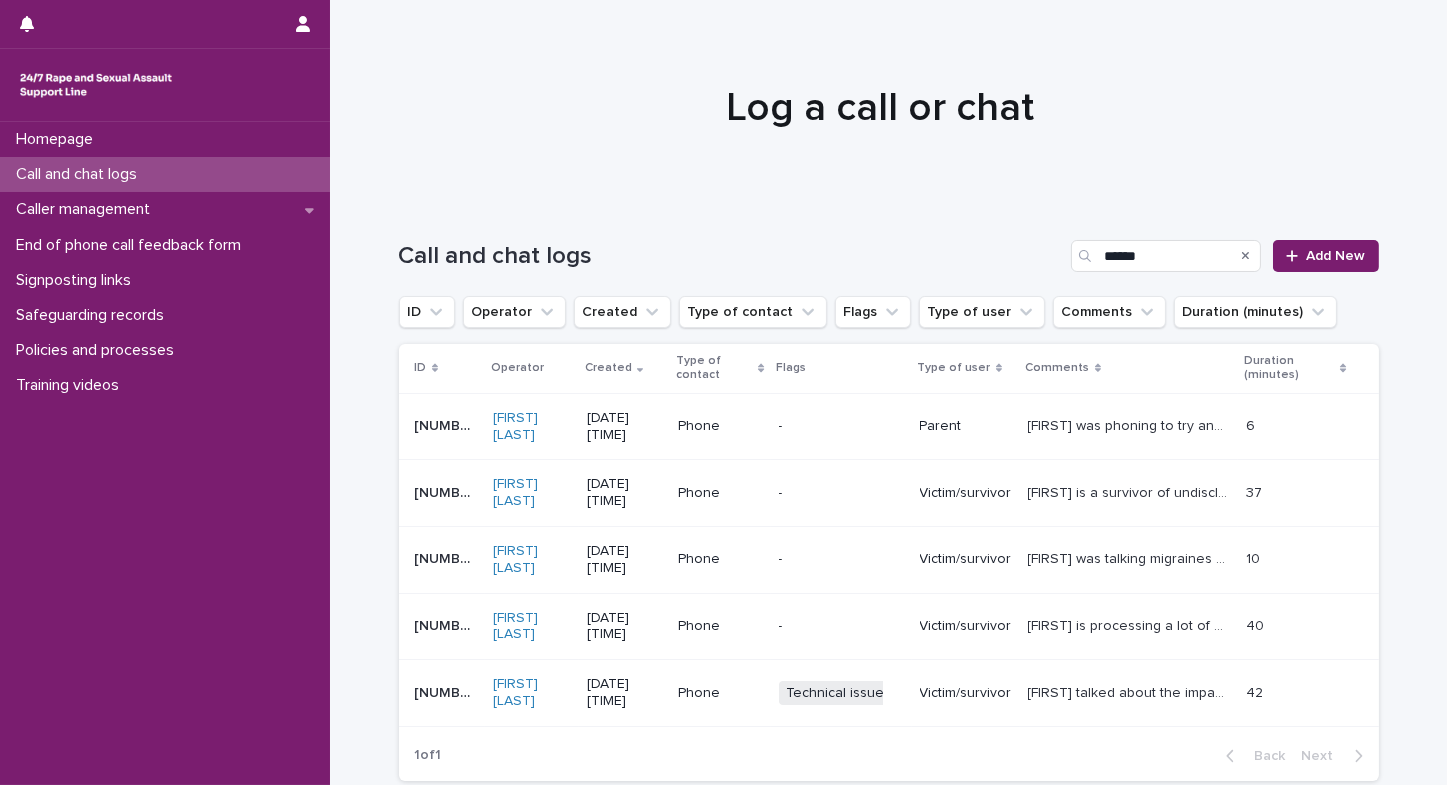 click on "[FIRST] is a survivor of undisclosed sexual violence. She mentioned 'indirect' sexual abuse and emotional abuse by mother.
She called for emotional support and to process her thoughts and feelings." at bounding box center [1131, 491] 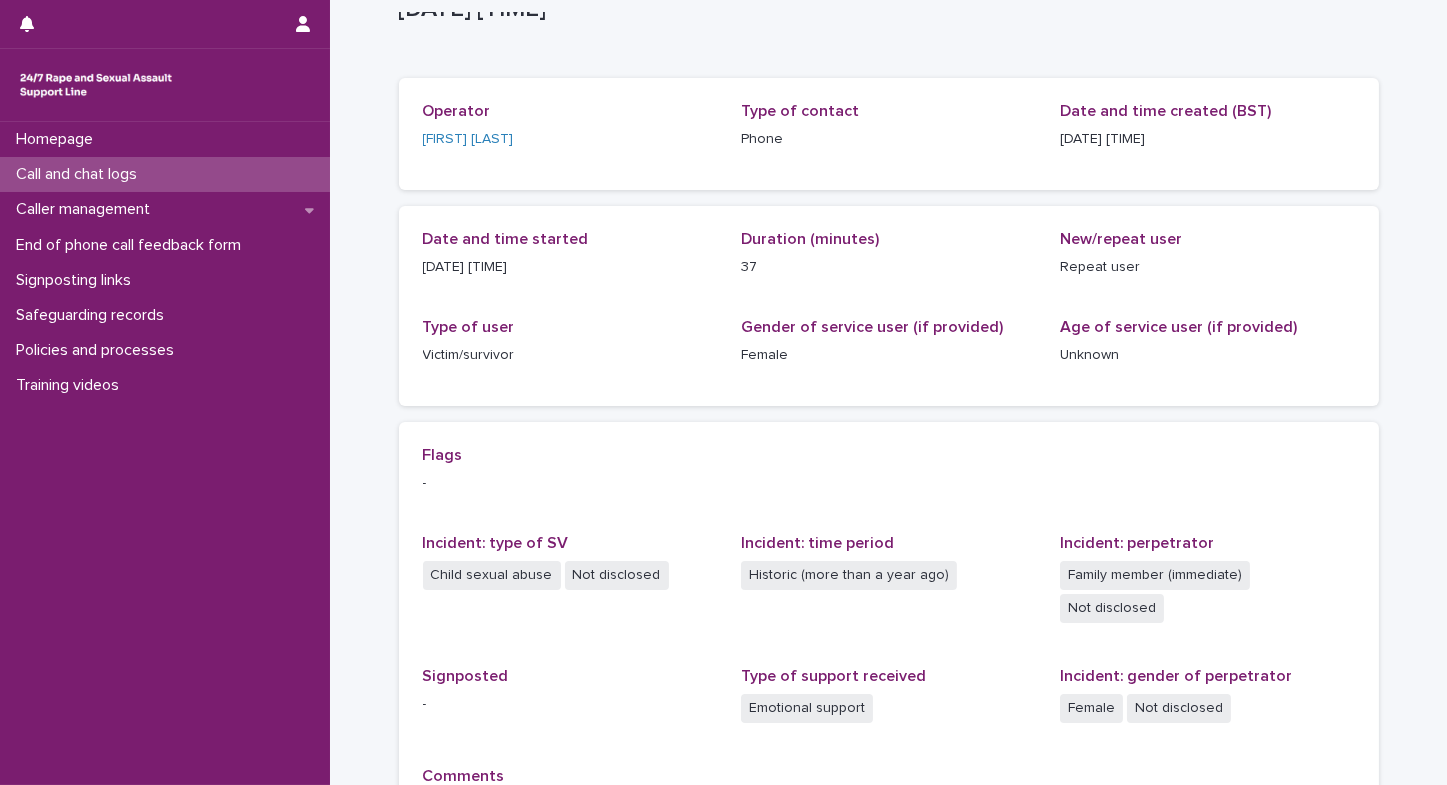 scroll, scrollTop: 0, scrollLeft: 0, axis: both 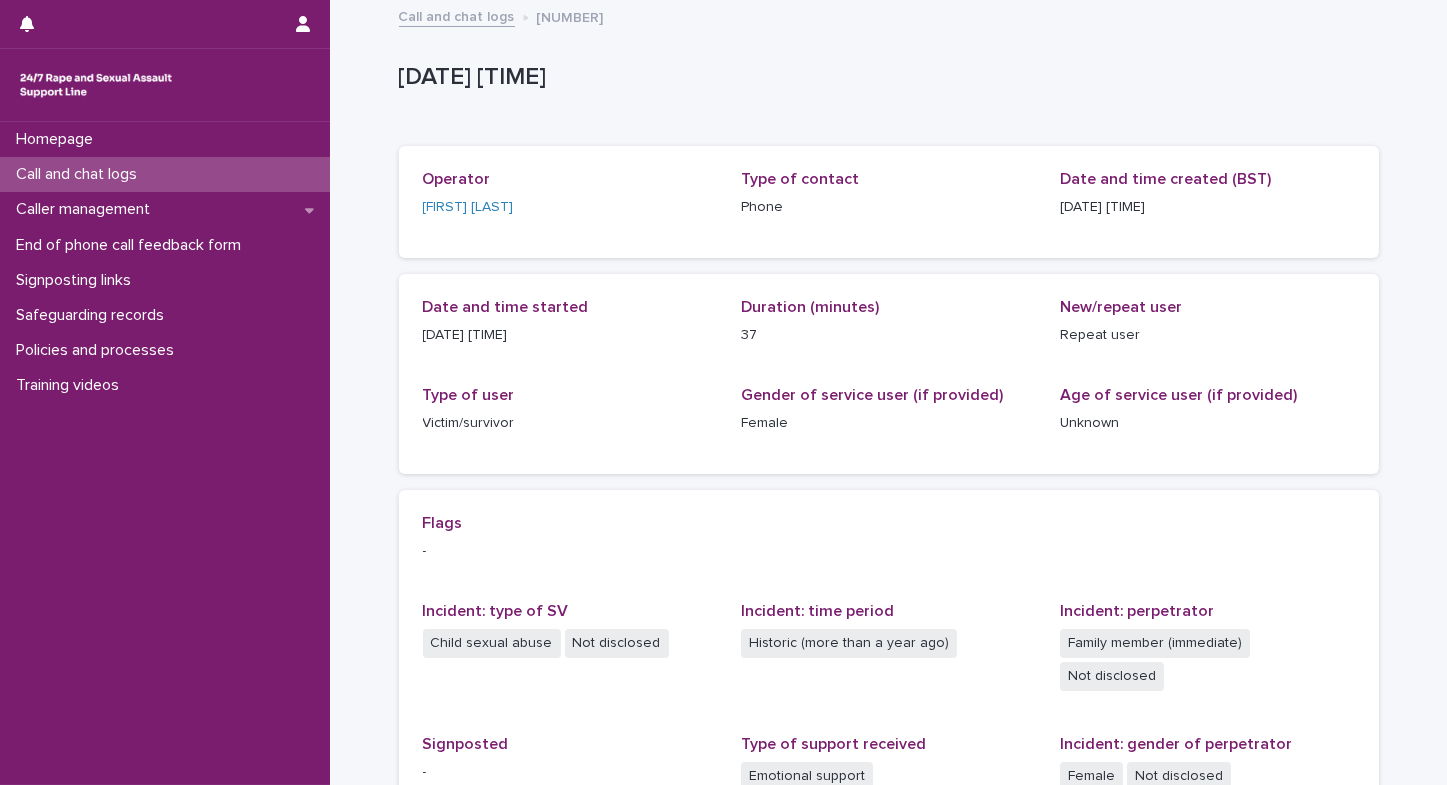 click on "Call and chat logs" at bounding box center [80, 174] 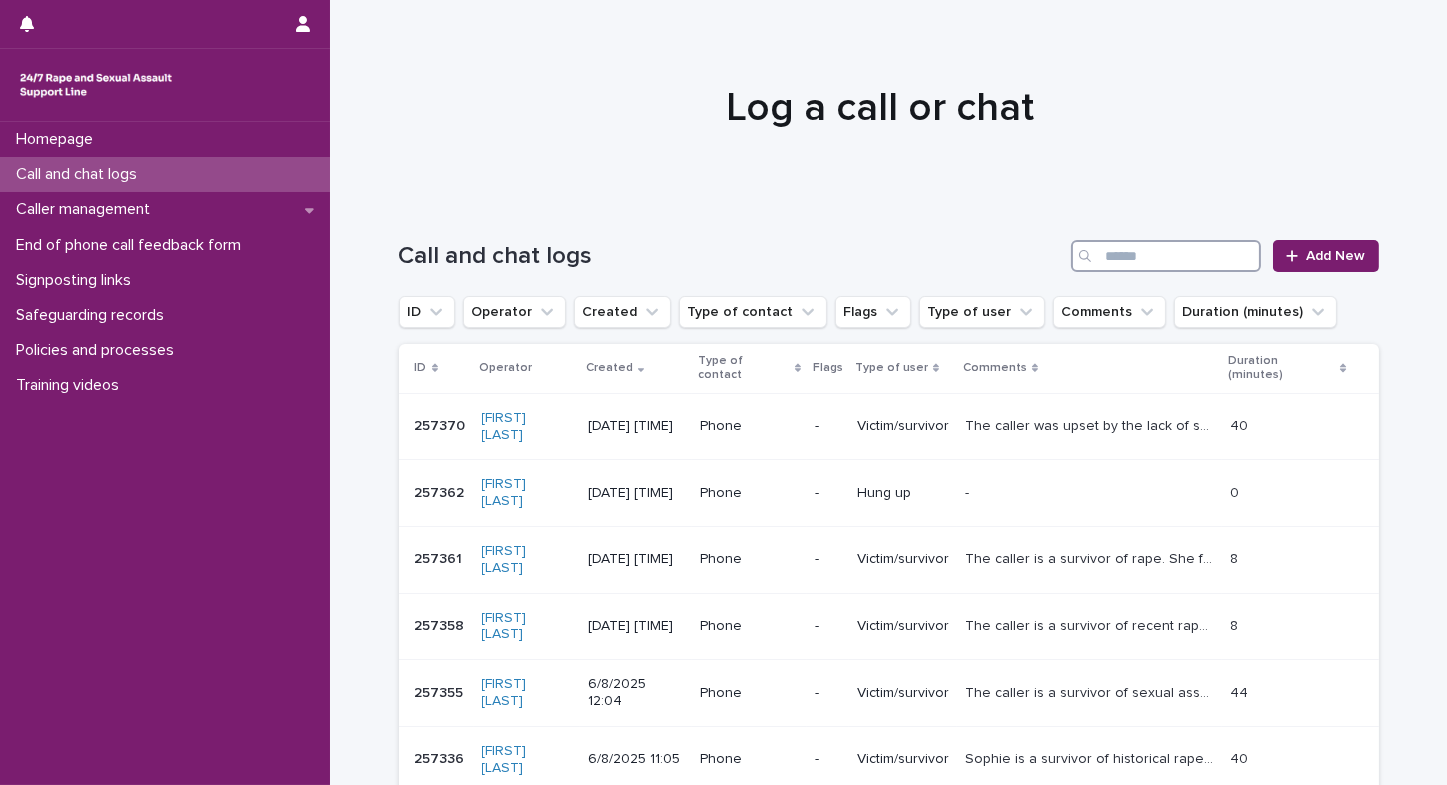 click at bounding box center (1166, 256) 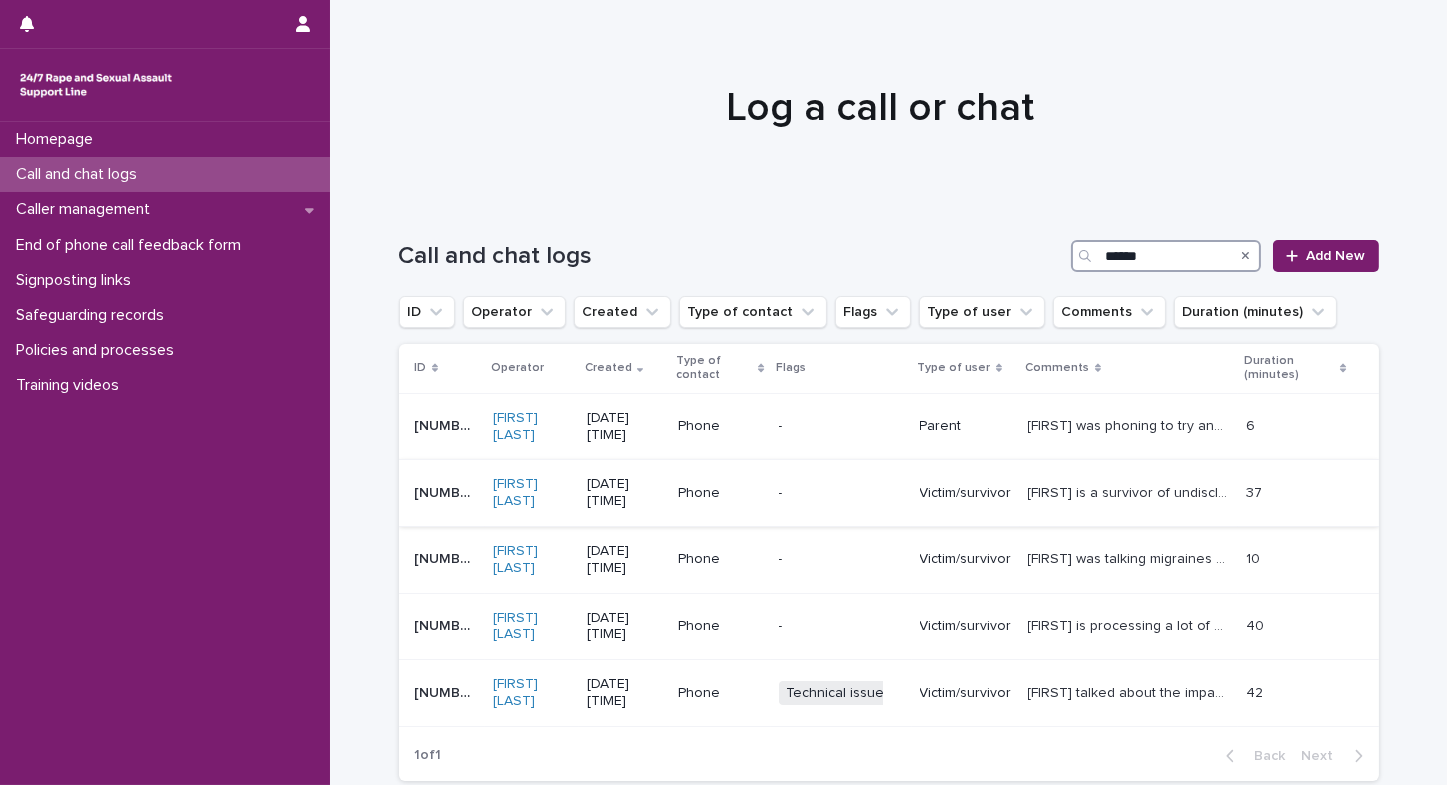 type on "******" 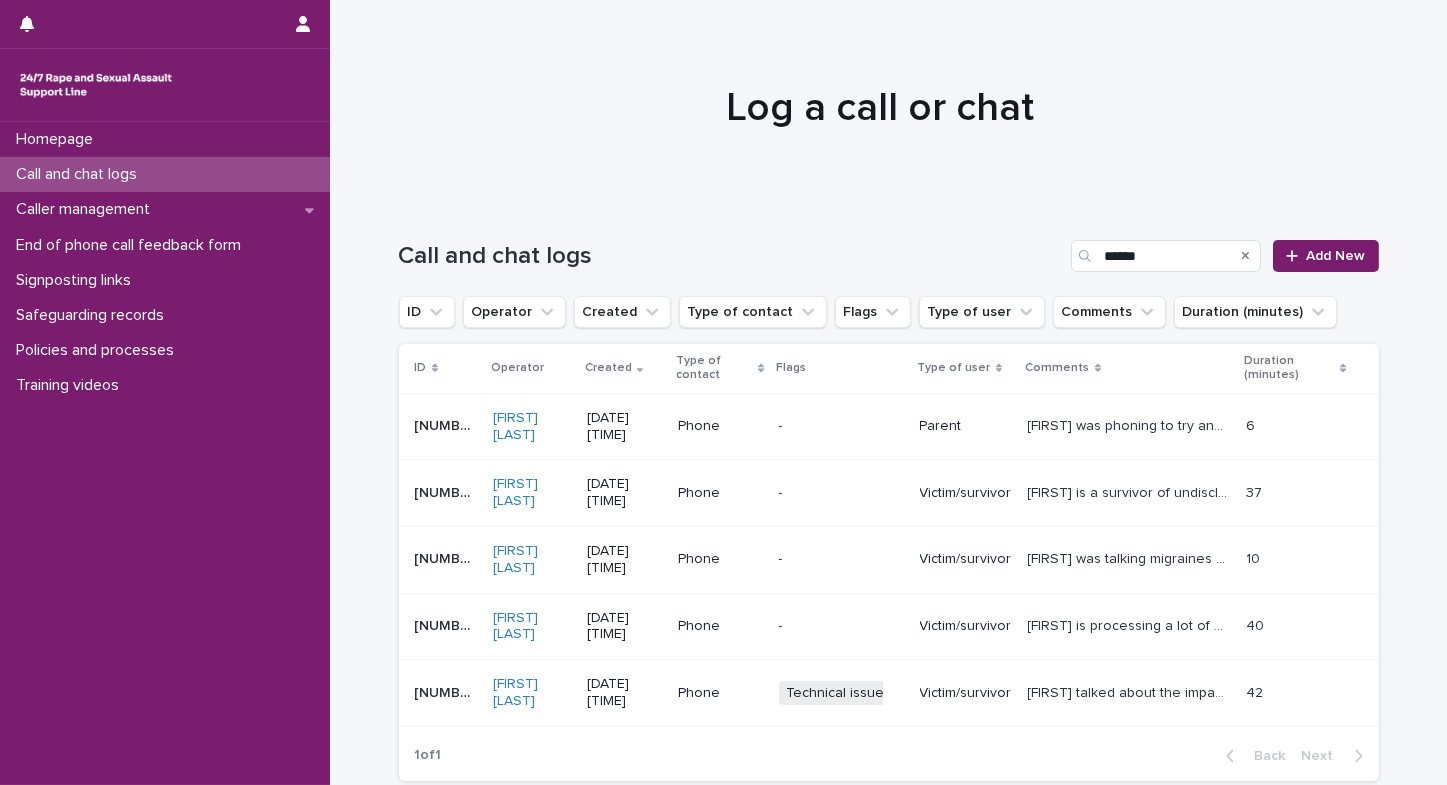 click on "[FIRST] is a survivor of undisclosed sexual violence. She mentioned 'indirect' sexual abuse and emotional abuse by mother.
She called for emotional support and to process her thoughts and feelings." at bounding box center [1131, 491] 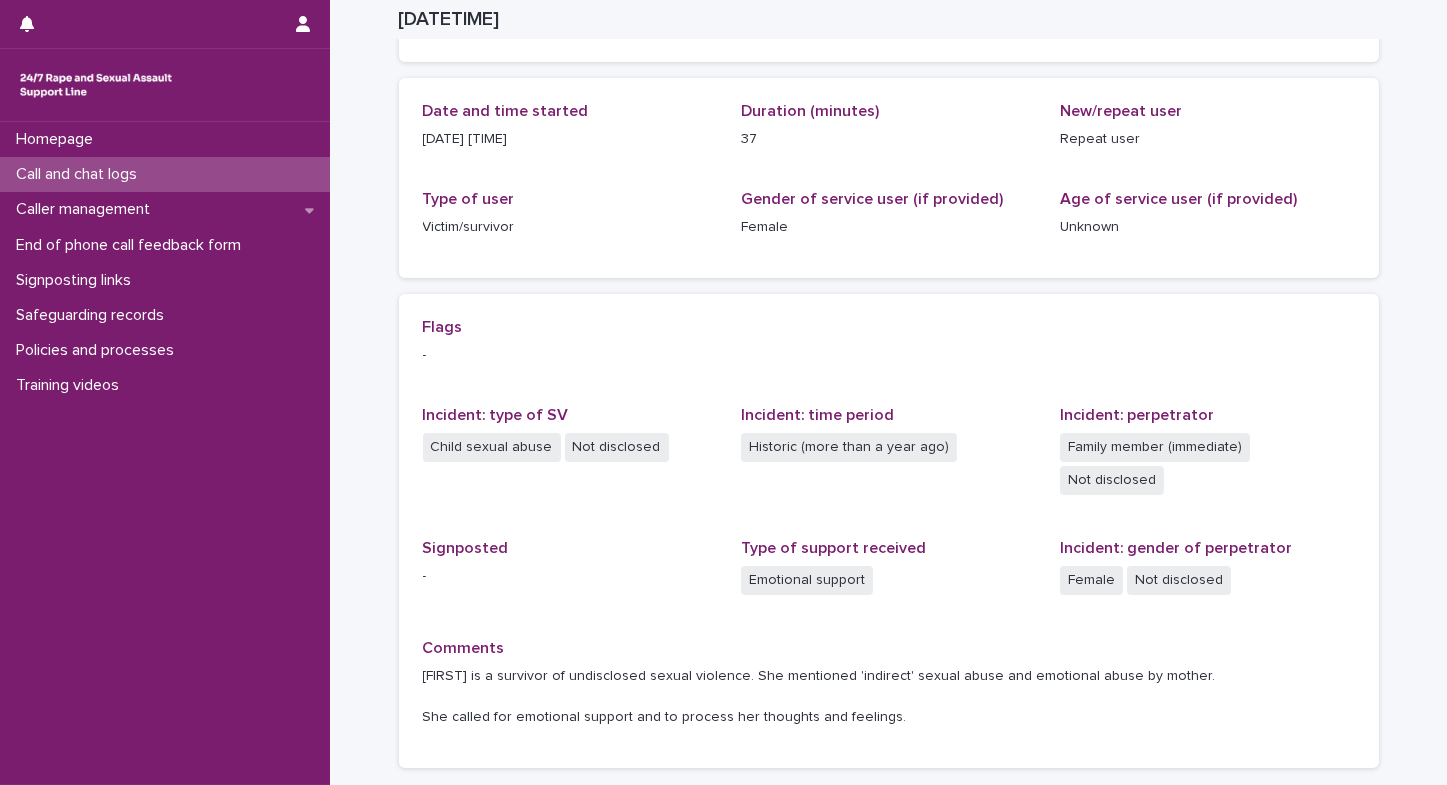 scroll, scrollTop: 206, scrollLeft: 0, axis: vertical 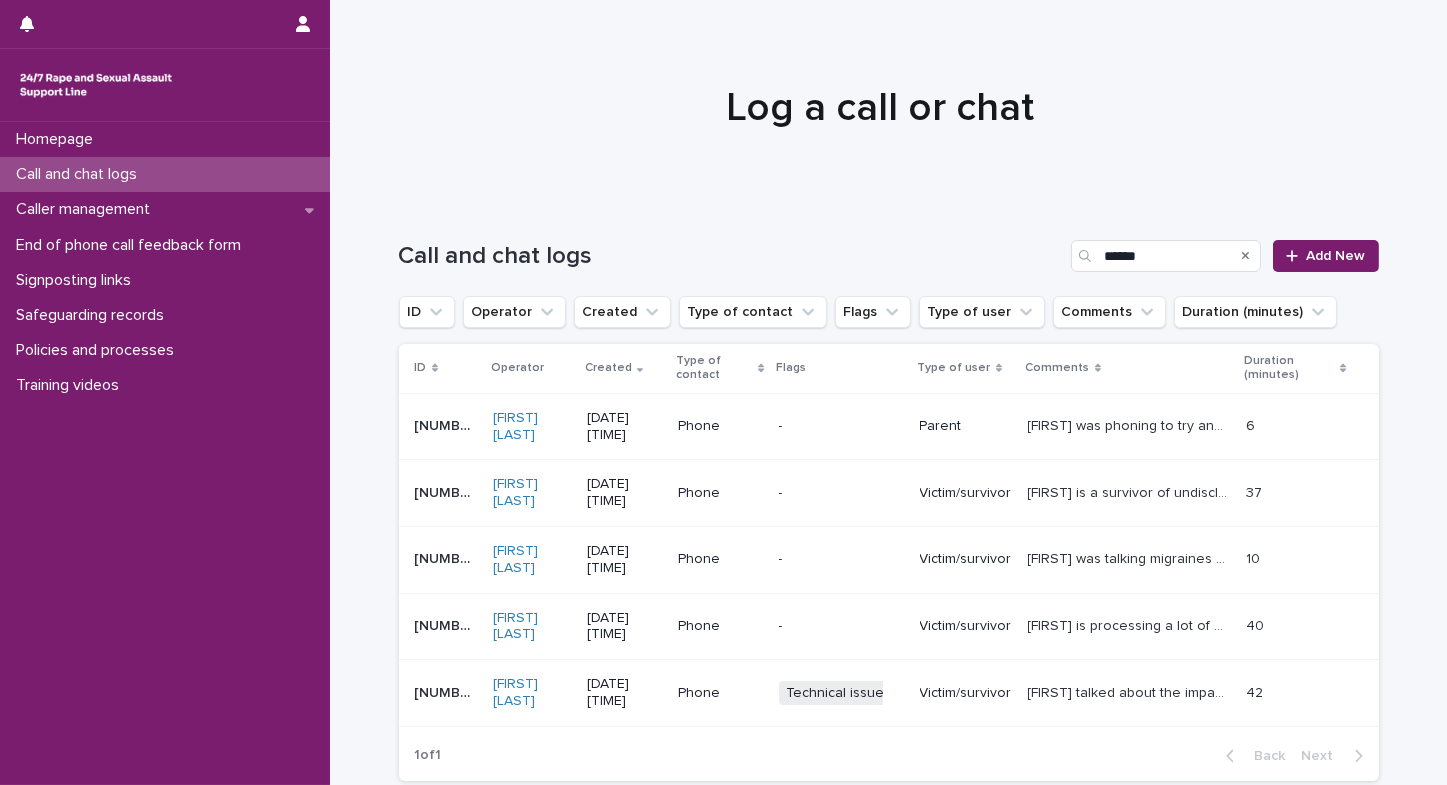 click on "[FIRST] is processing a lot of different emotions surrounding her trauma and the impacts it has had. She is managing a lot of feelings around grief and loss. She called for emotional support and for support with untangling her thoughts." at bounding box center (1131, 624) 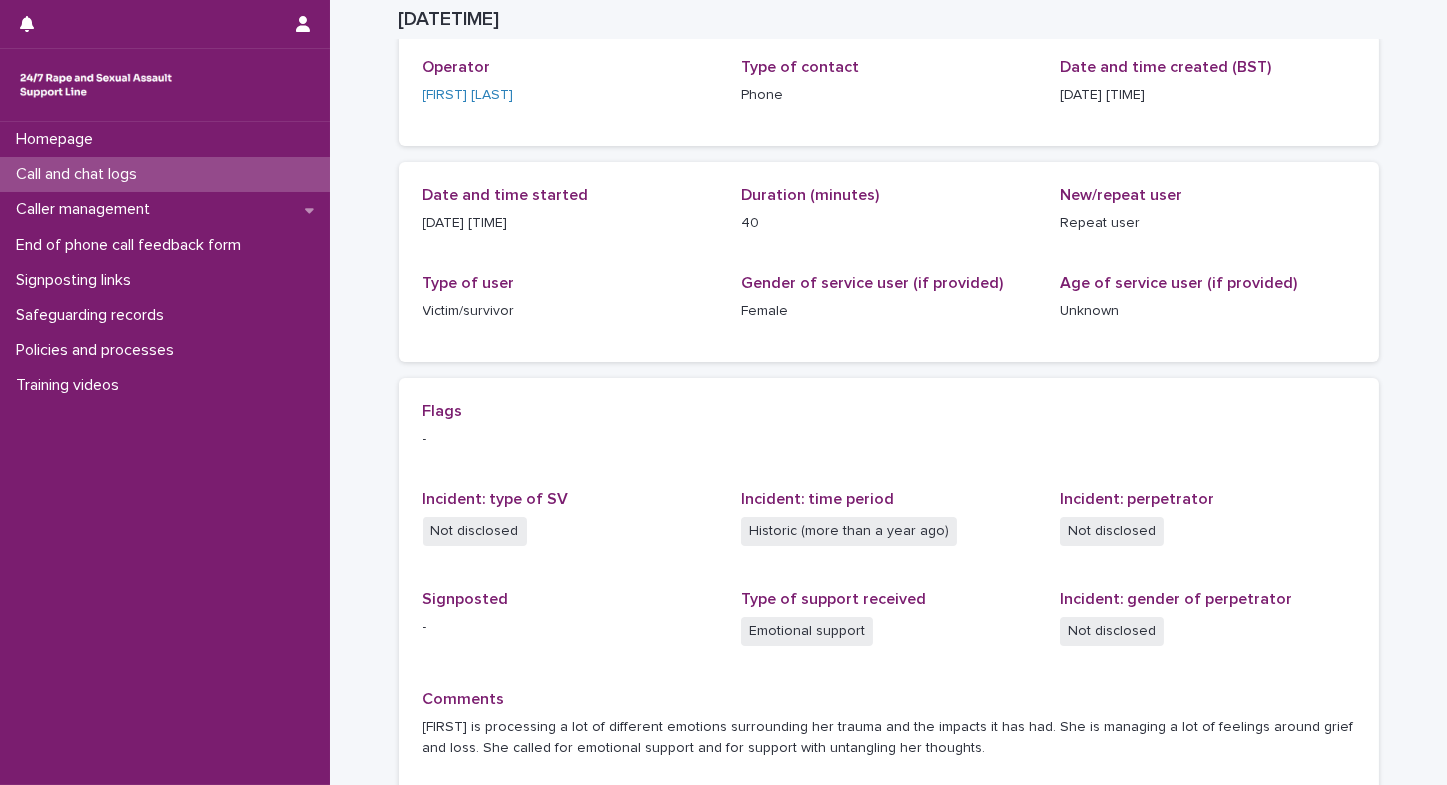 scroll, scrollTop: 0, scrollLeft: 0, axis: both 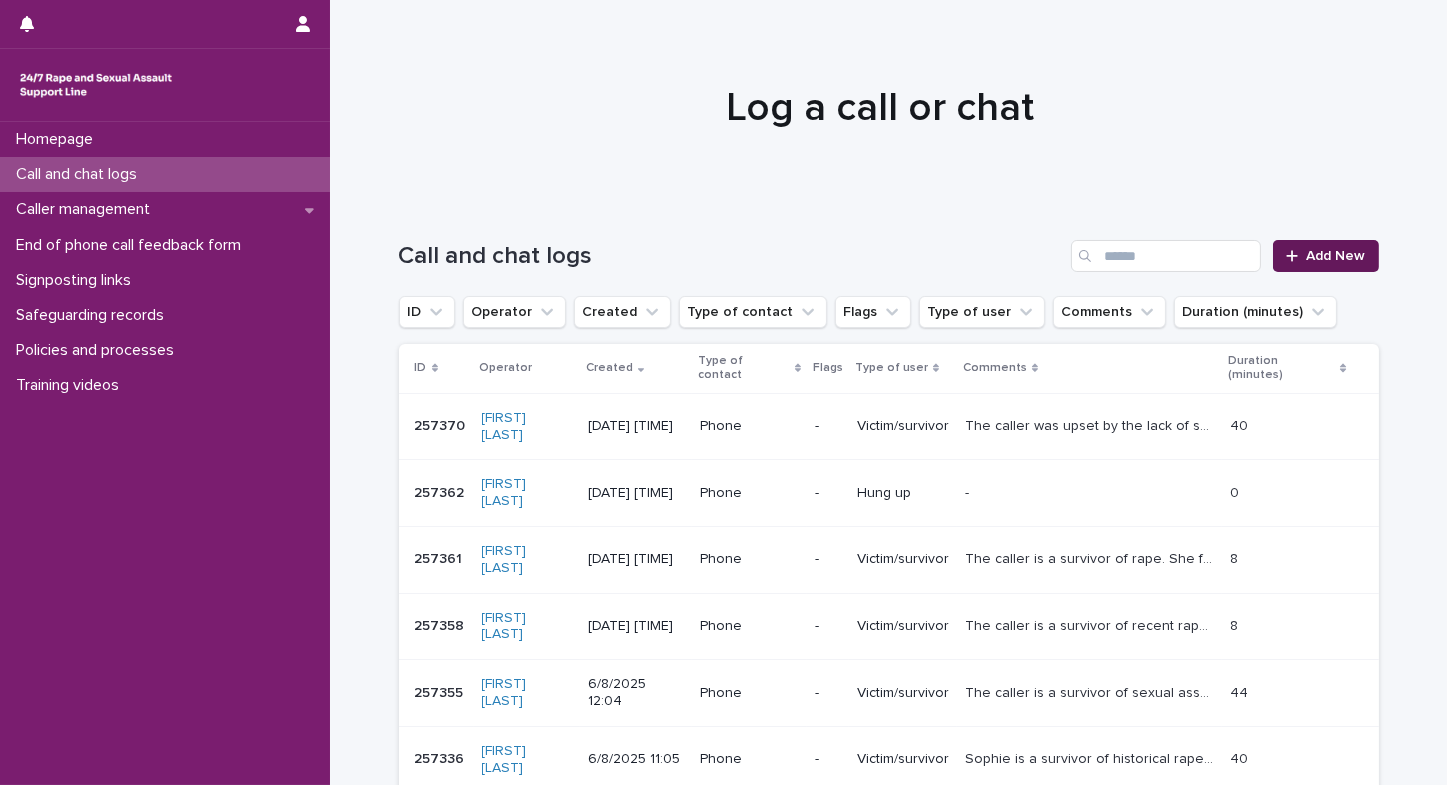 click on "Add New" at bounding box center (1336, 256) 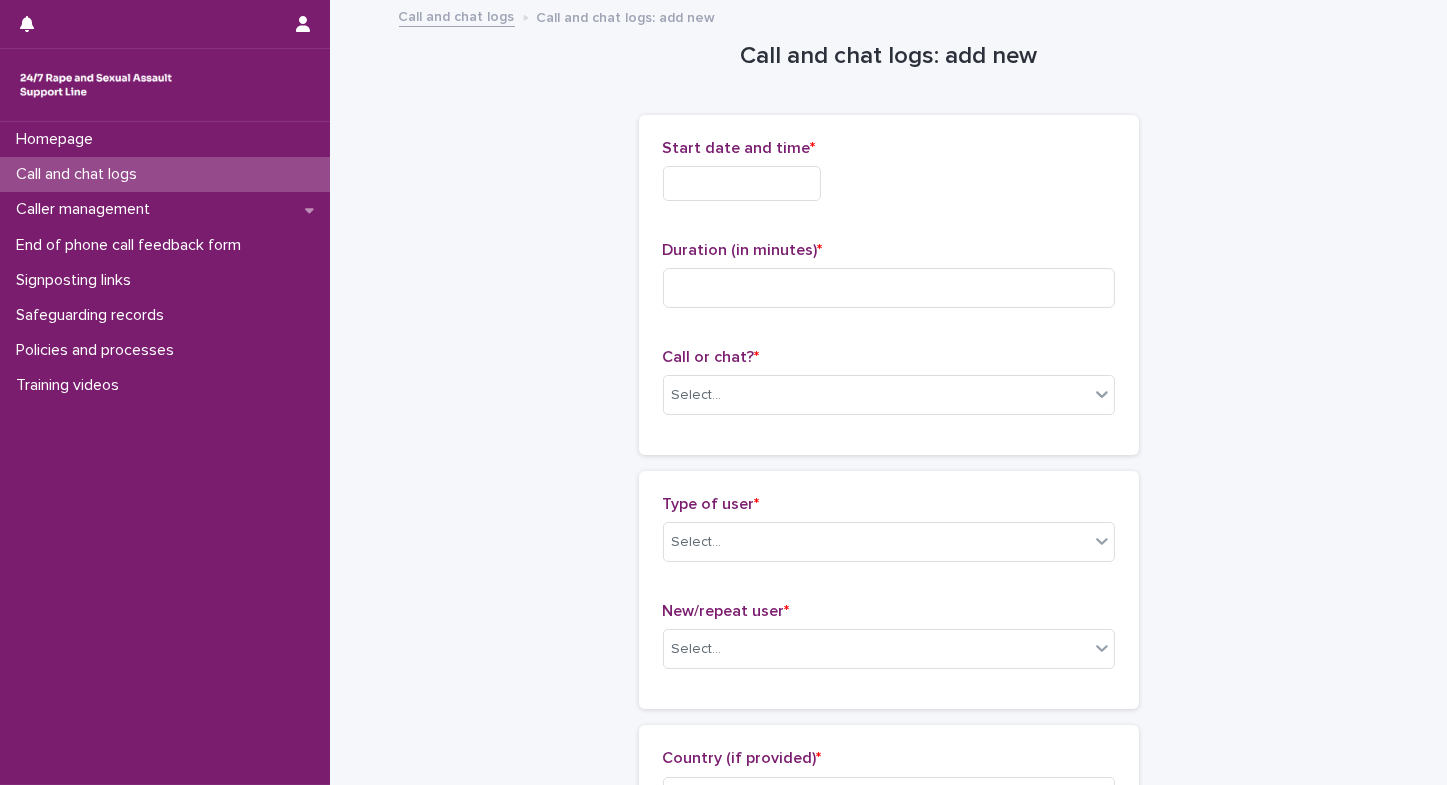 click on "Homepage Call and chat logs Caller management End of phone call feedback form Signposting links Safeguarding records Policies and processes Training videos" at bounding box center (165, 453) 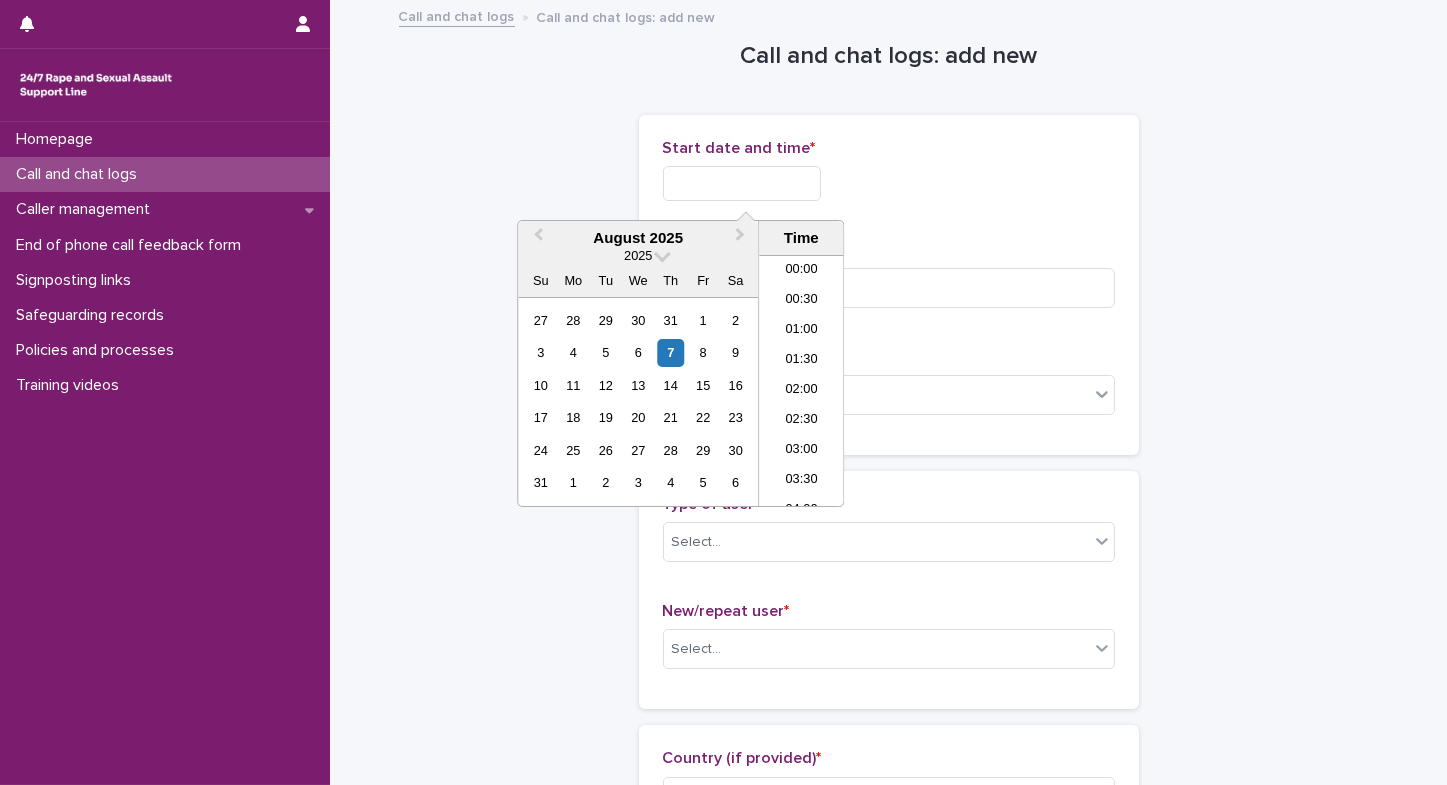 scroll, scrollTop: 550, scrollLeft: 0, axis: vertical 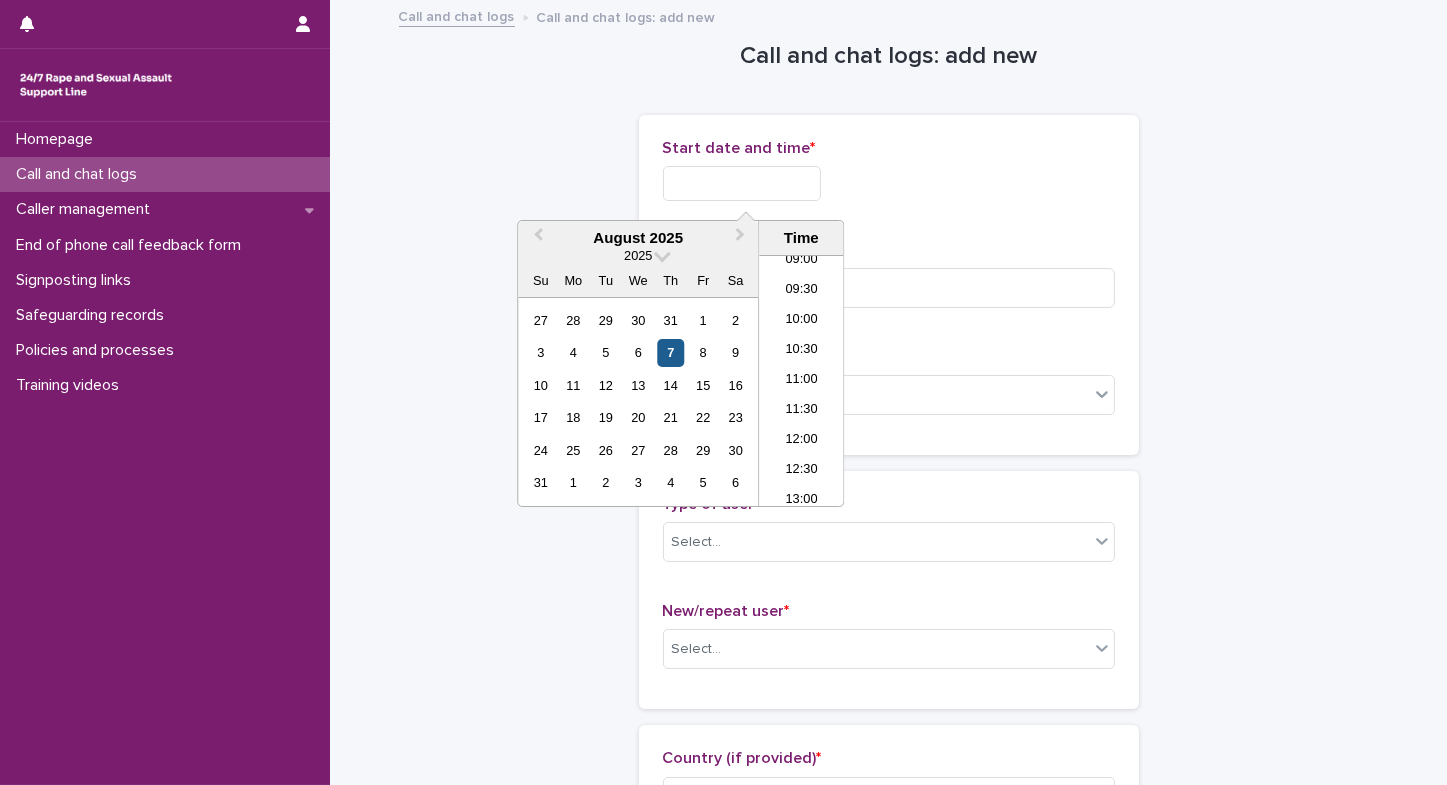 click on "7" at bounding box center [670, 352] 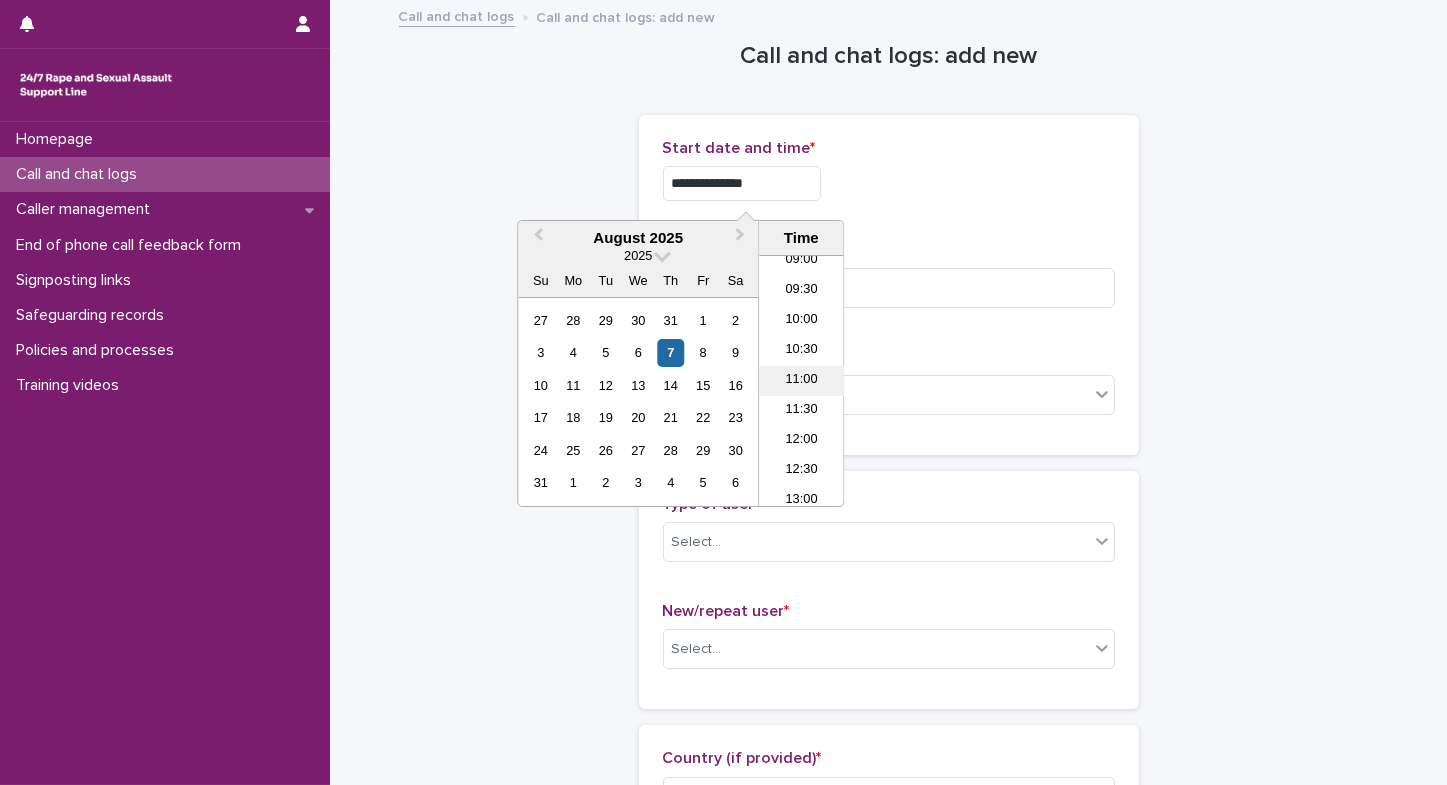 click on "11:00" at bounding box center (801, 381) 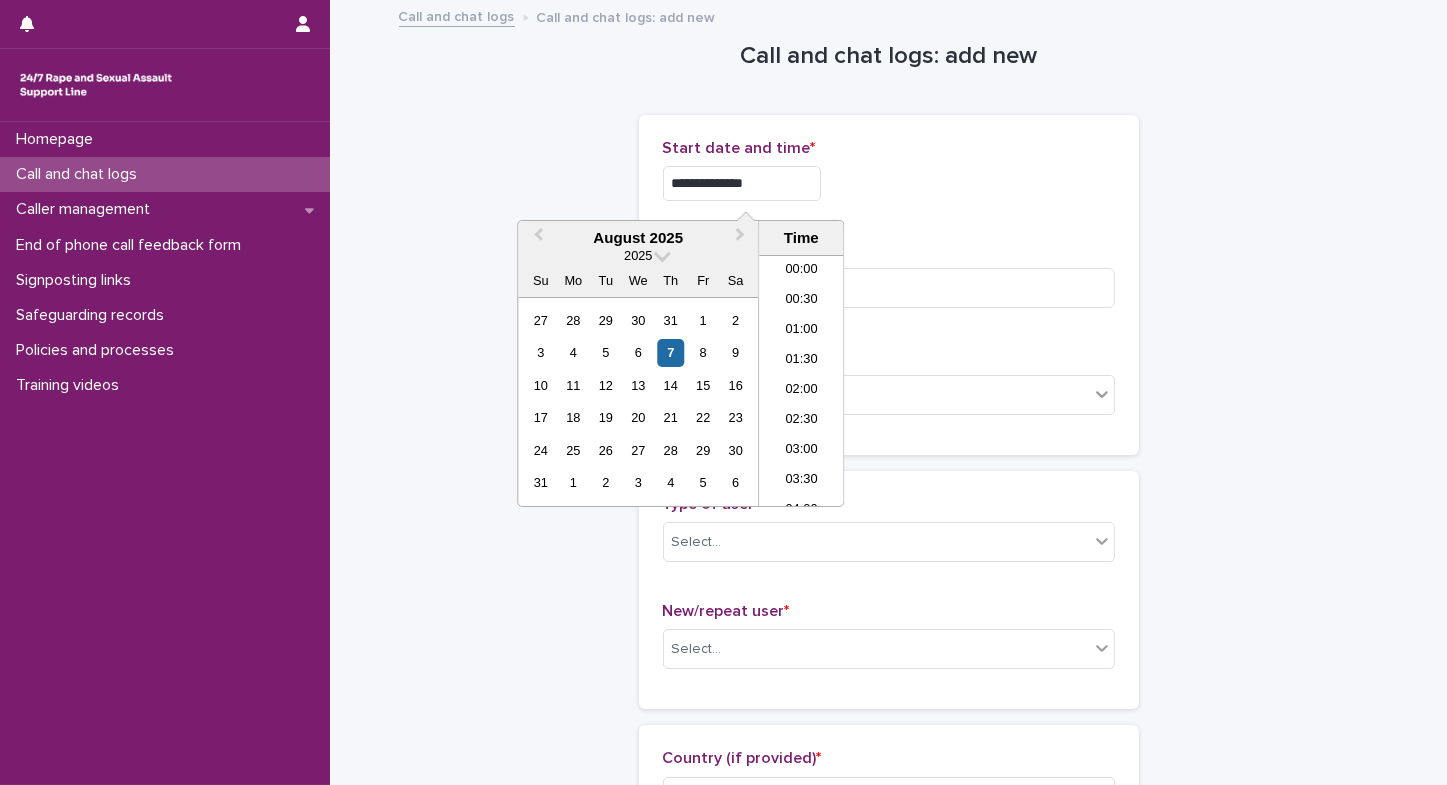 click on "**********" at bounding box center [742, 183] 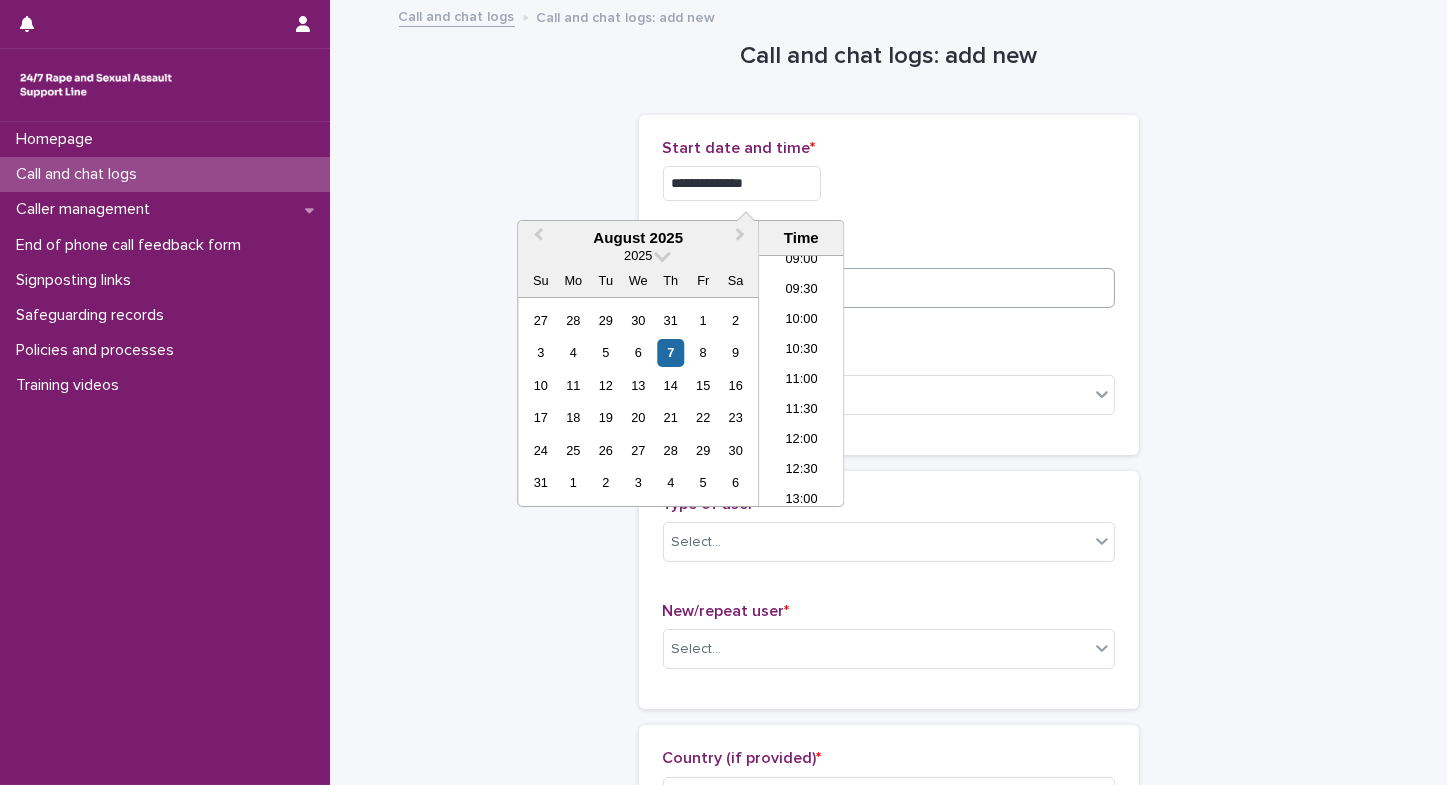 type on "**********" 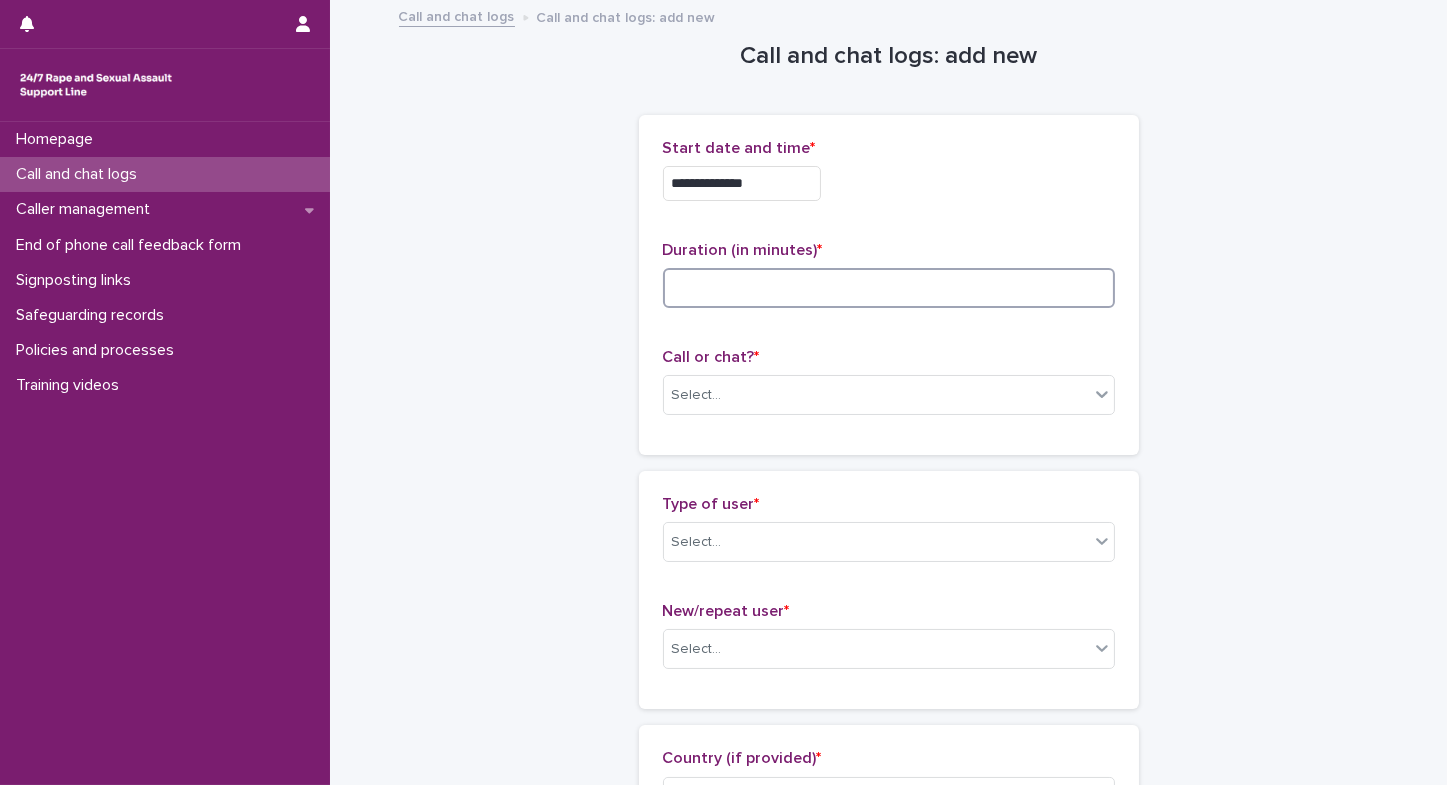 click at bounding box center [889, 288] 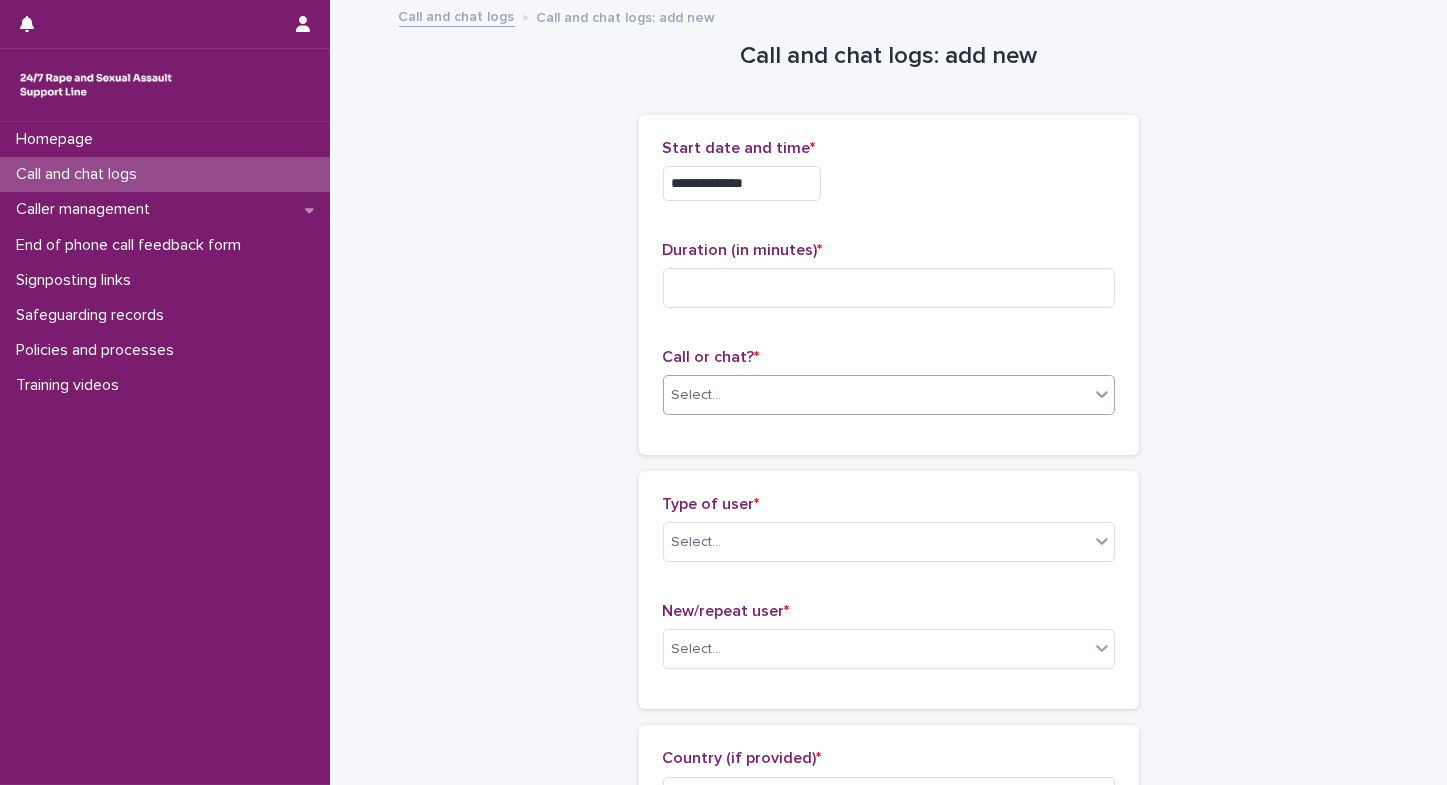 click on "Select..." at bounding box center [876, 395] 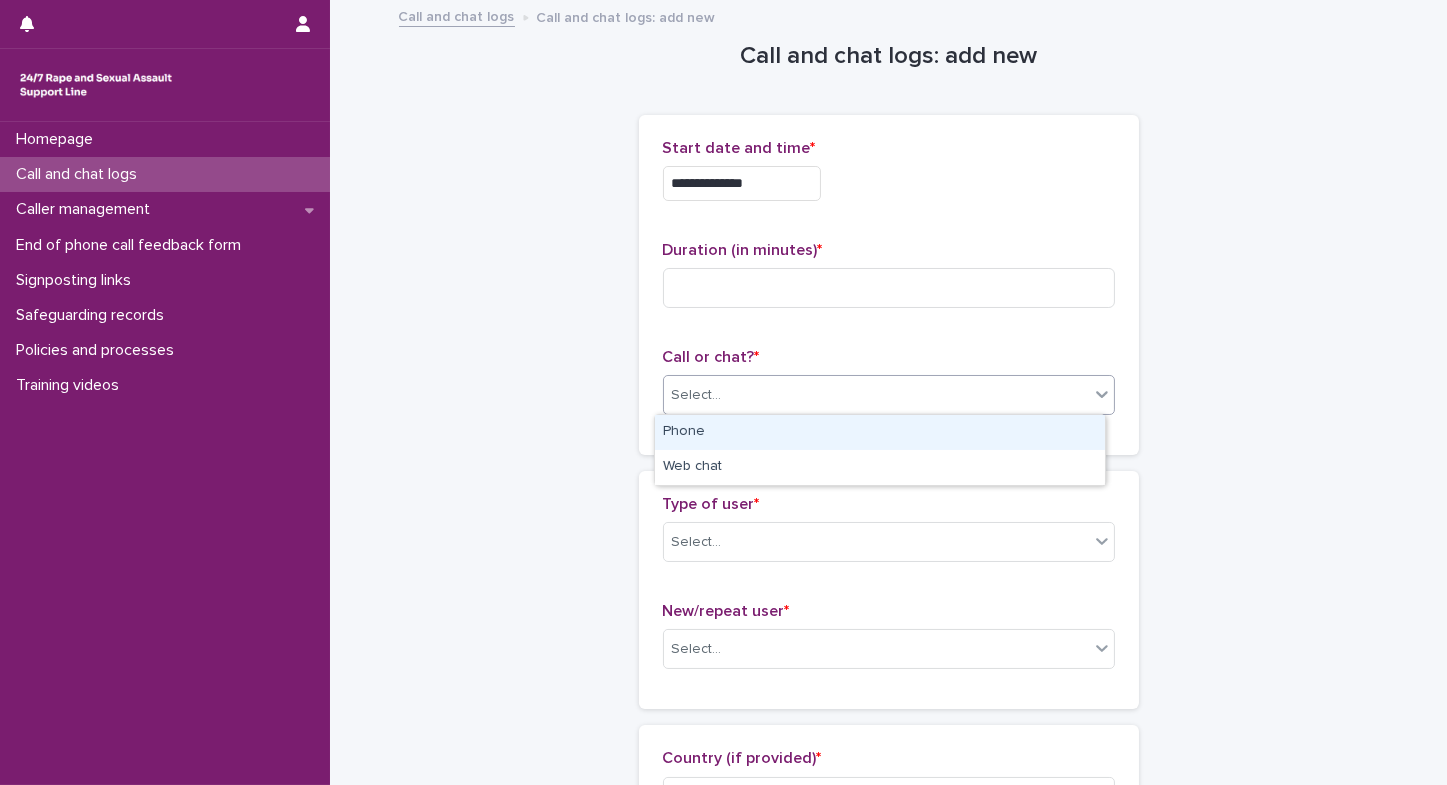 click on "Phone" at bounding box center (880, 432) 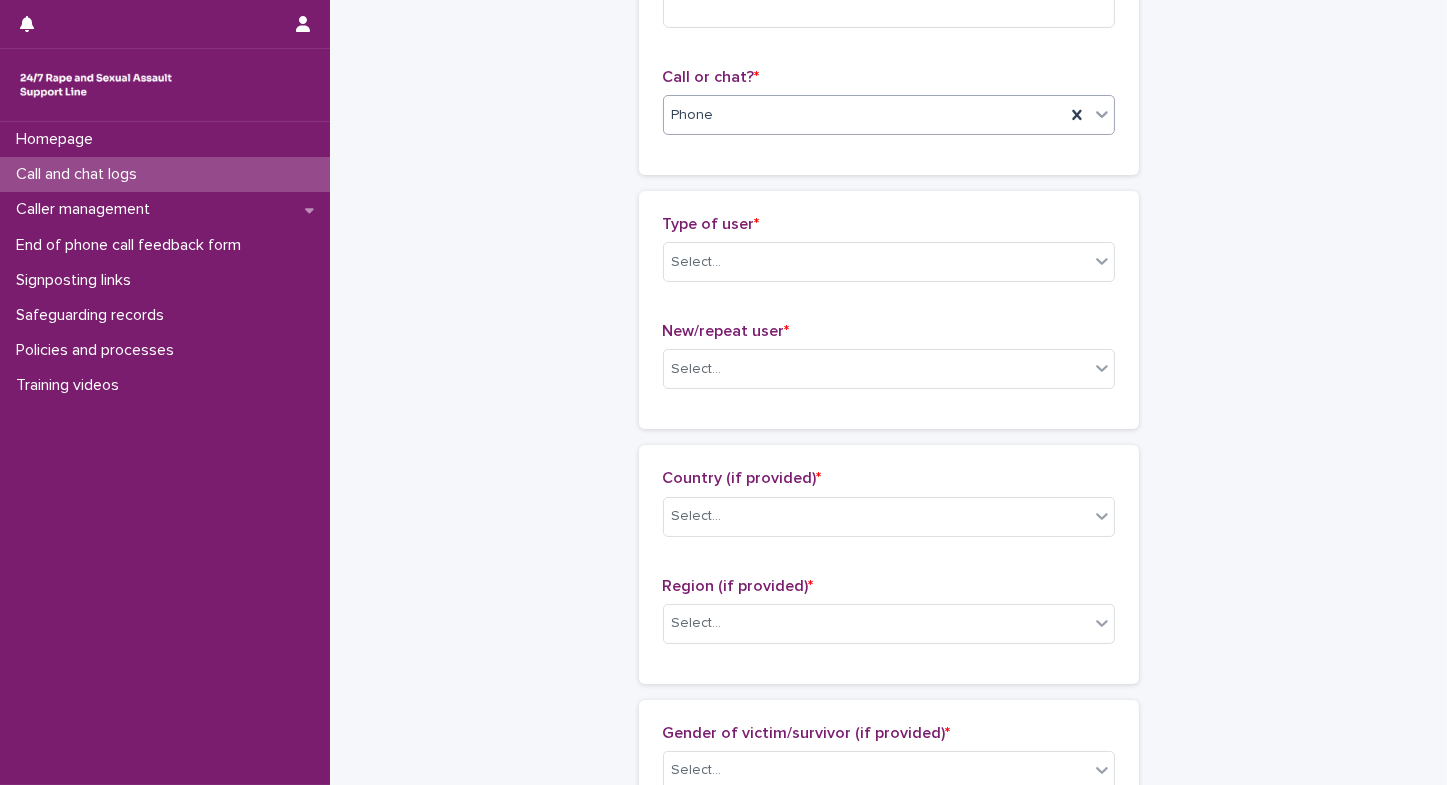 scroll, scrollTop: 288, scrollLeft: 0, axis: vertical 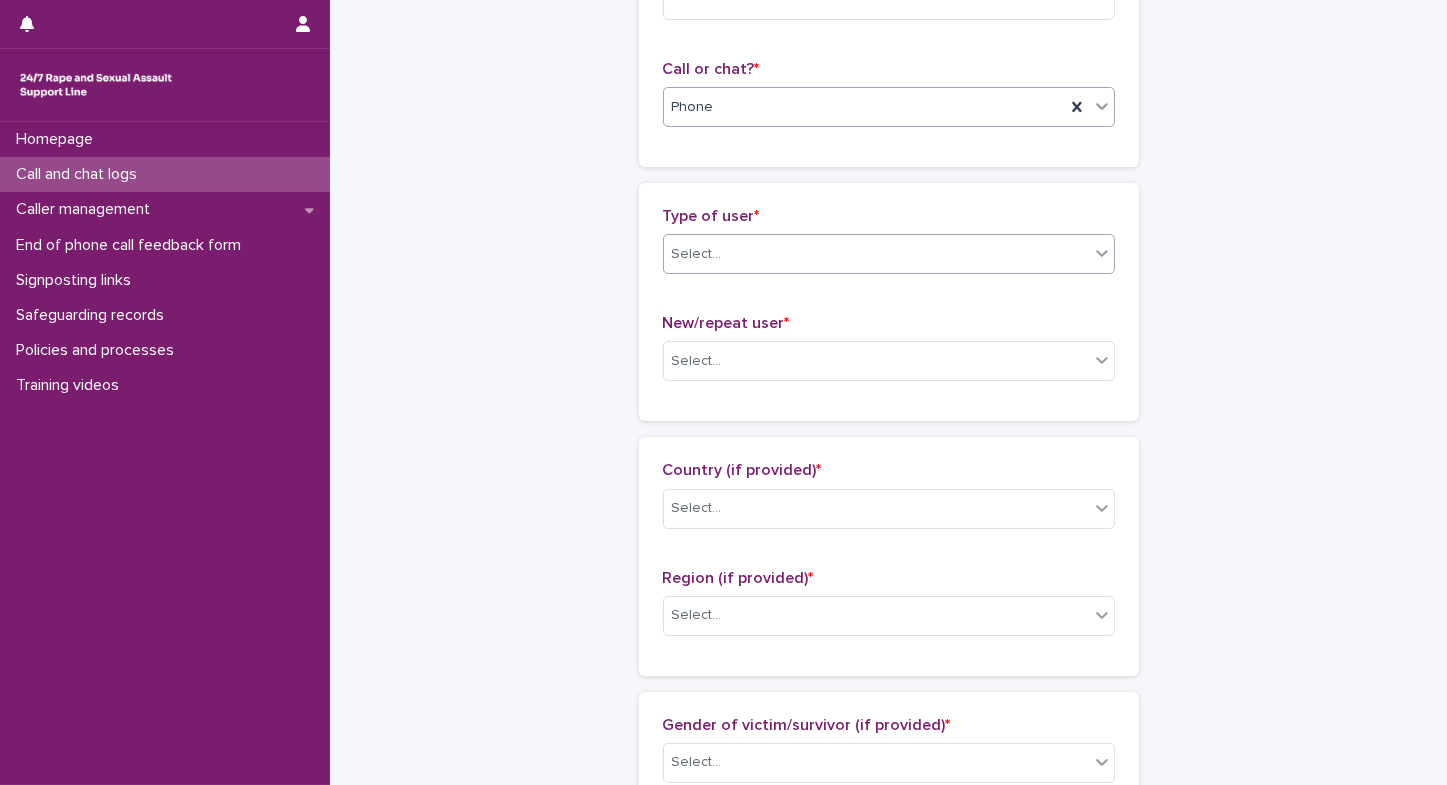 click on "Select..." at bounding box center [876, 254] 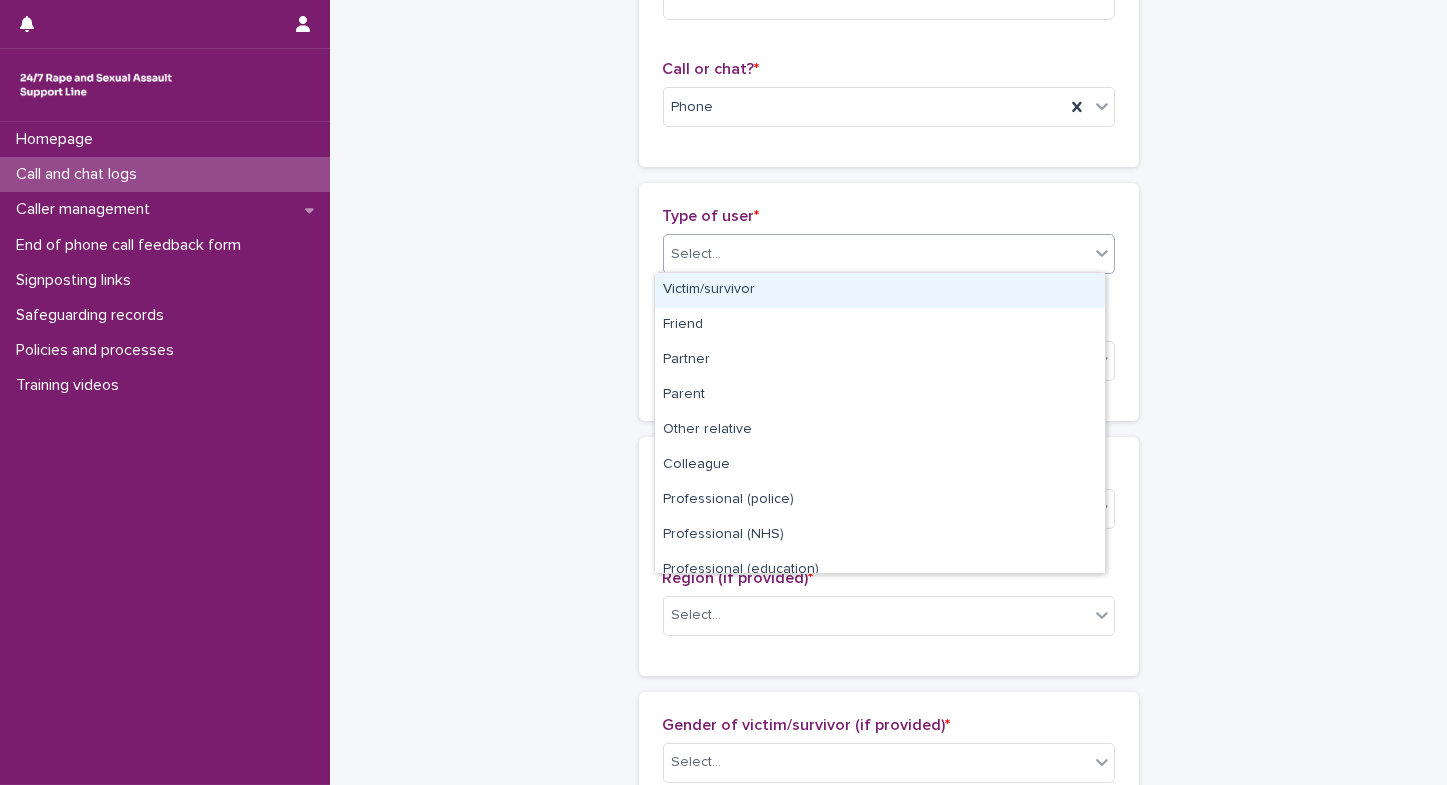 click on "Victim/survivor" at bounding box center [880, 290] 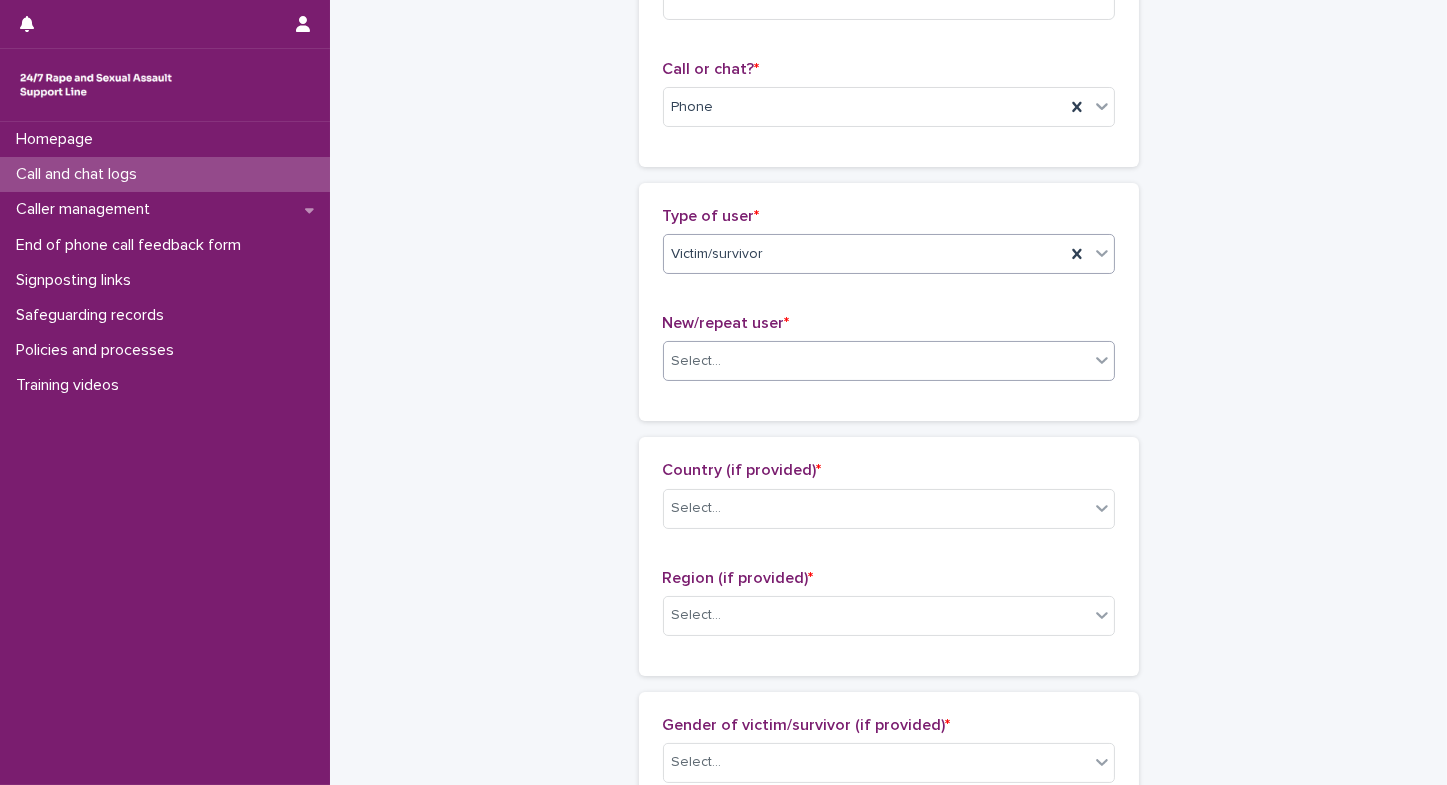 click on "Select..." at bounding box center (876, 361) 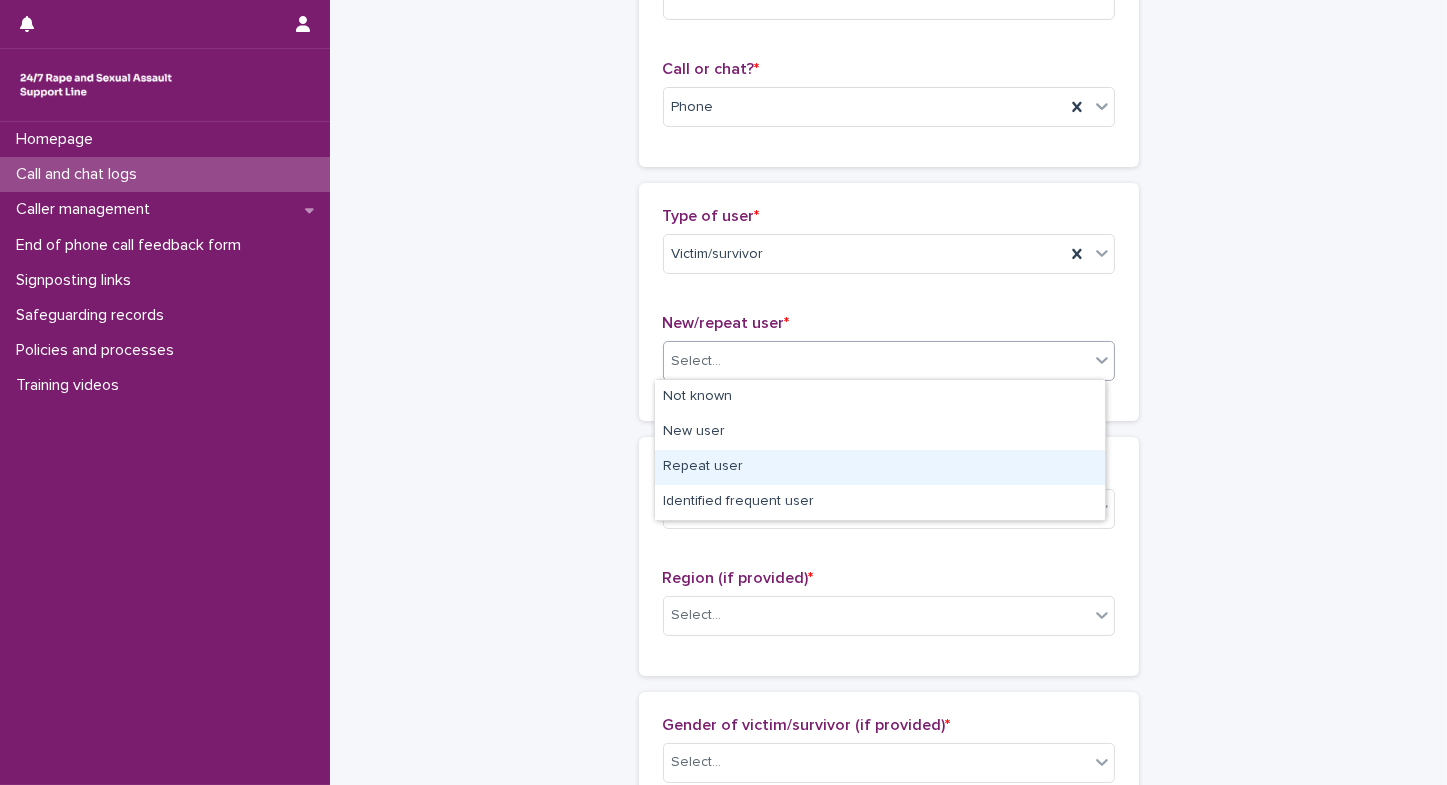 click on "Repeat user" at bounding box center (880, 467) 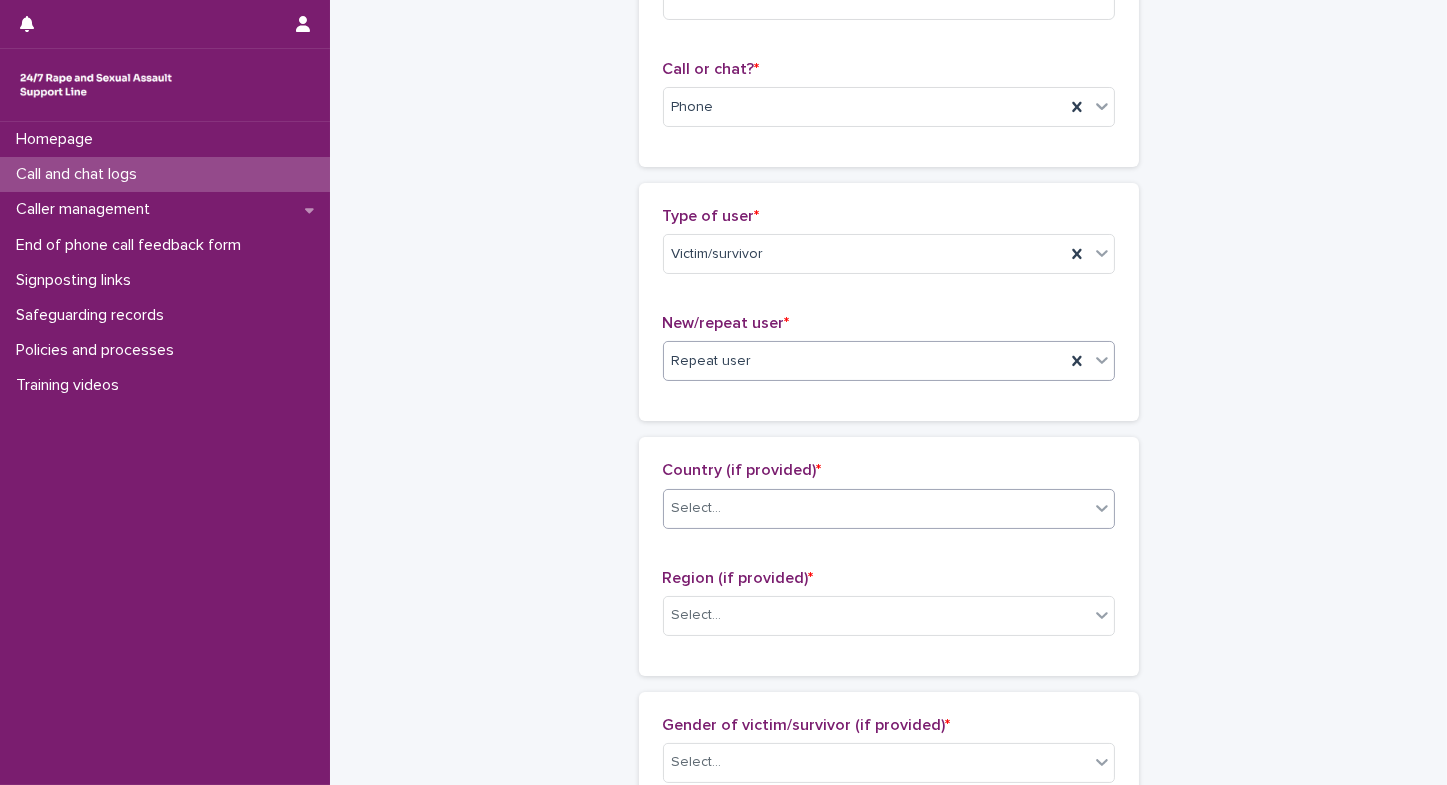 click at bounding box center (725, 508) 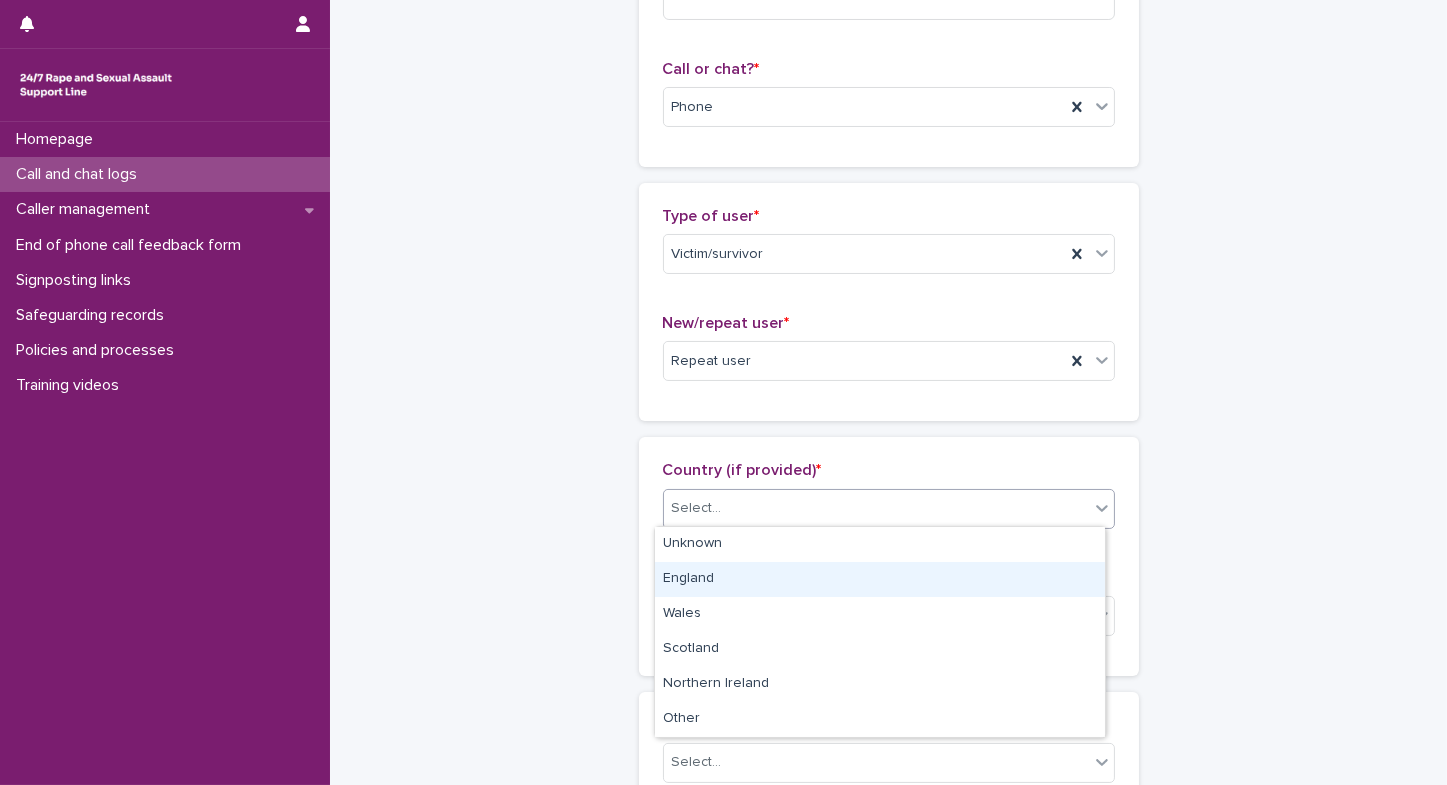 click on "England" at bounding box center [880, 579] 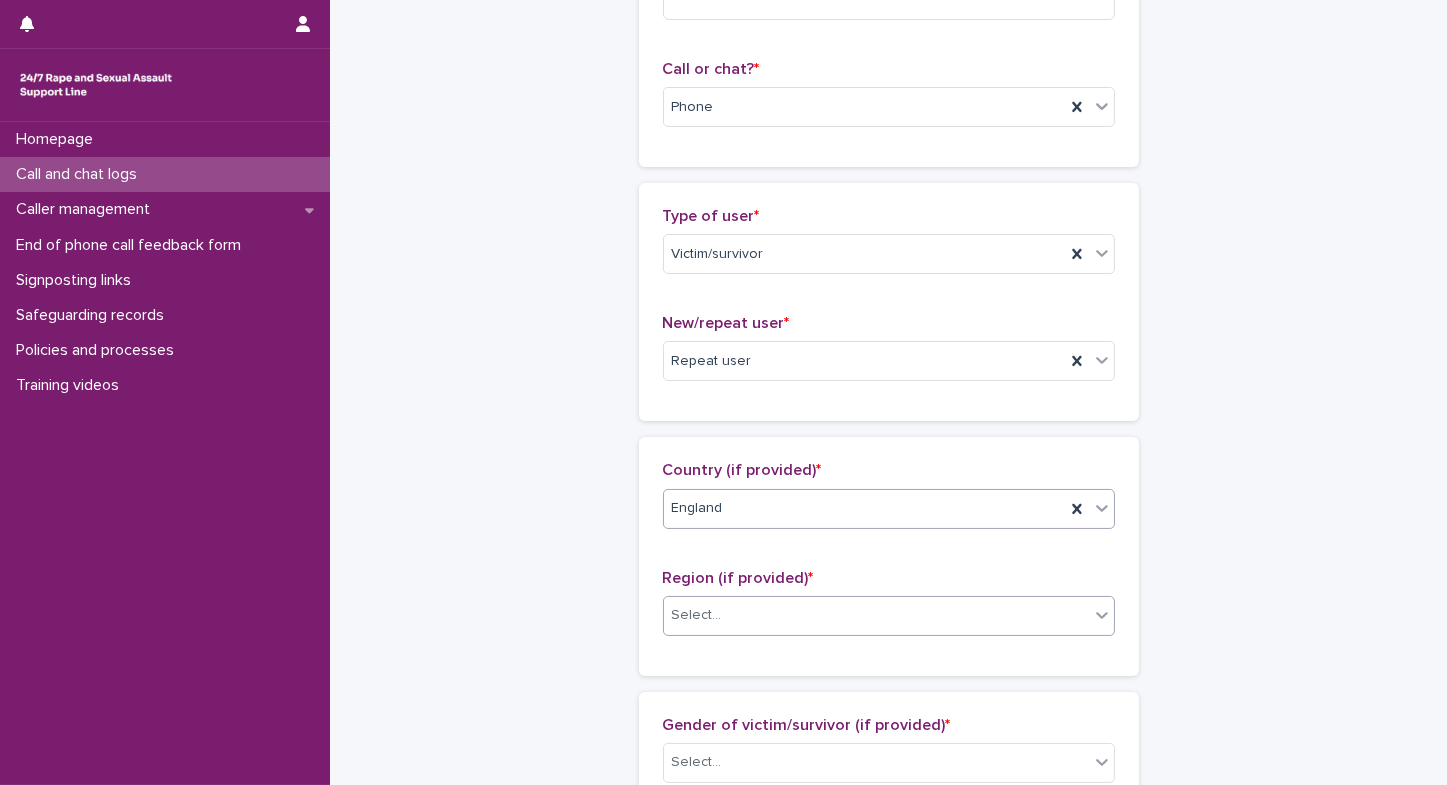 click on "Select..." at bounding box center (697, 615) 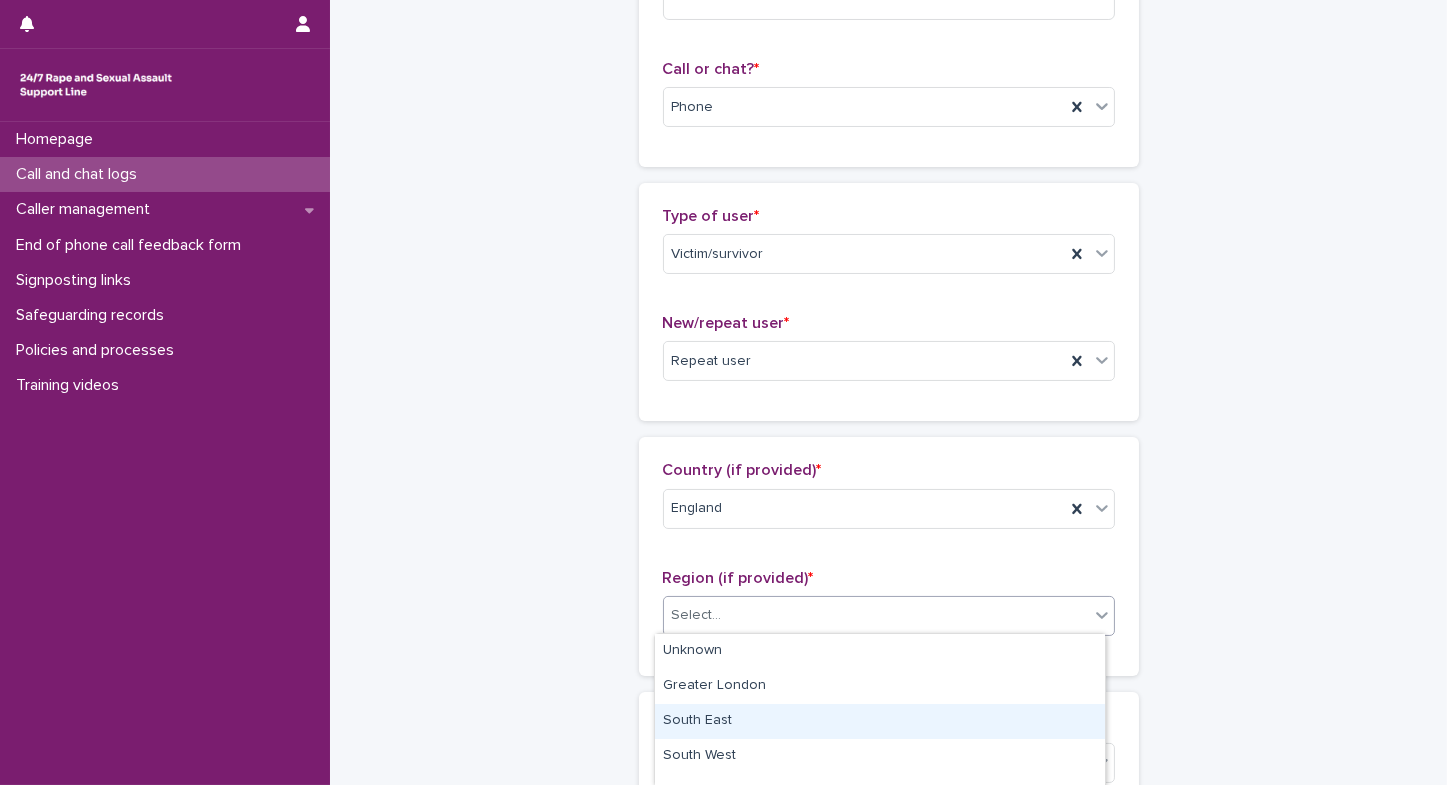 click on "South East" at bounding box center [880, 721] 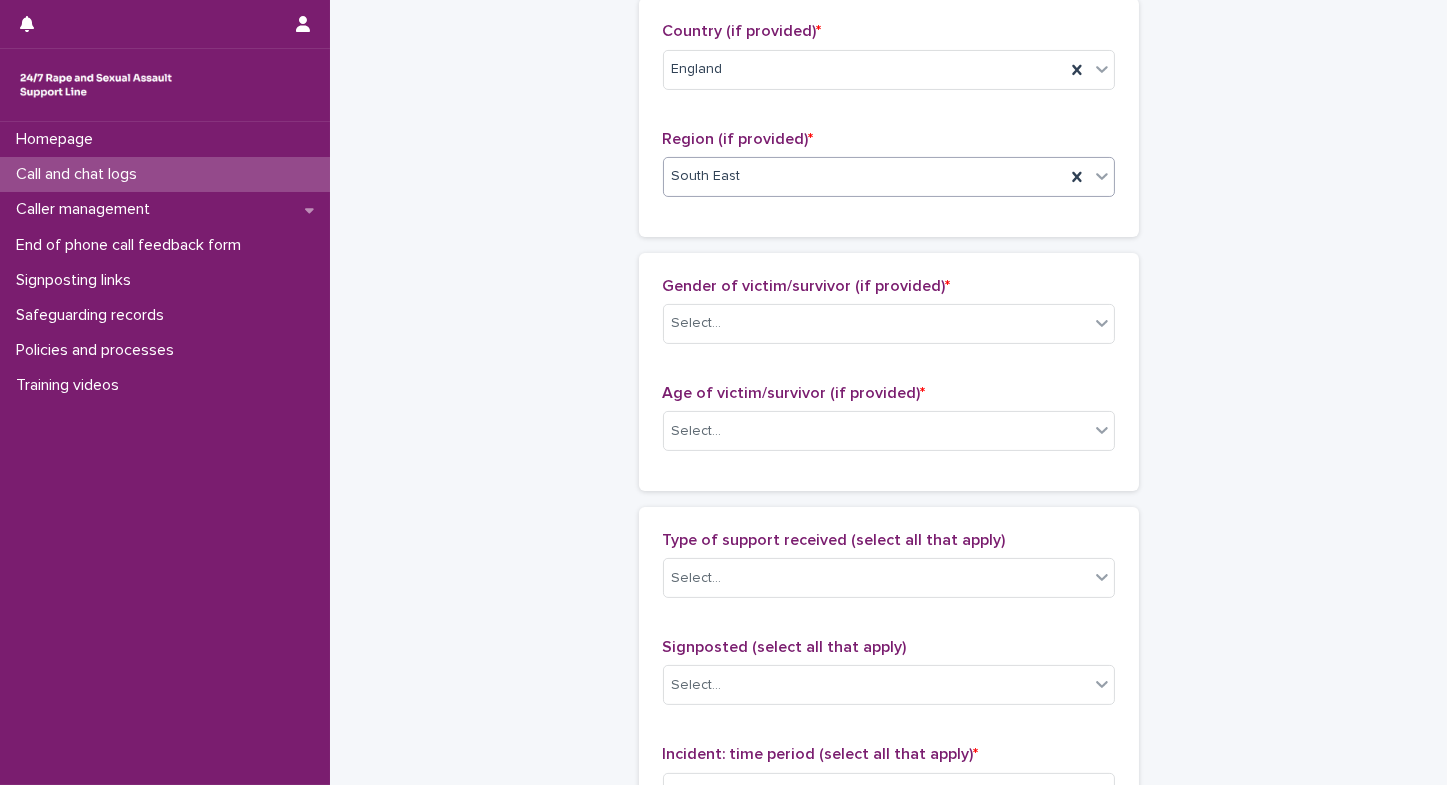 scroll, scrollTop: 831, scrollLeft: 0, axis: vertical 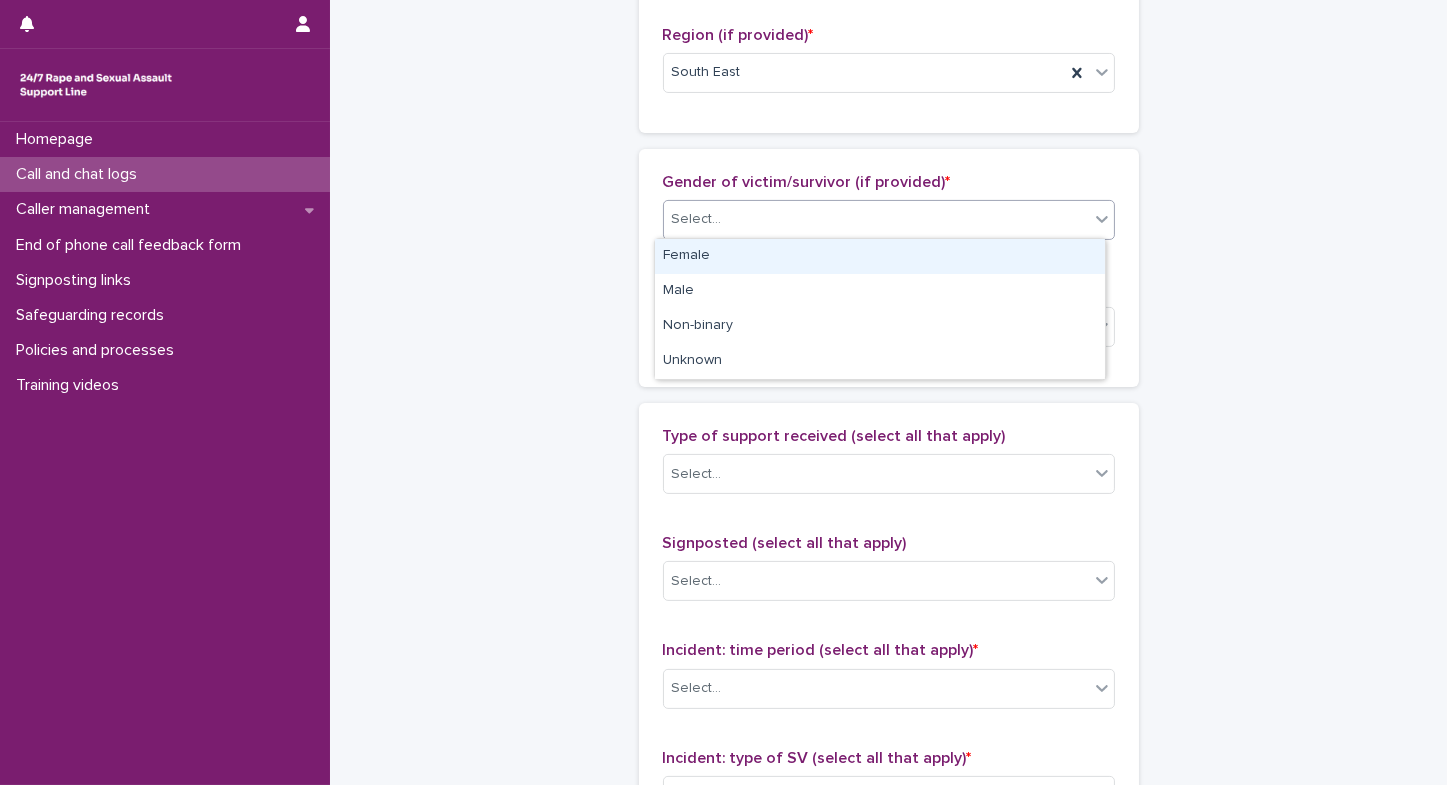 click on "Select..." at bounding box center [876, 219] 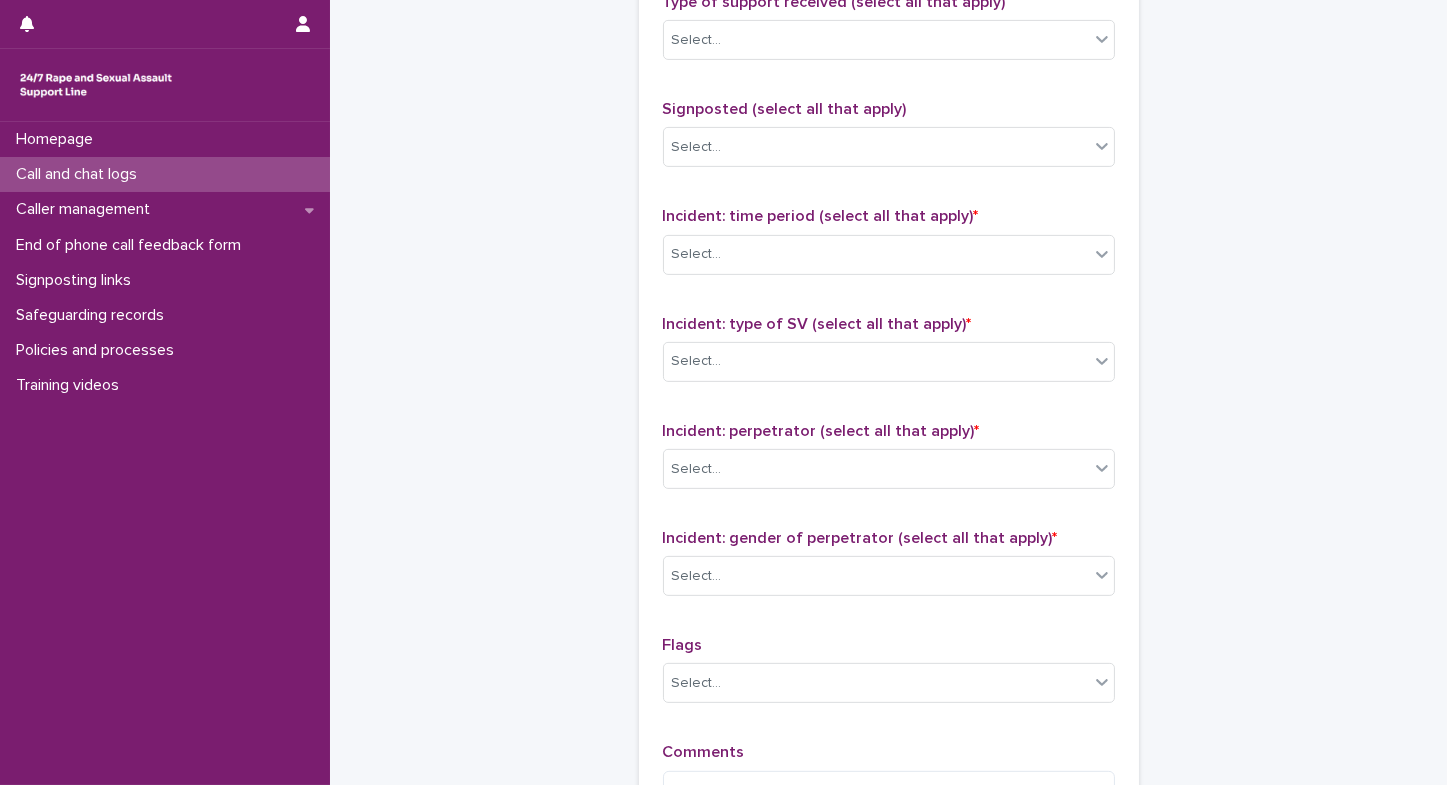 scroll, scrollTop: 1274, scrollLeft: 0, axis: vertical 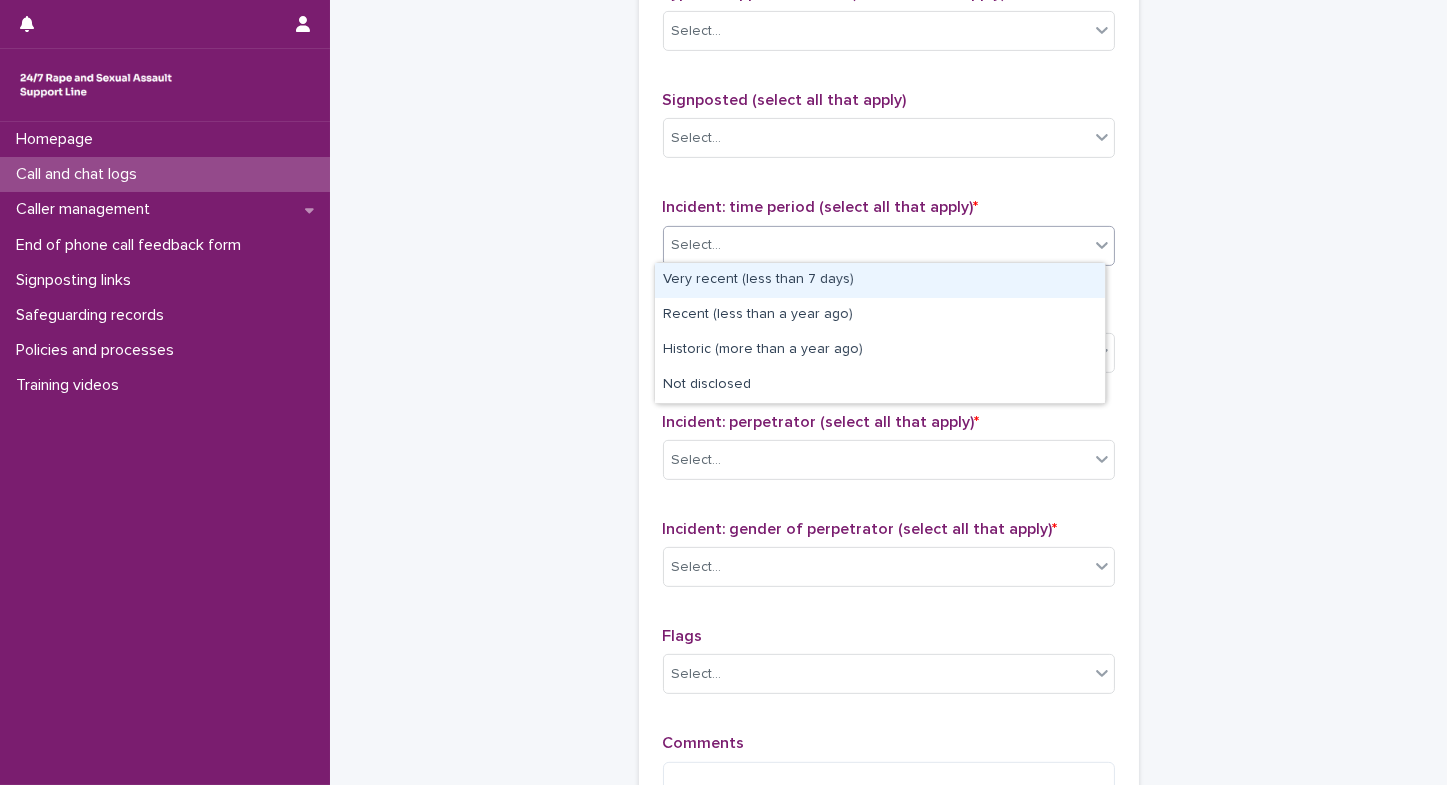 click on "Select..." at bounding box center [697, 245] 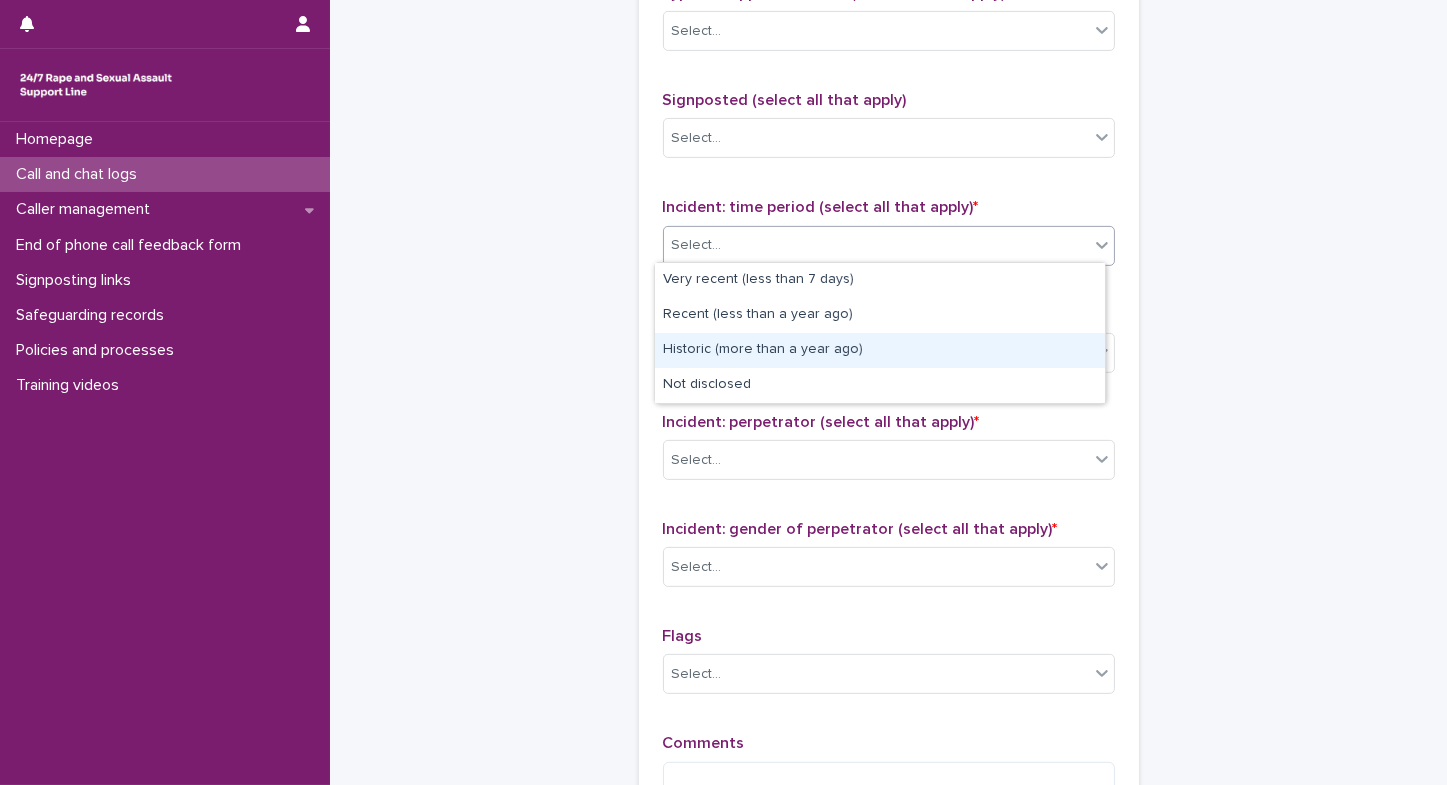 click on "Historic (more than a year ago)" at bounding box center (880, 350) 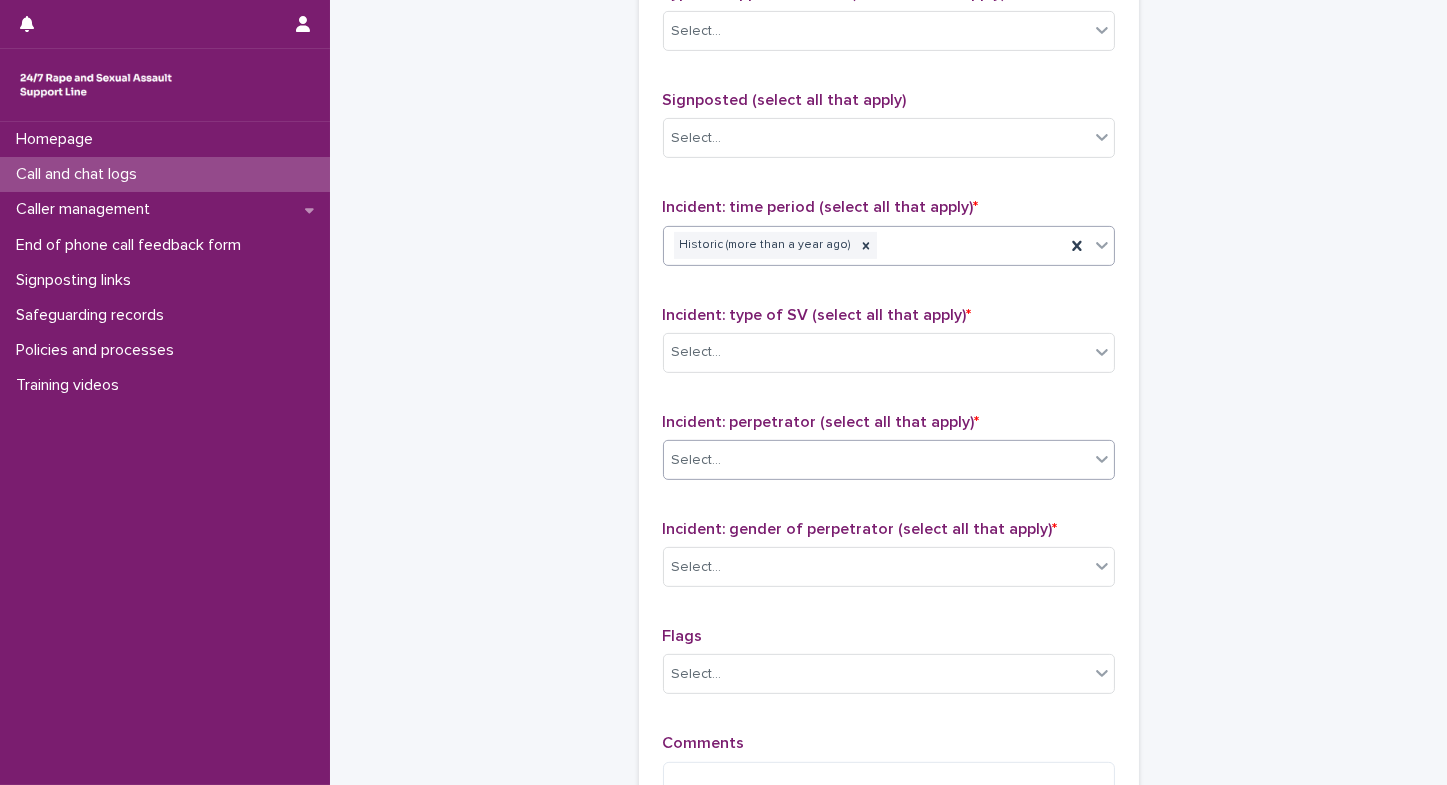 click on "Select..." at bounding box center [697, 460] 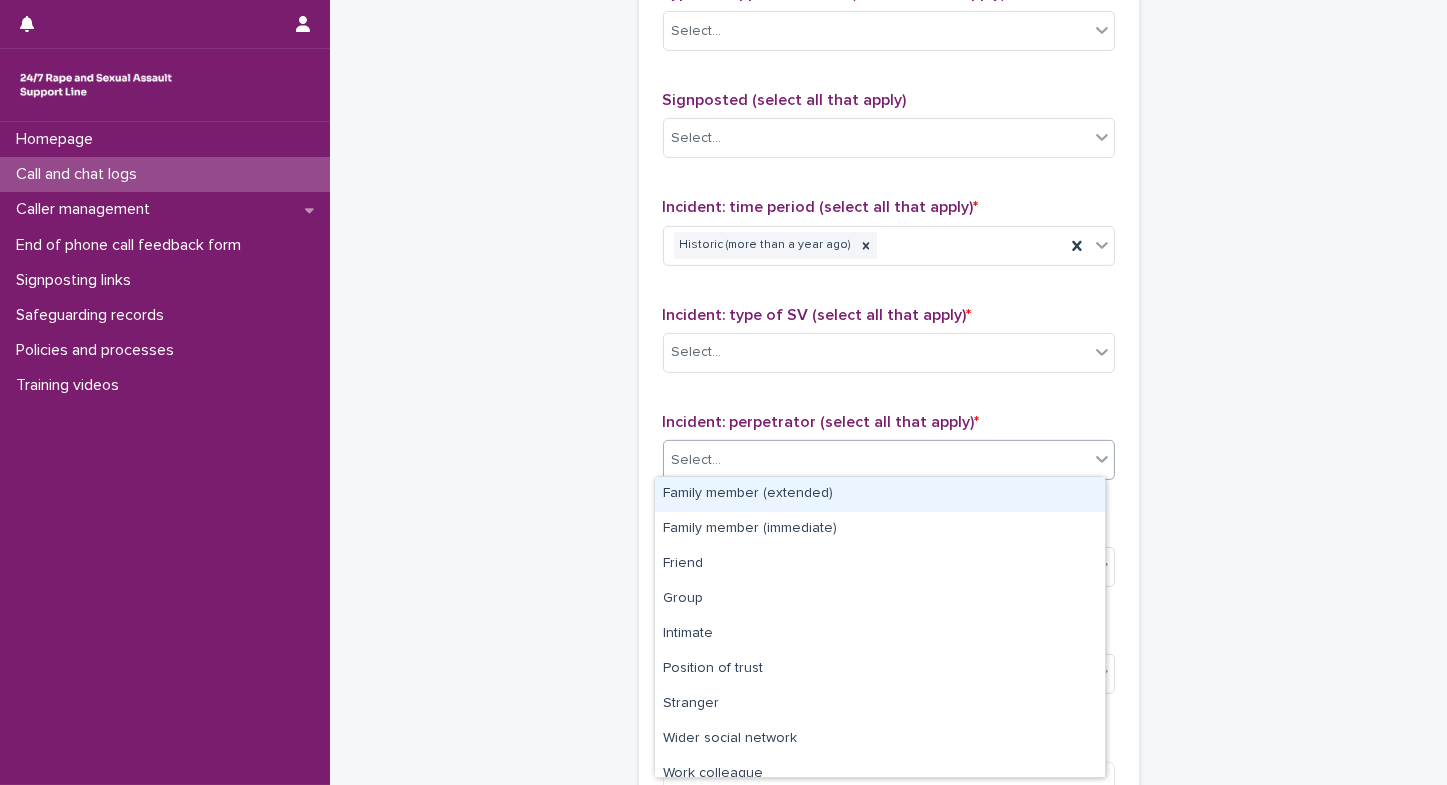 click on "Select..." at bounding box center [697, 460] 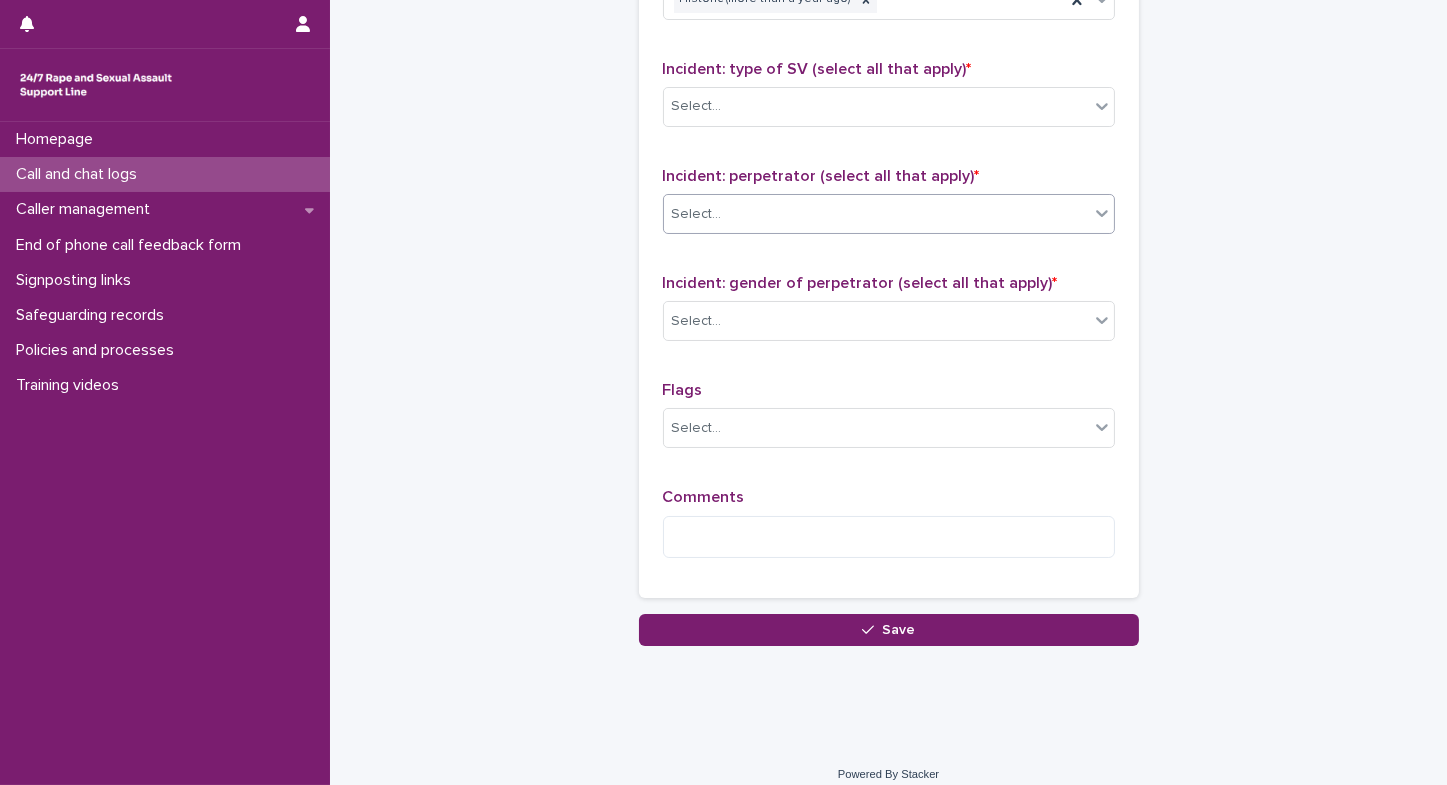 scroll, scrollTop: 1535, scrollLeft: 0, axis: vertical 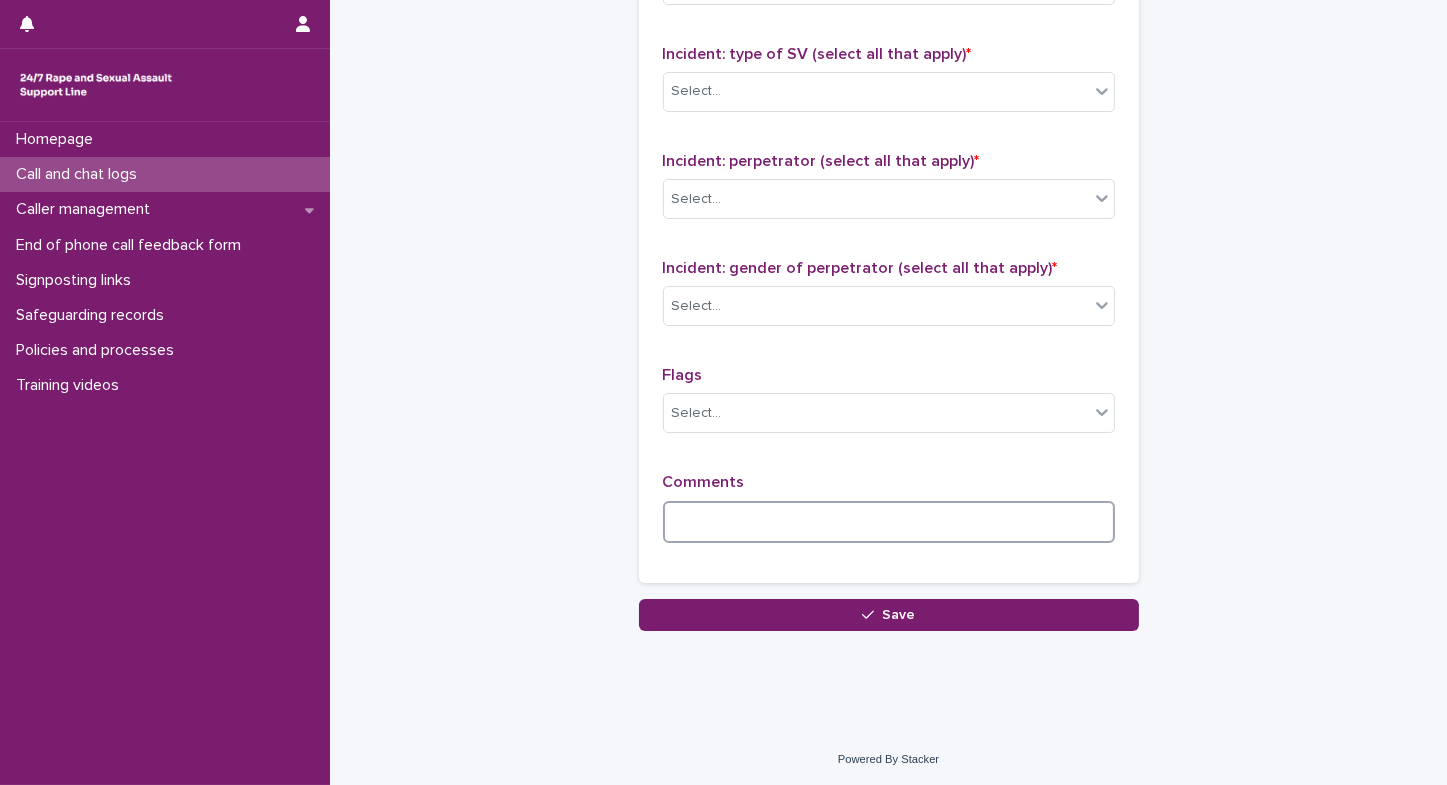 click at bounding box center (889, 522) 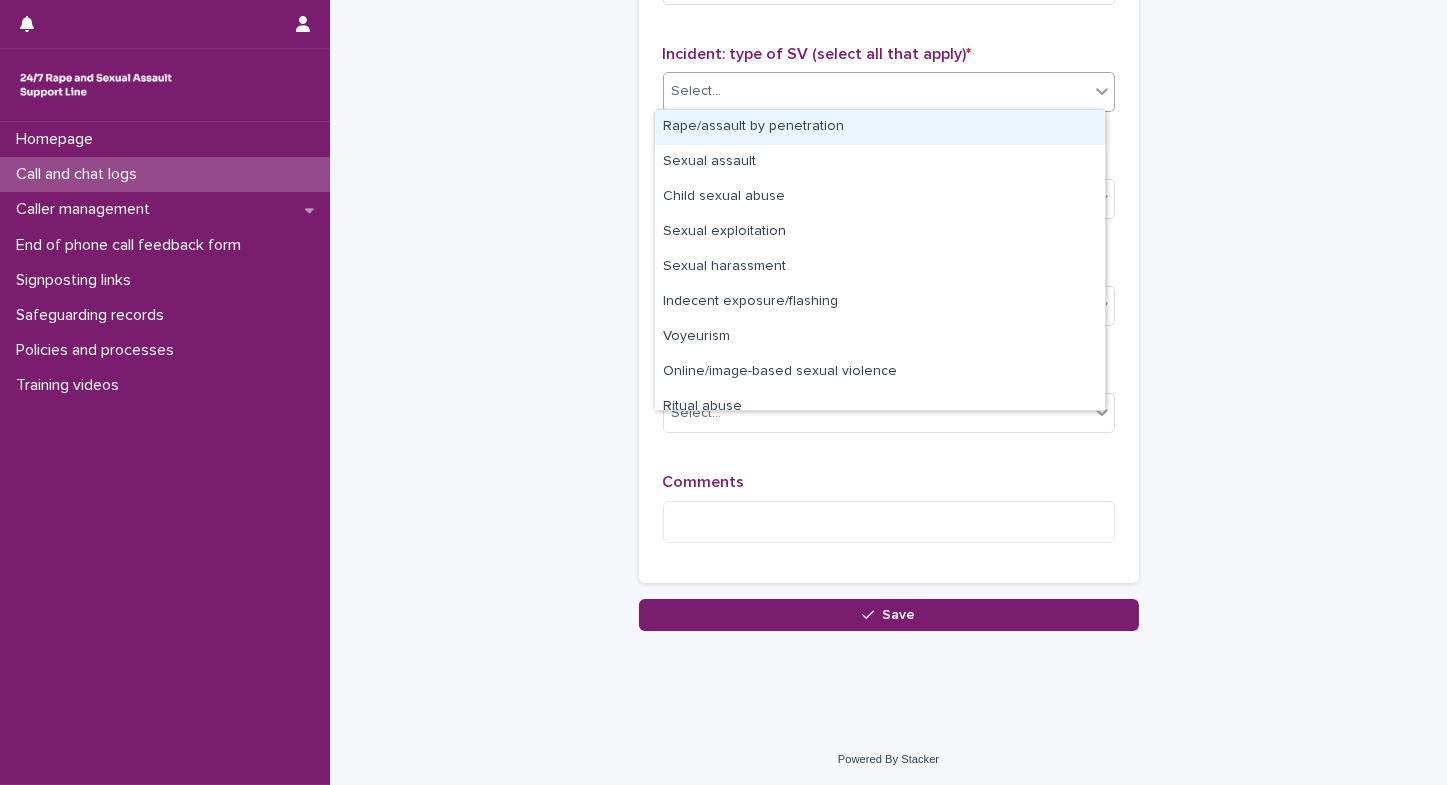 click on "Select..." at bounding box center [876, 91] 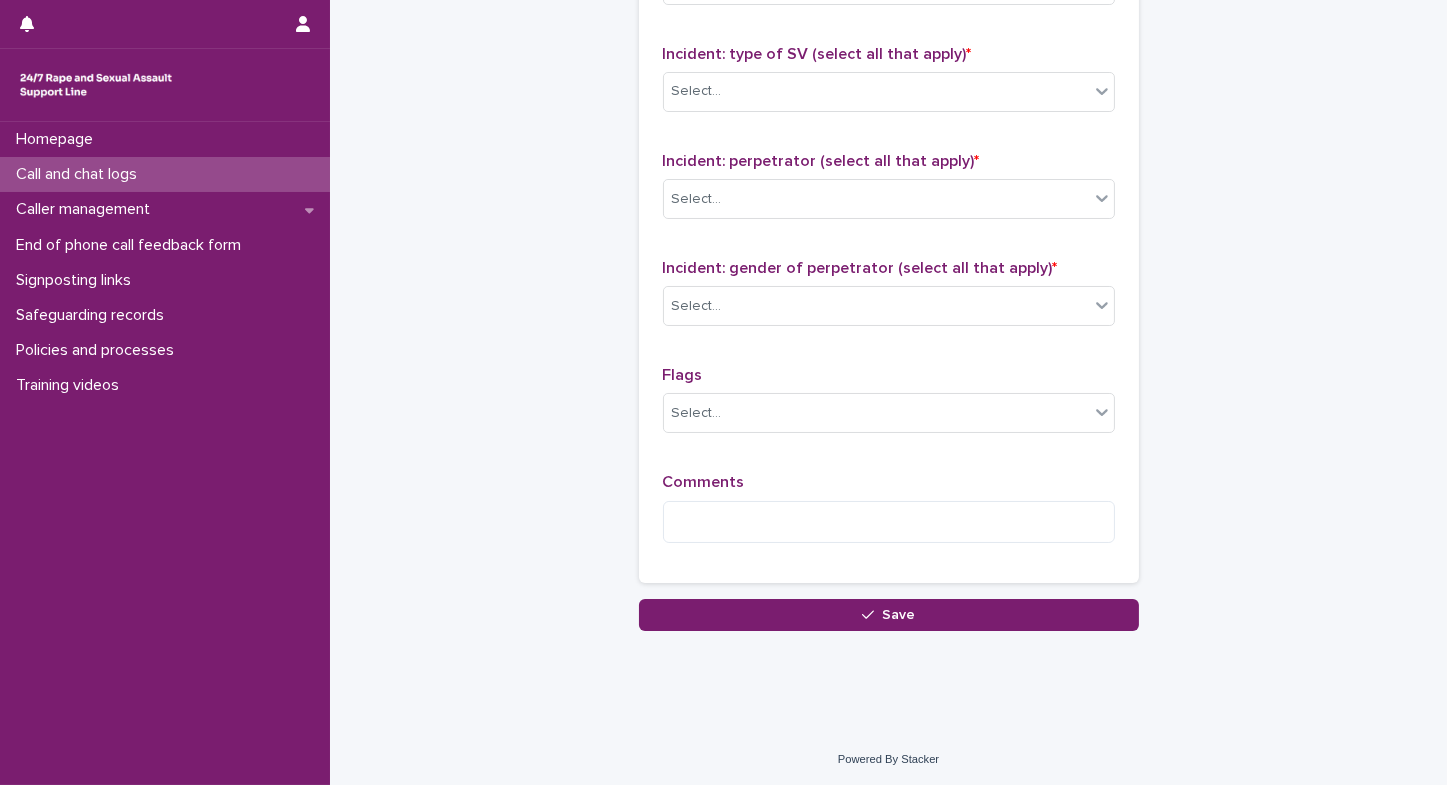 click on "**********" at bounding box center [889, -451] 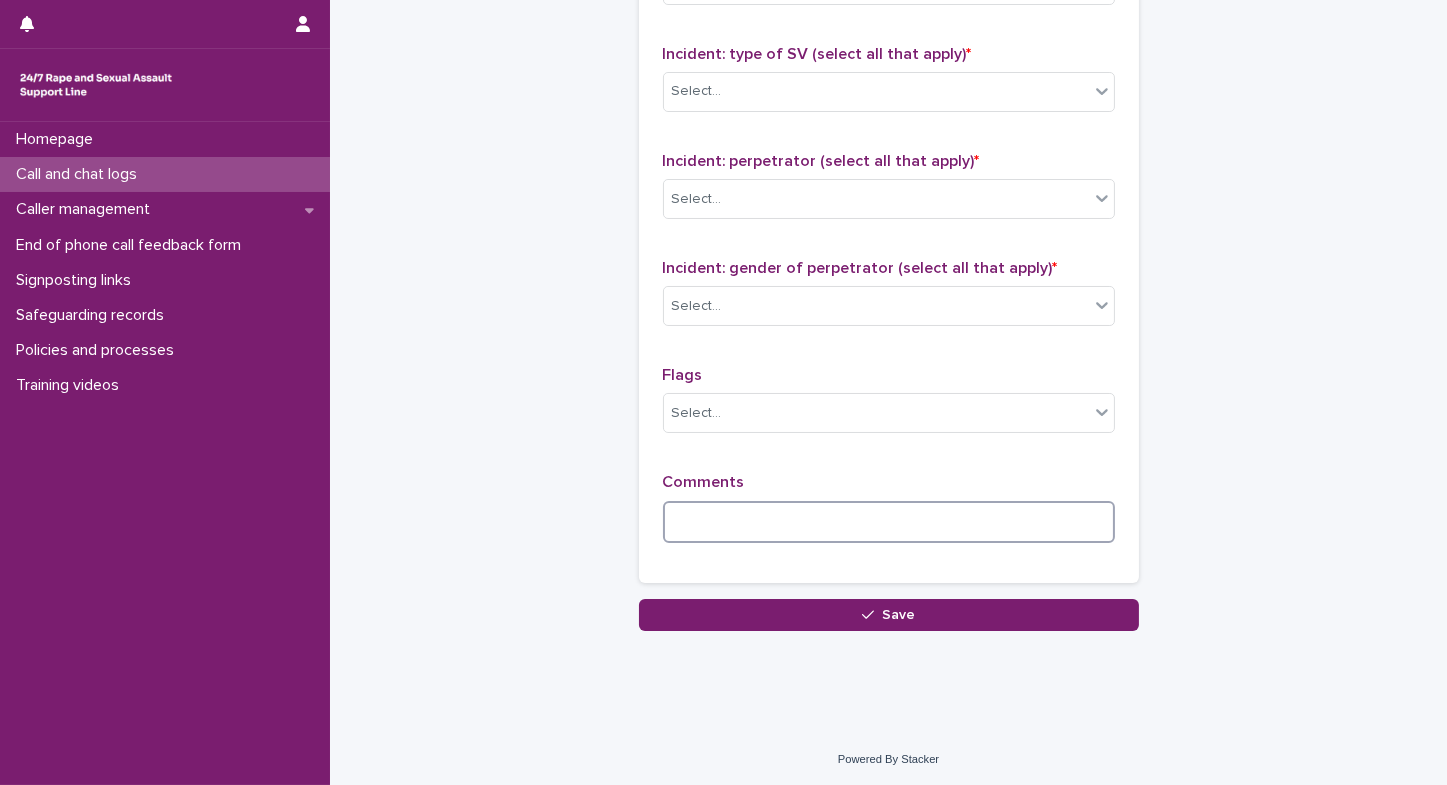 click at bounding box center (889, 522) 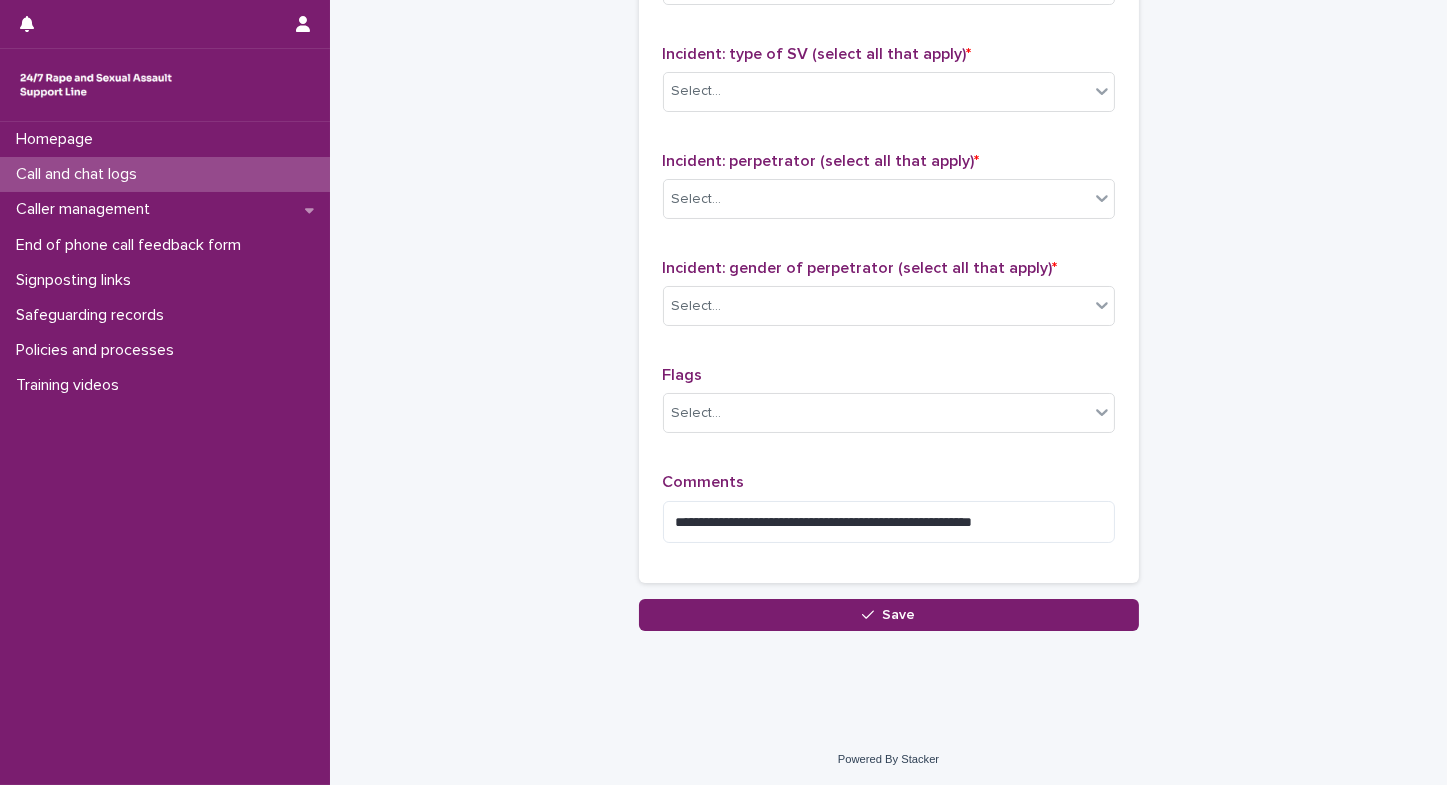 drag, startPoint x: 1056, startPoint y: 516, endPoint x: 508, endPoint y: 479, distance: 549.2477 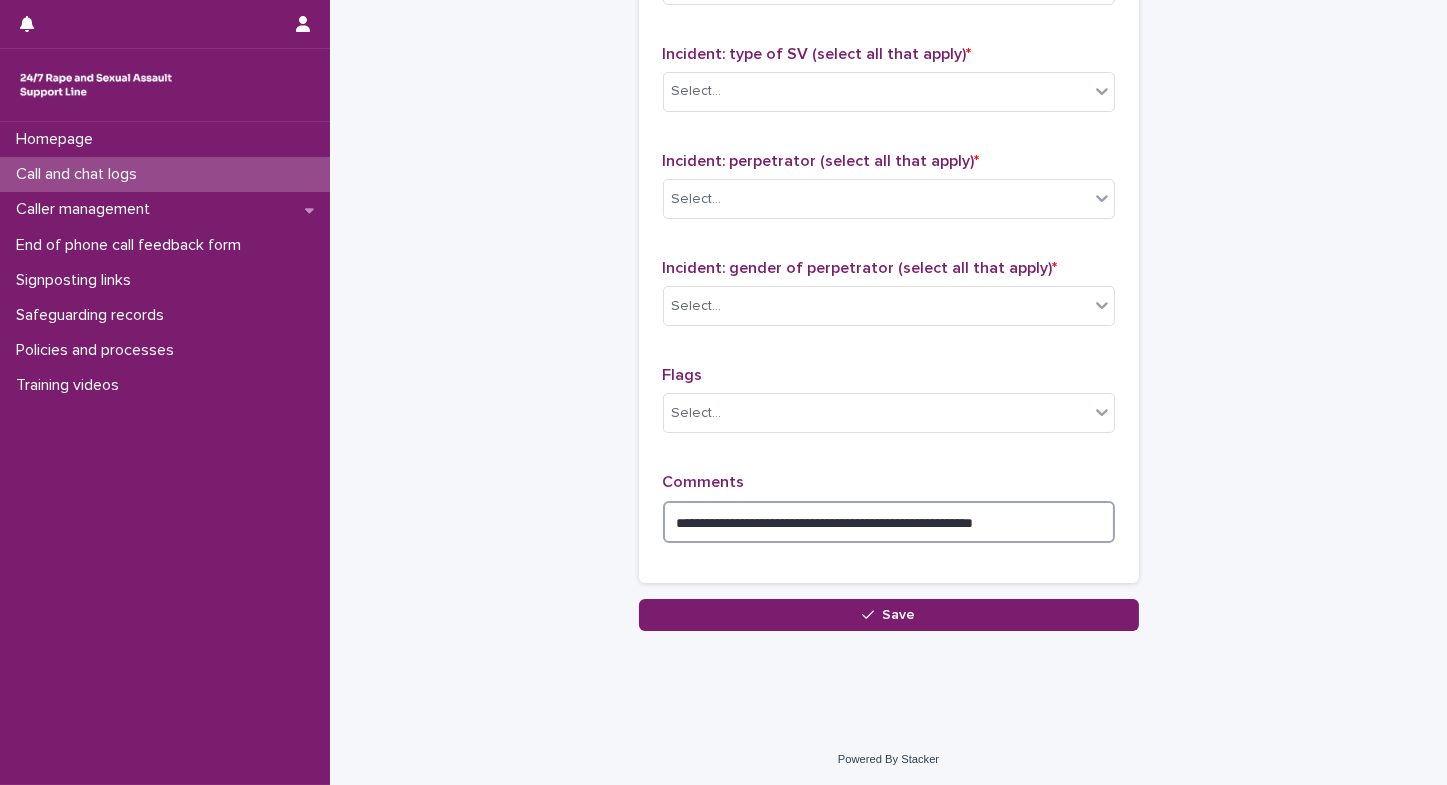 click on "**********" at bounding box center [889, 522] 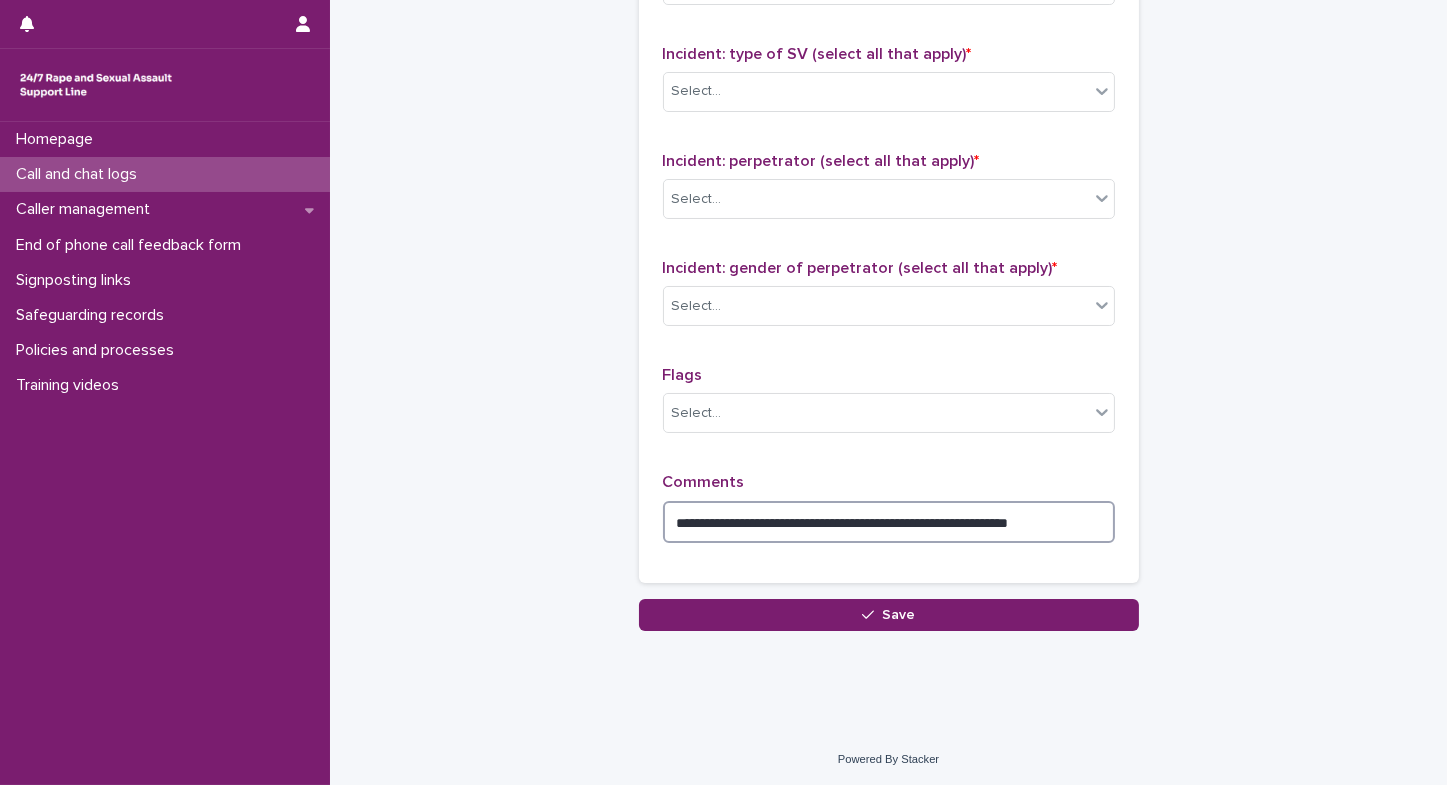 drag, startPoint x: 1088, startPoint y: 514, endPoint x: 1073, endPoint y: 514, distance: 15 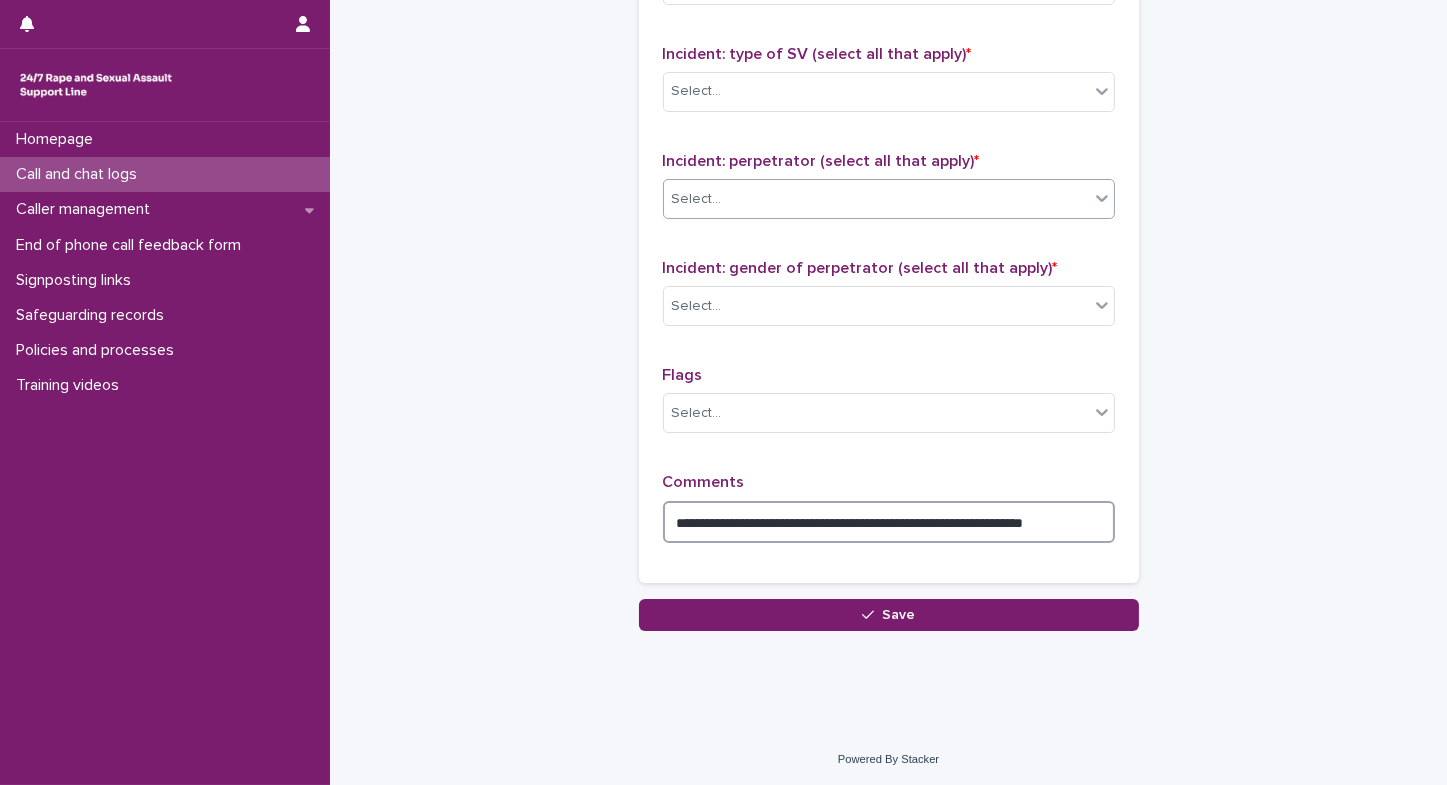 type on "**********" 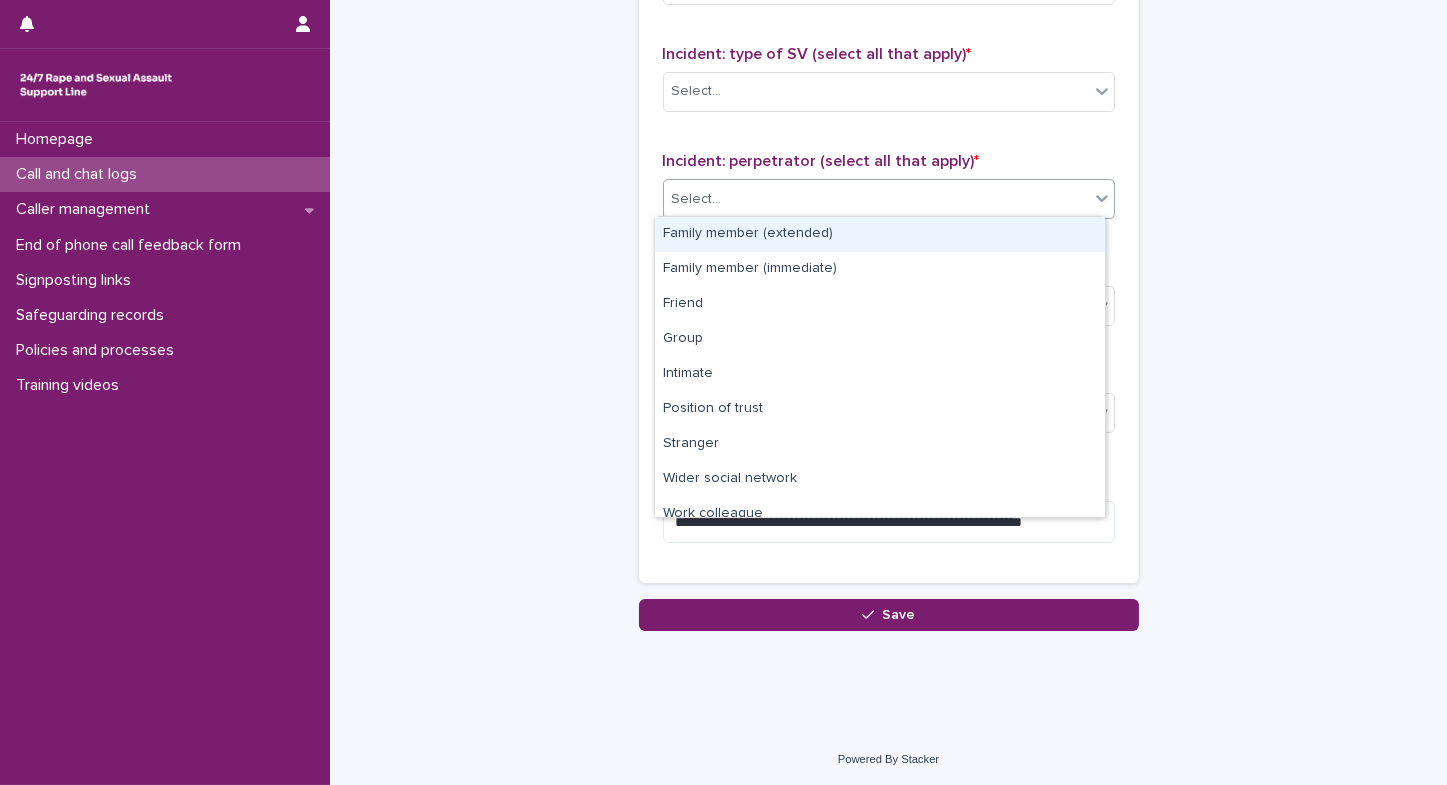 click on "Select..." at bounding box center [697, 199] 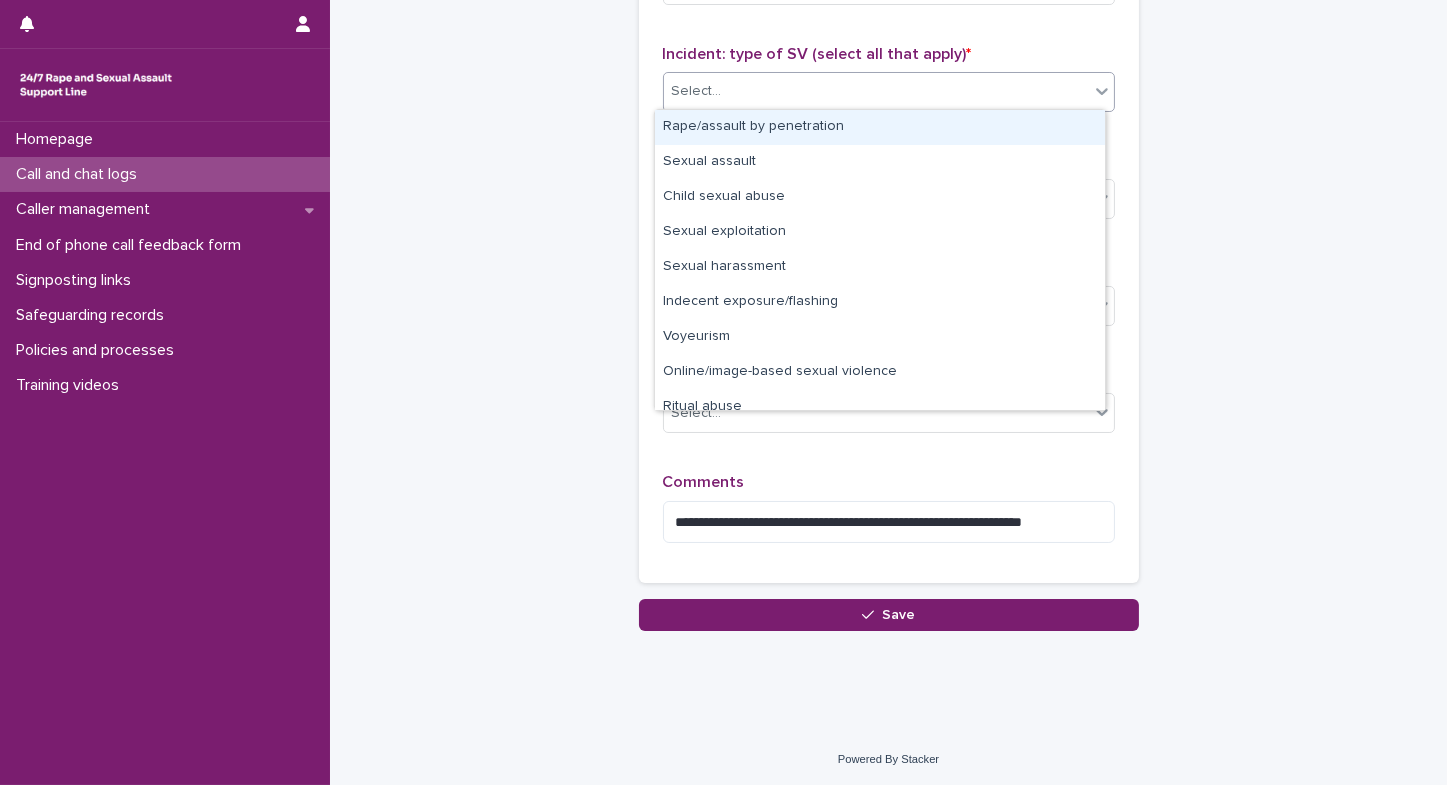 click on "Select..." at bounding box center [697, 91] 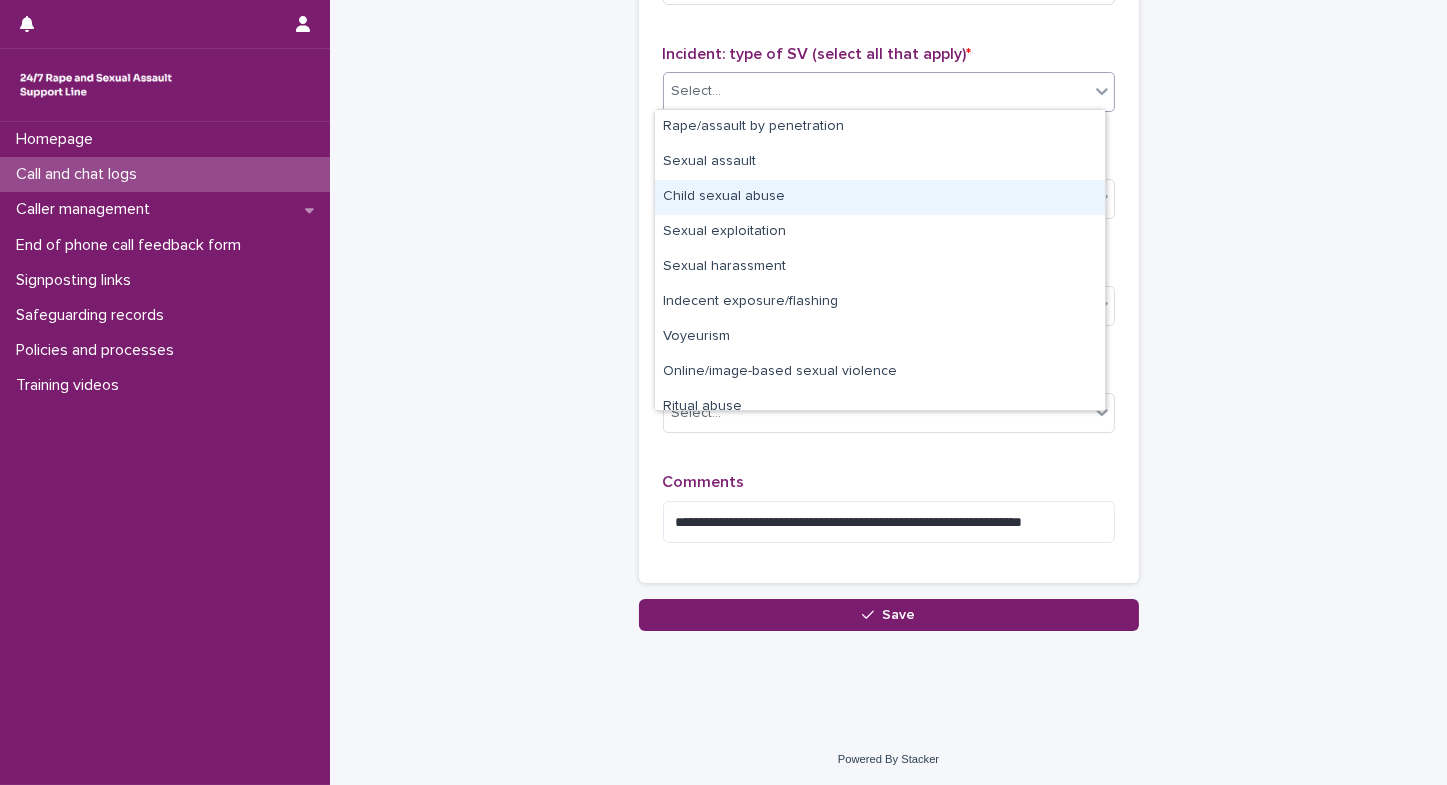click on "Child sexual abuse" at bounding box center (880, 197) 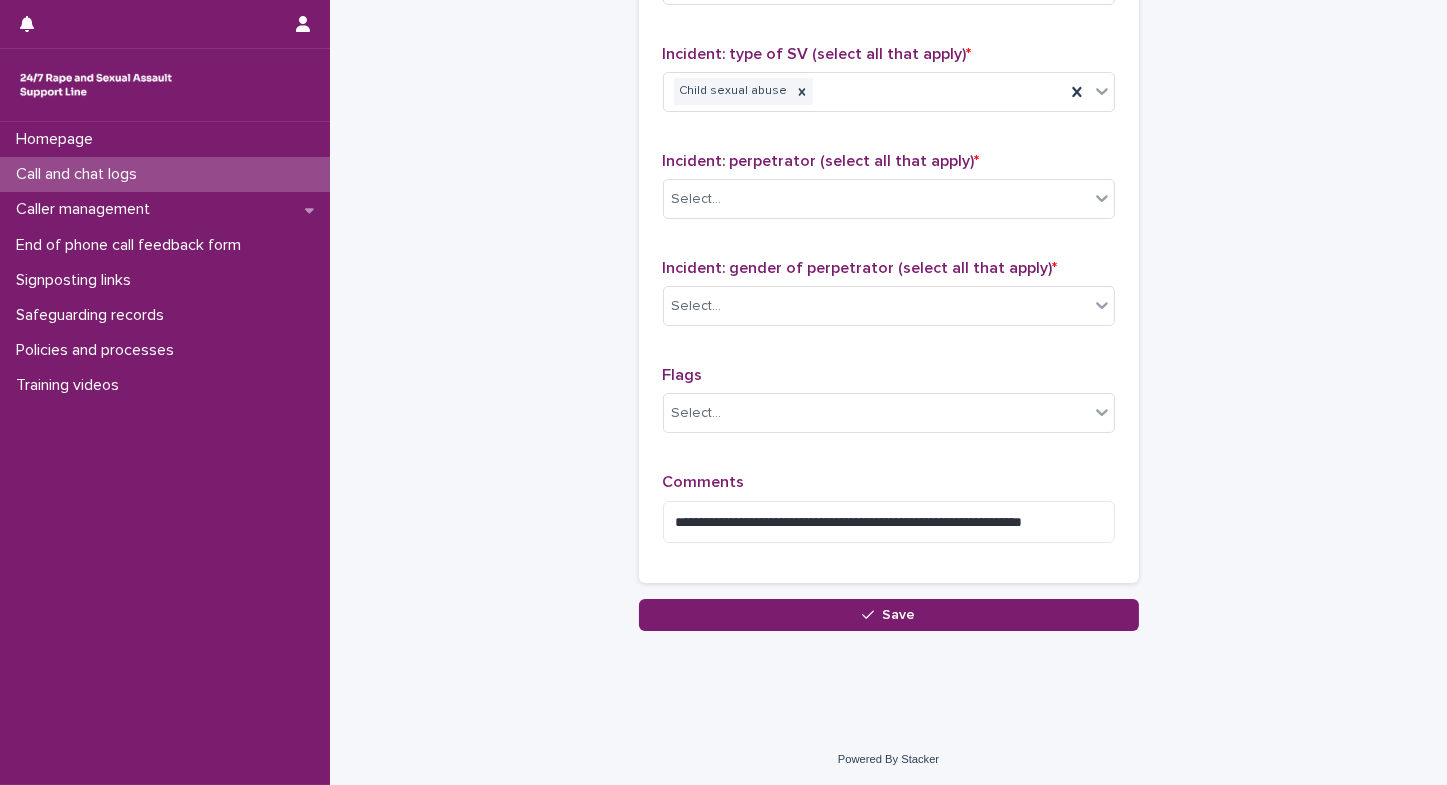 click on "Homepage Call and chat logs Caller management End of phone call feedback form Signposting links Safeguarding records Policies and processes Training videos" at bounding box center (165, 453) 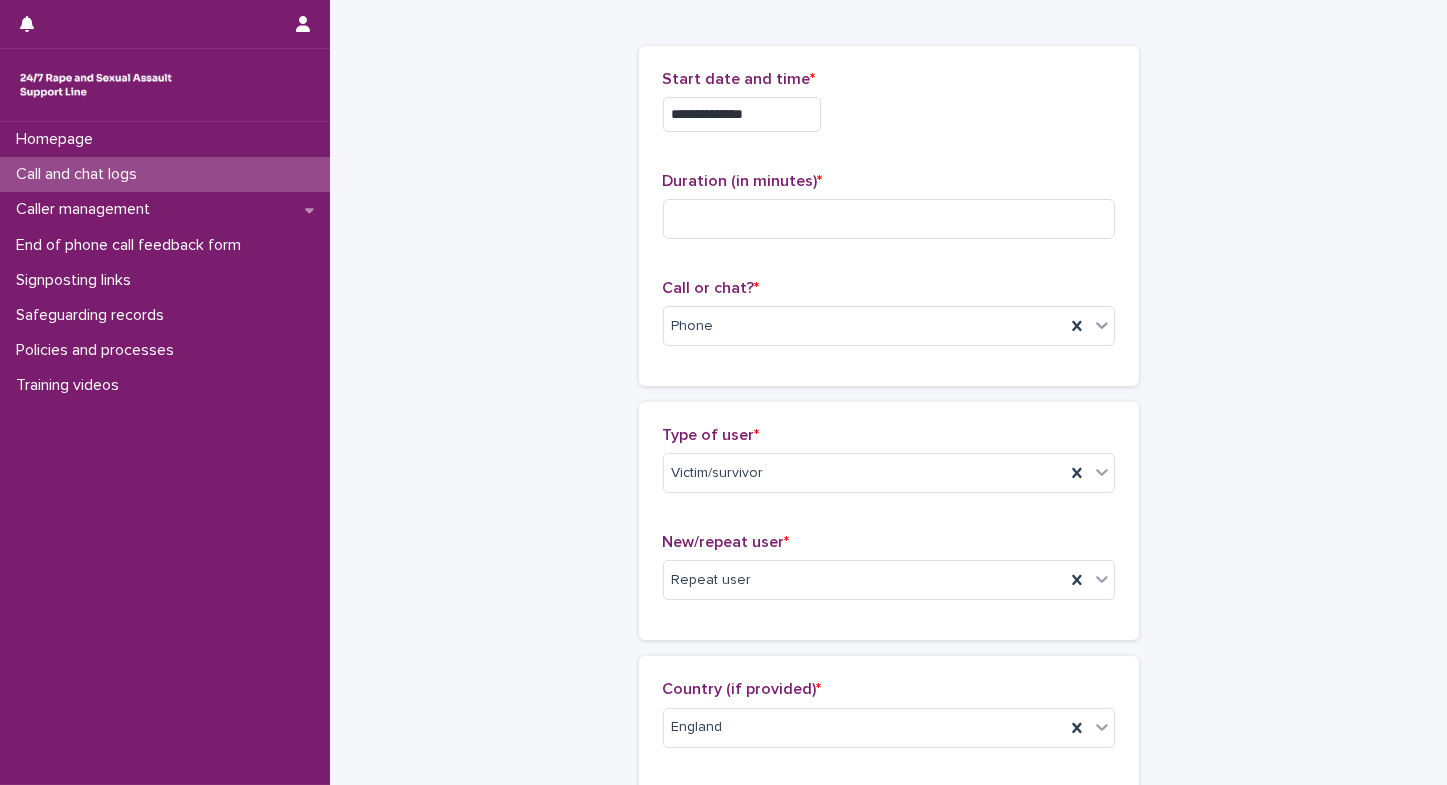 scroll, scrollTop: 0, scrollLeft: 0, axis: both 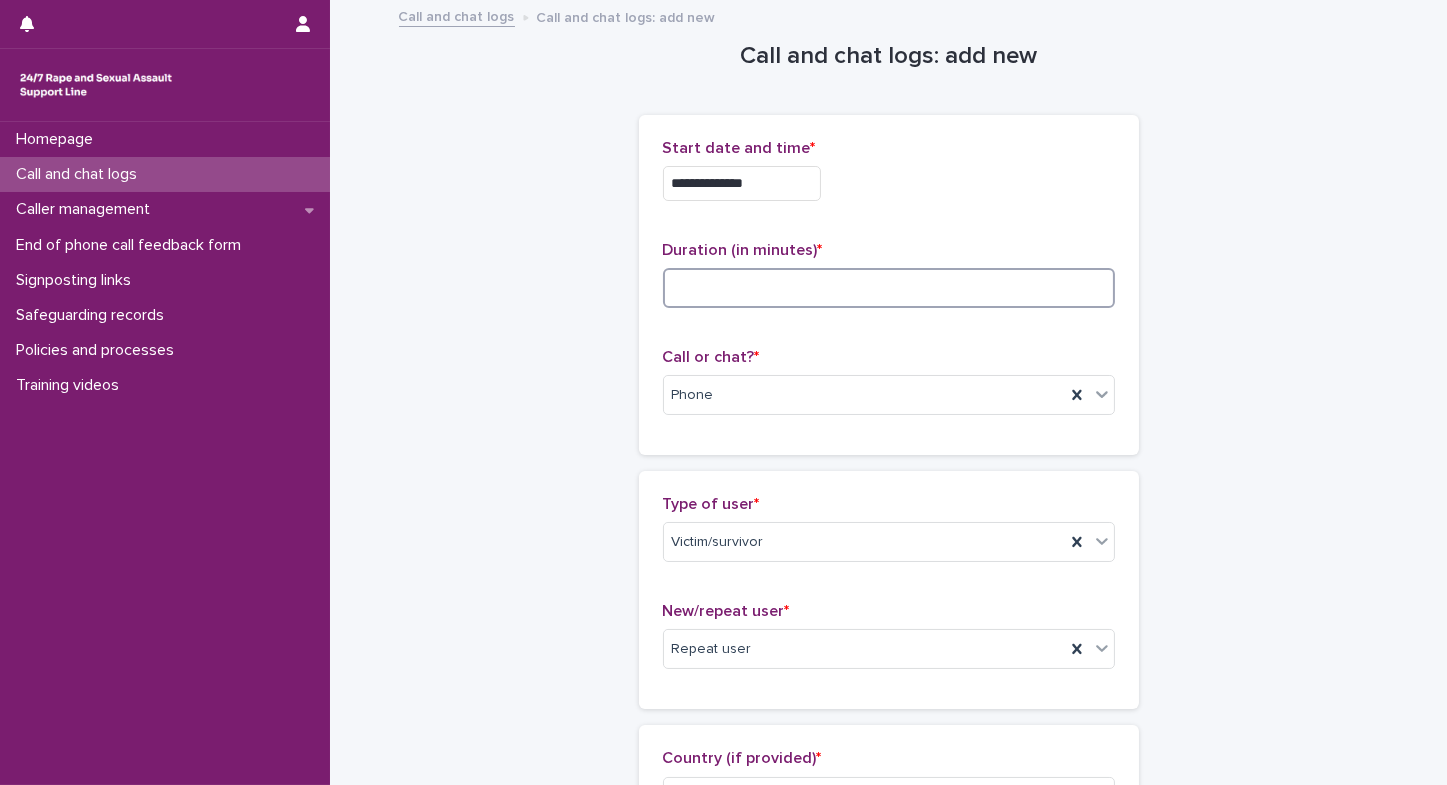 click at bounding box center [889, 288] 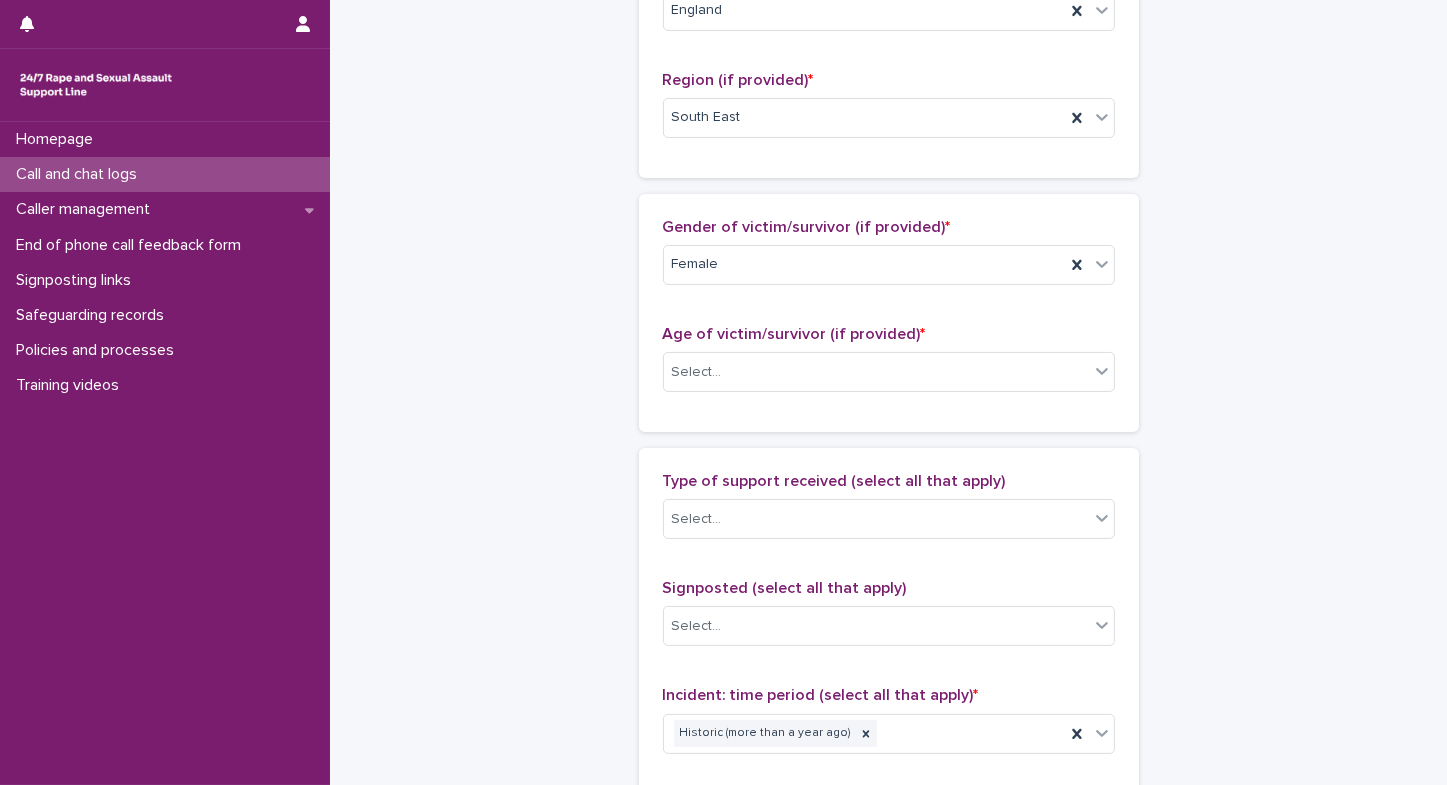scroll, scrollTop: 814, scrollLeft: 0, axis: vertical 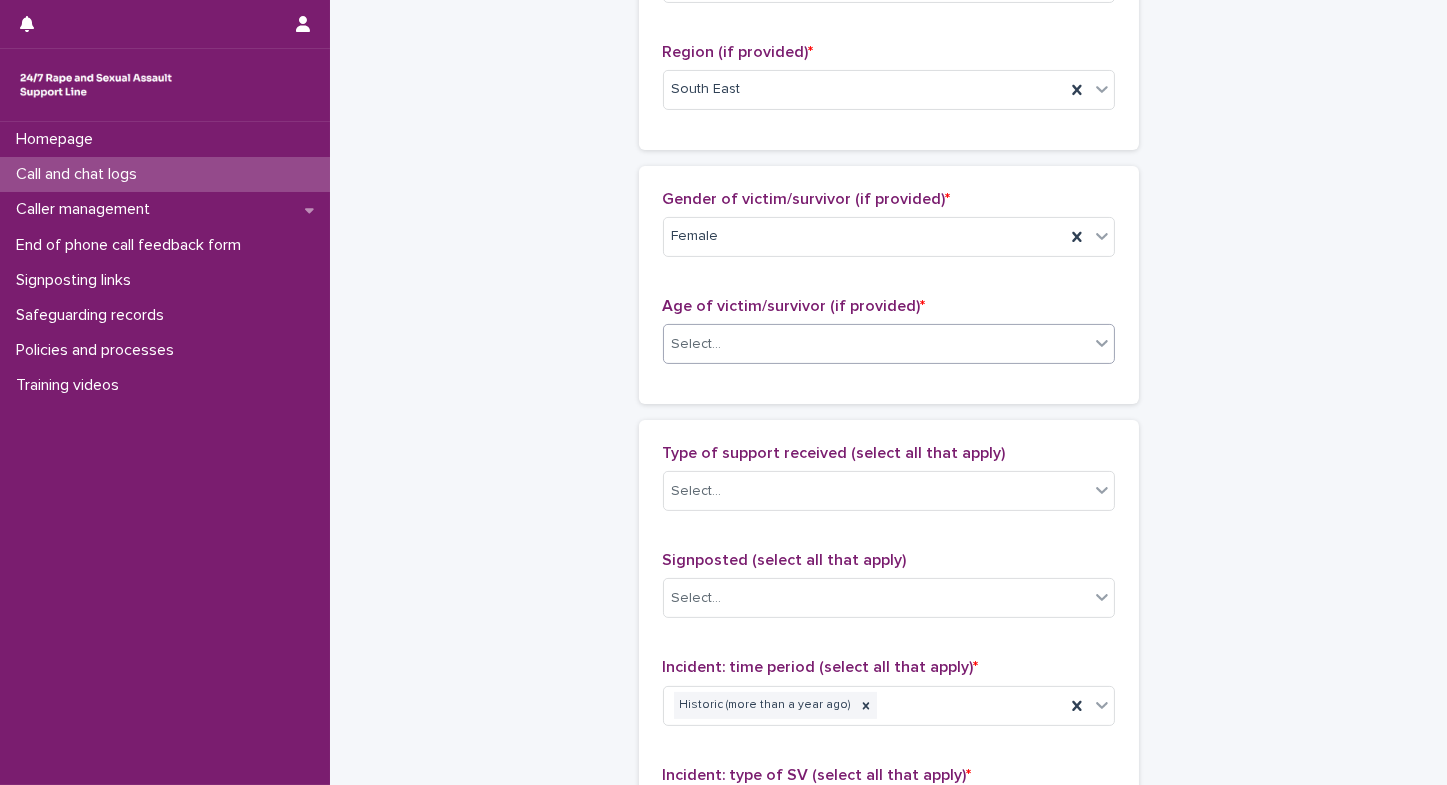 type on "**" 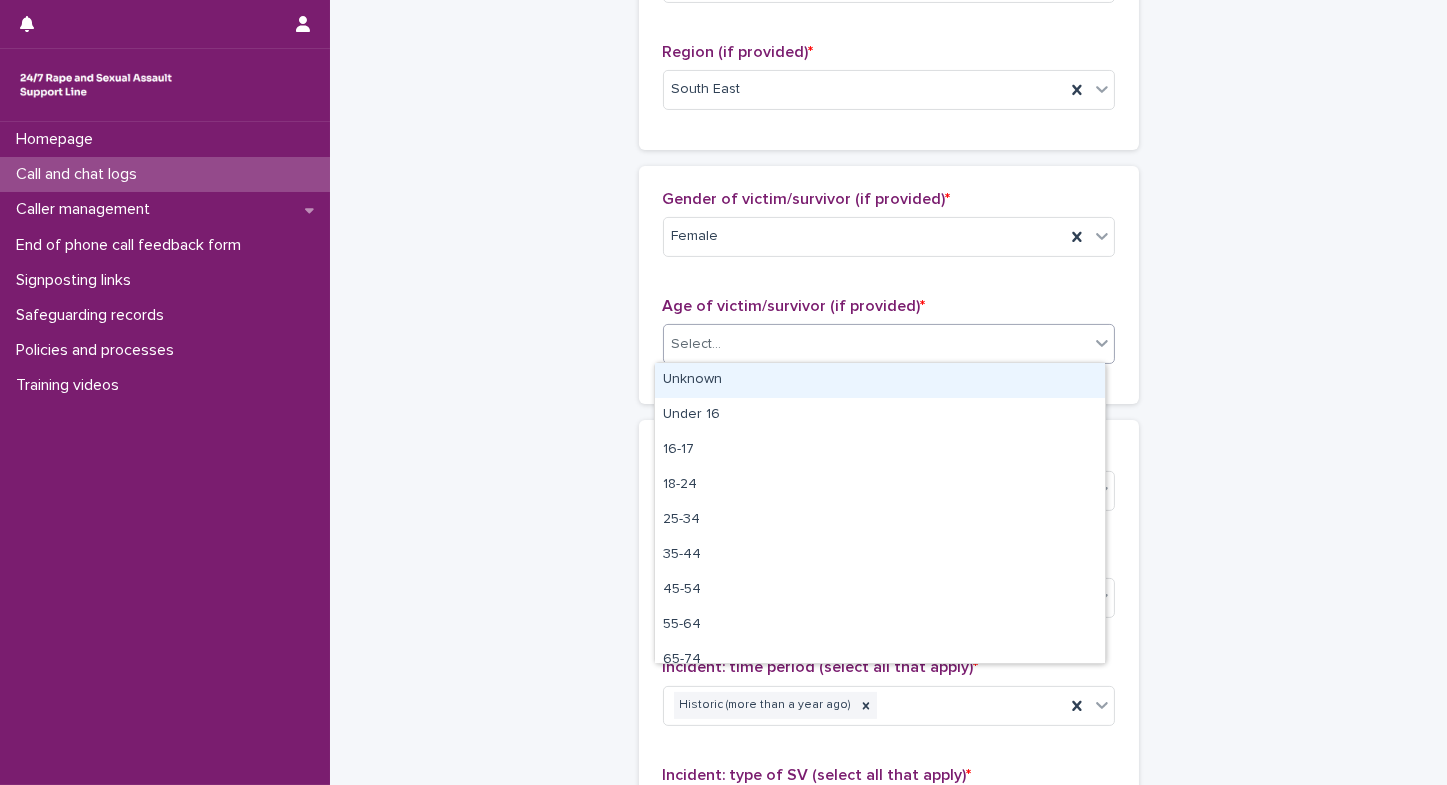 click on "Unknown" at bounding box center (880, 380) 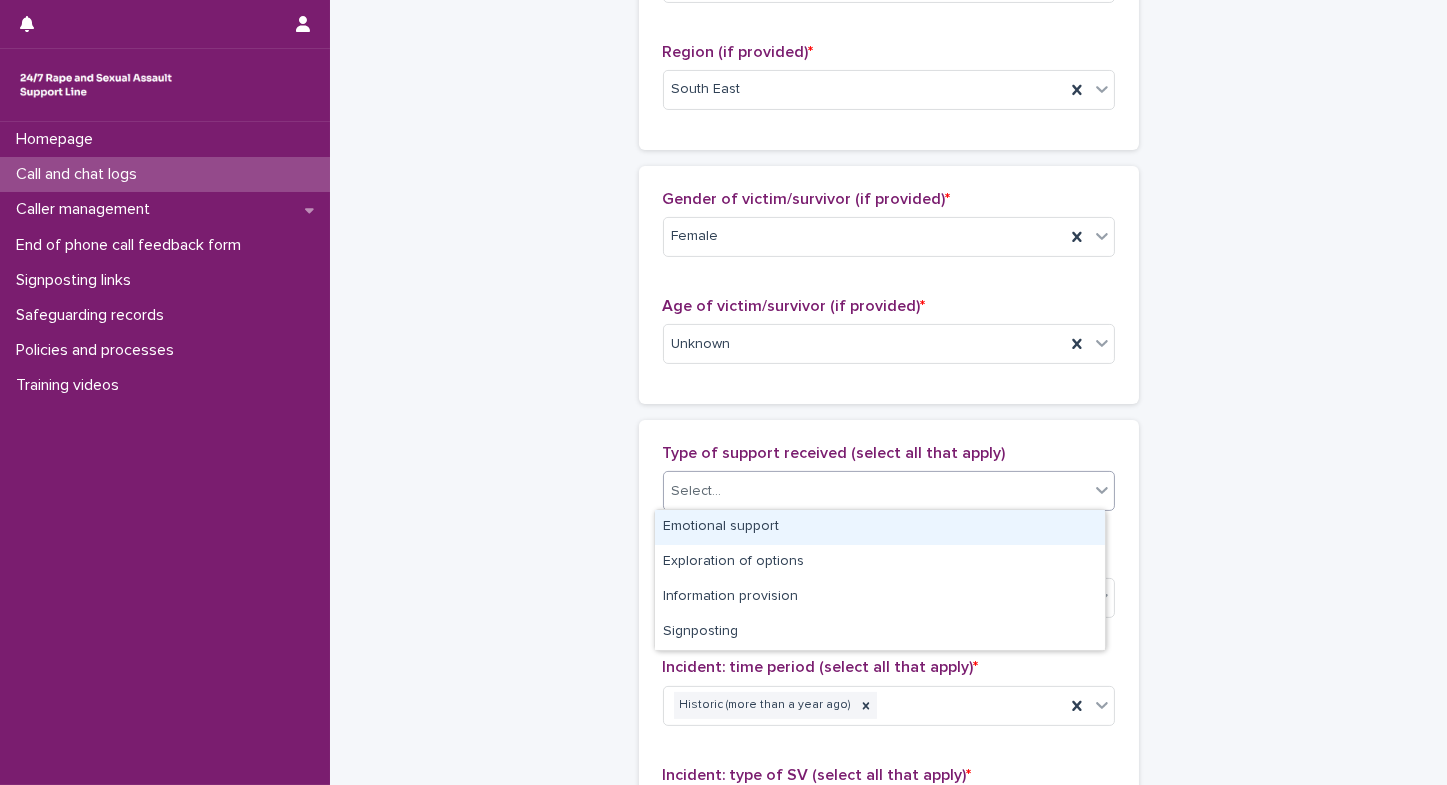 click on "Select..." at bounding box center [697, 491] 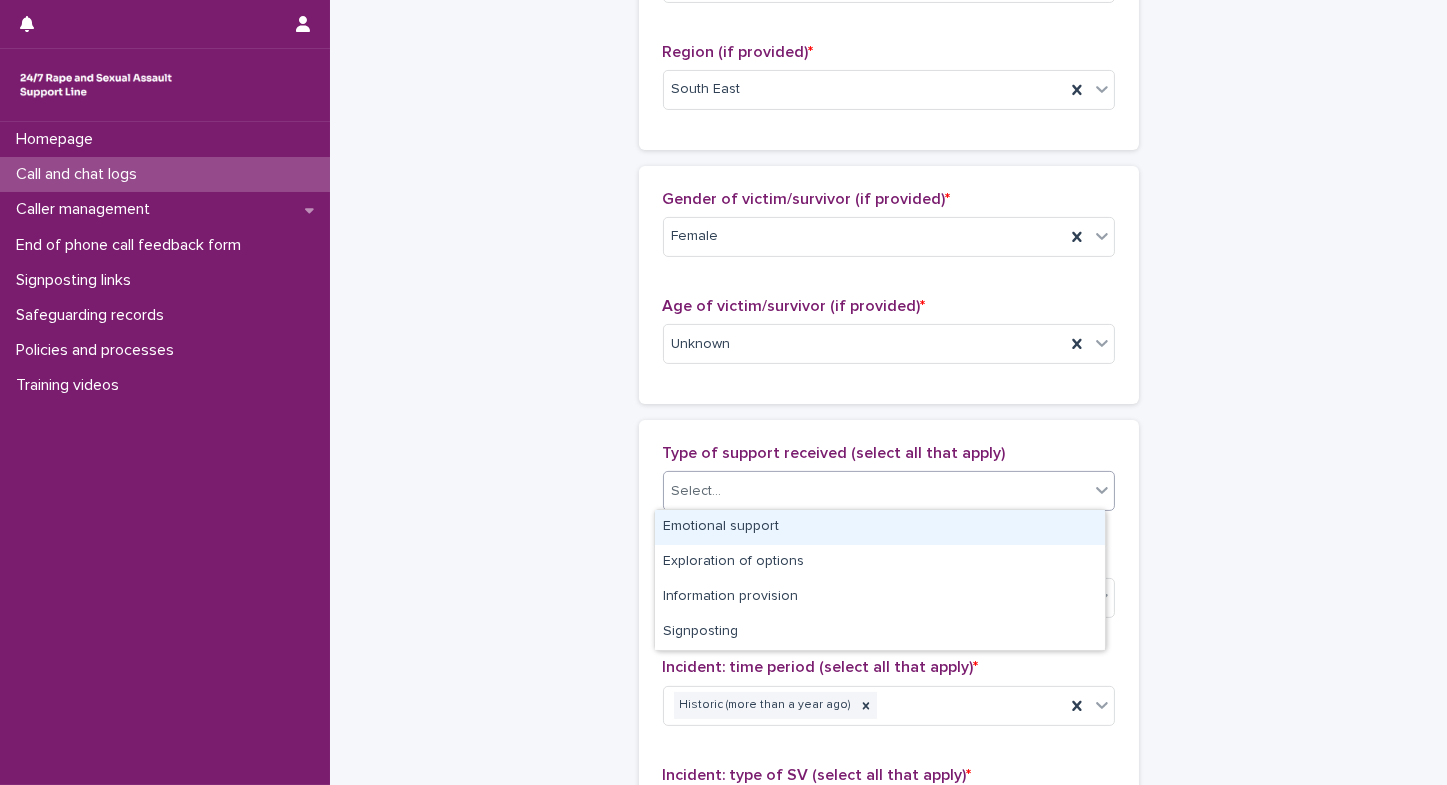 click on "Emotional support" at bounding box center (880, 527) 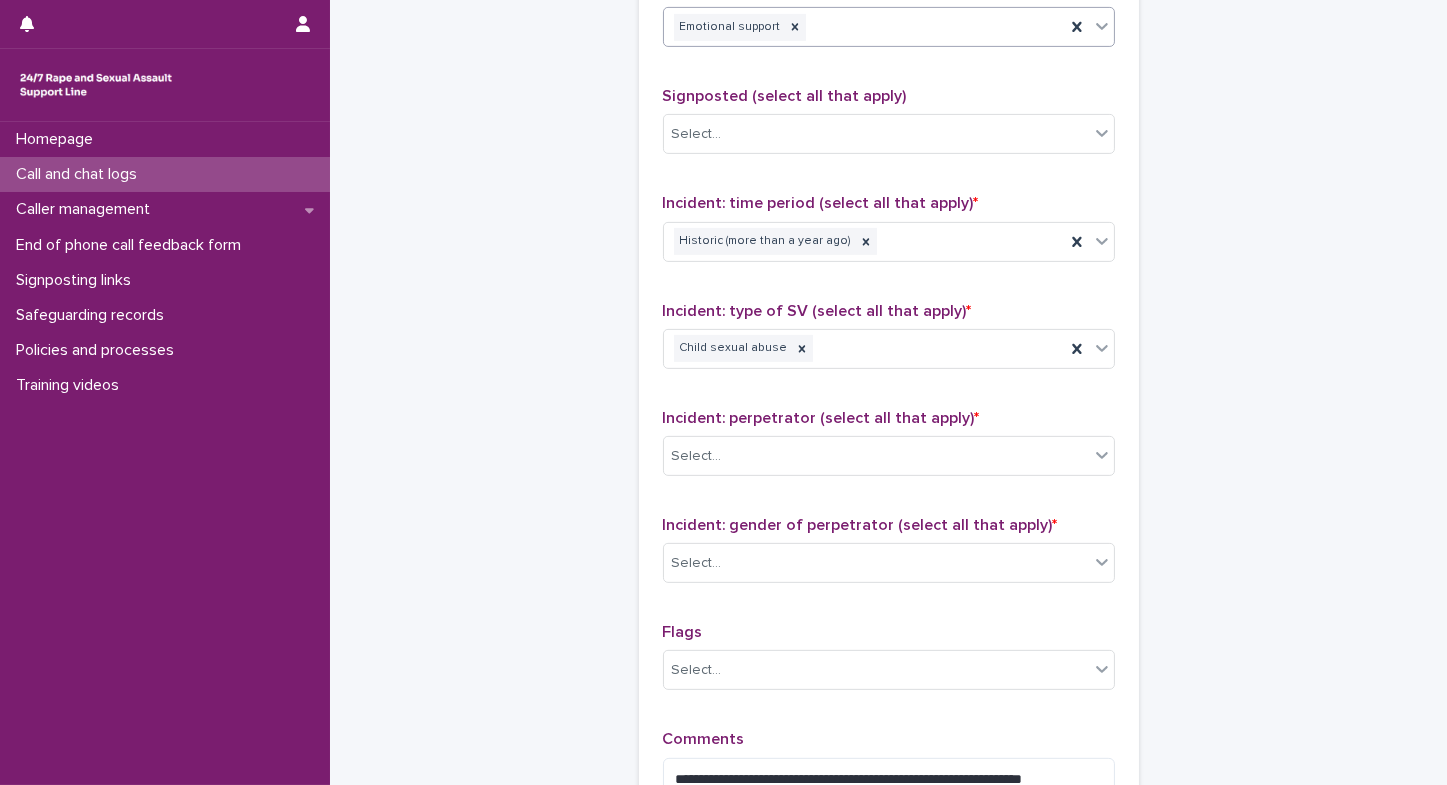 scroll, scrollTop: 1522, scrollLeft: 0, axis: vertical 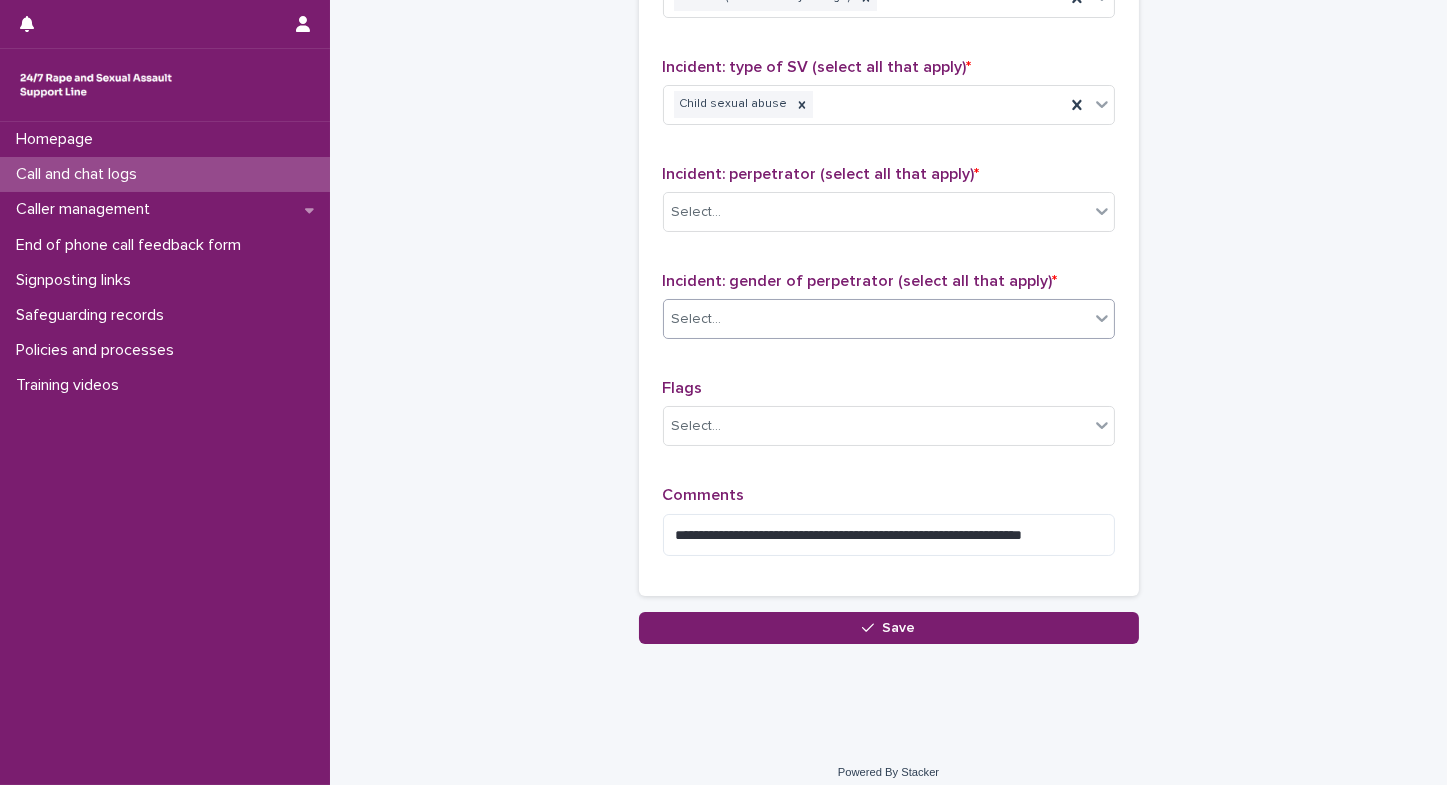 click on "Select..." at bounding box center [876, 319] 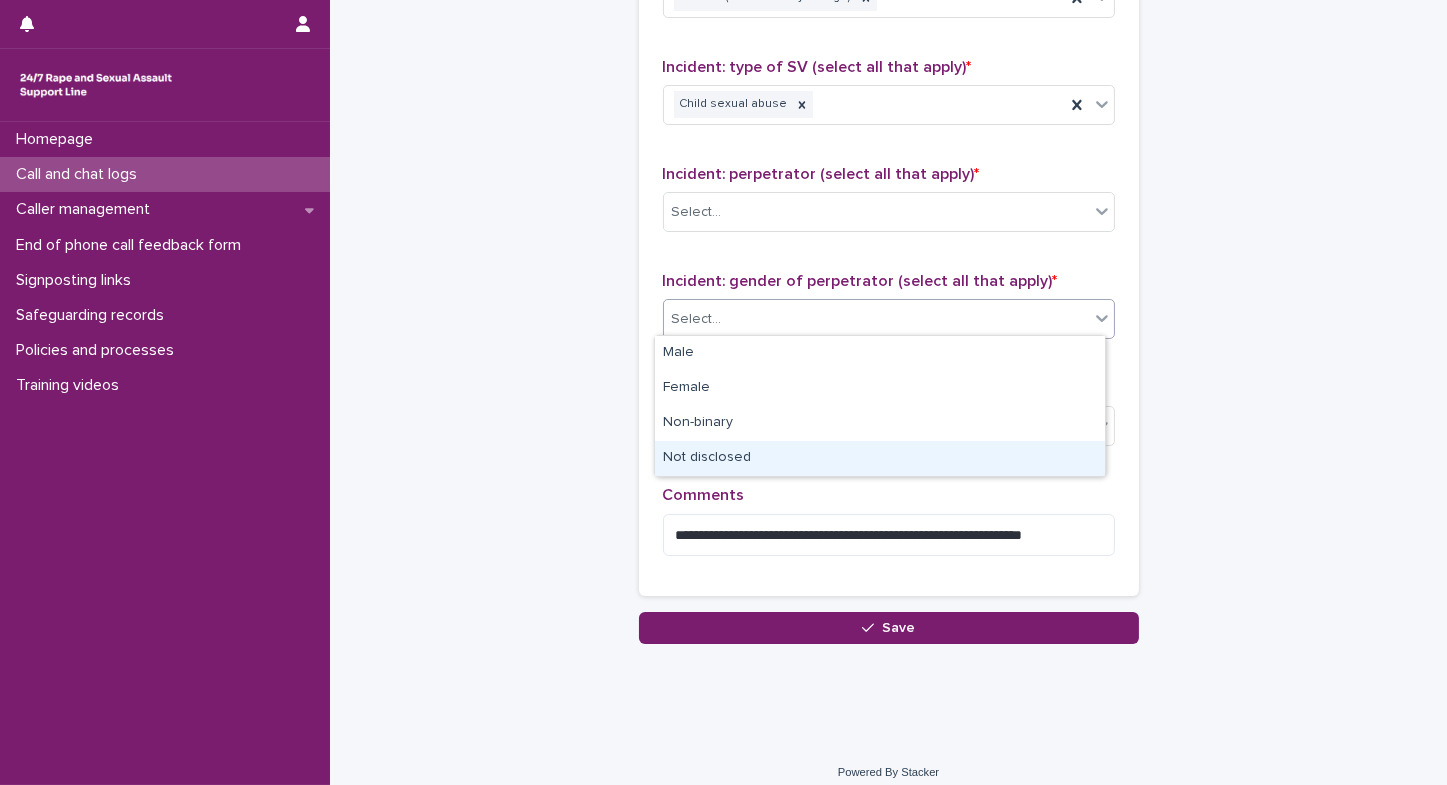 click on "Not disclosed" at bounding box center [880, 458] 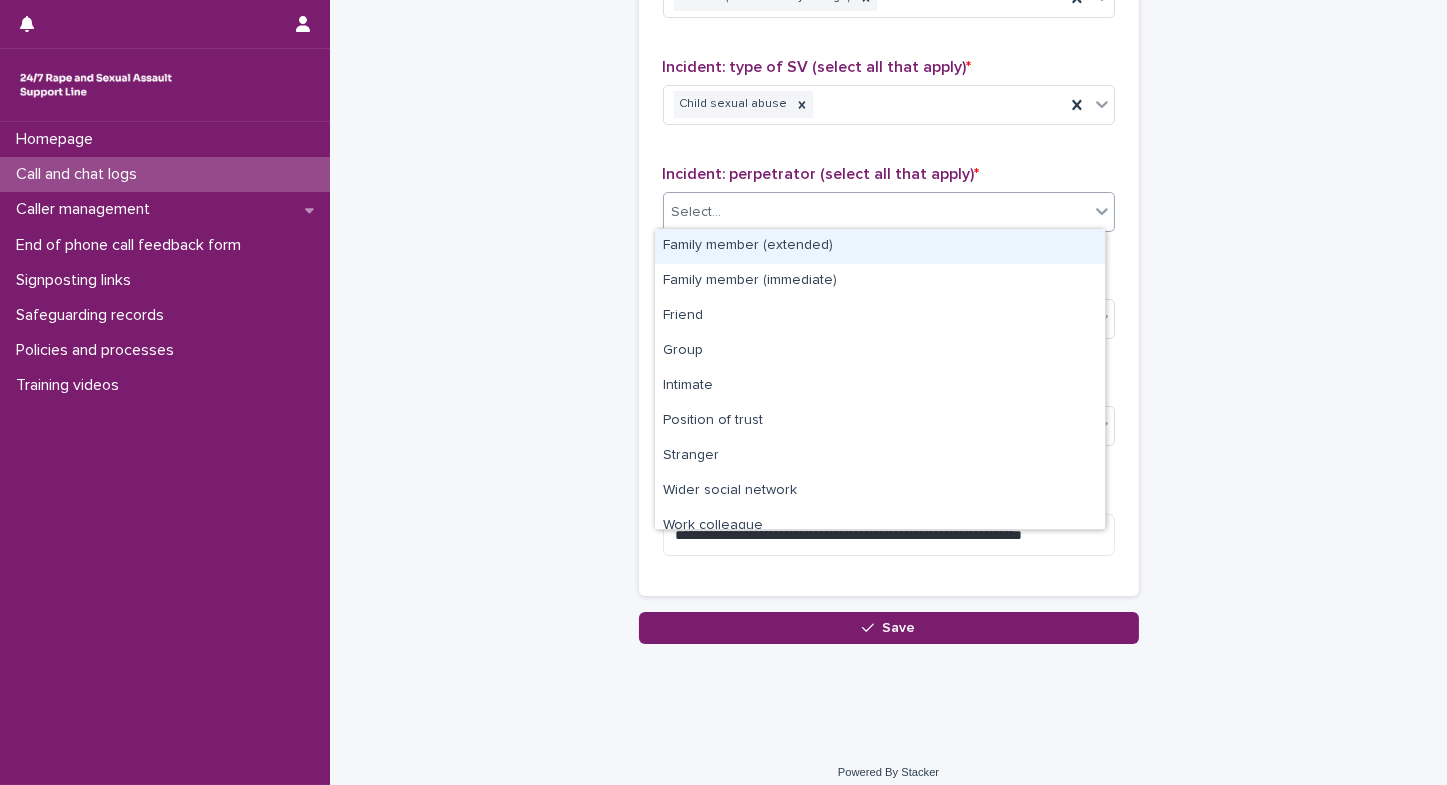 click on "Select..." at bounding box center (697, 212) 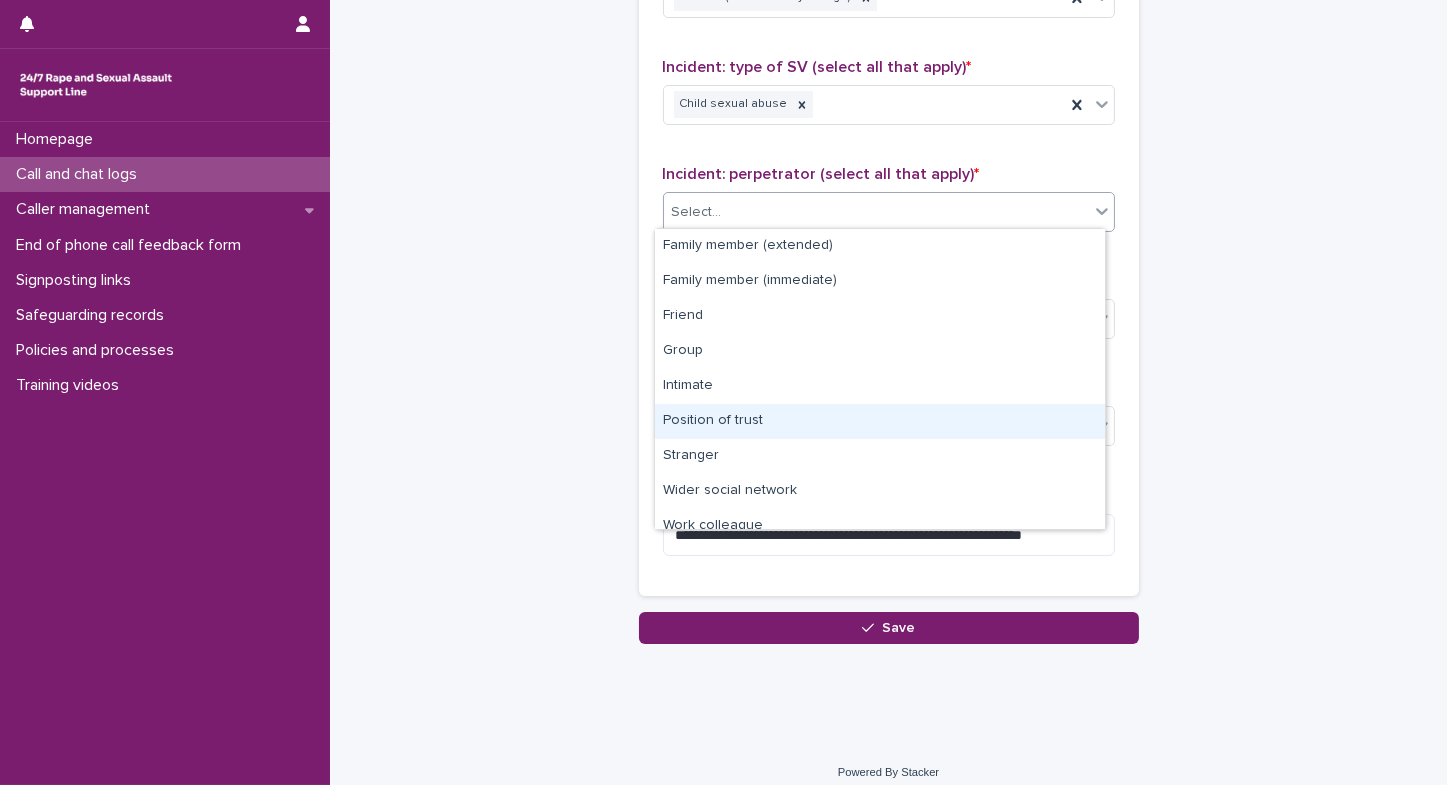 scroll, scrollTop: 84, scrollLeft: 0, axis: vertical 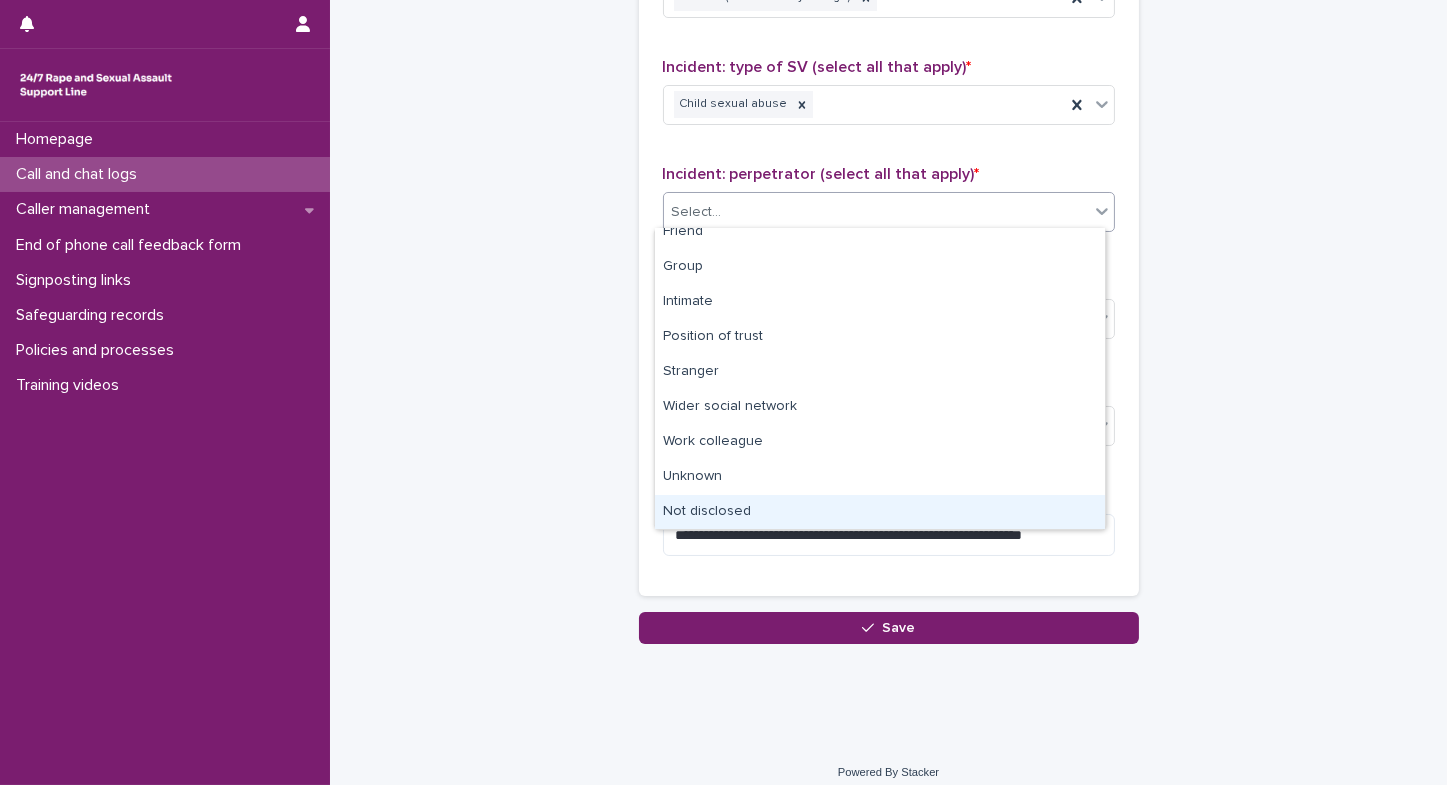 click on "Not disclosed" at bounding box center (880, 512) 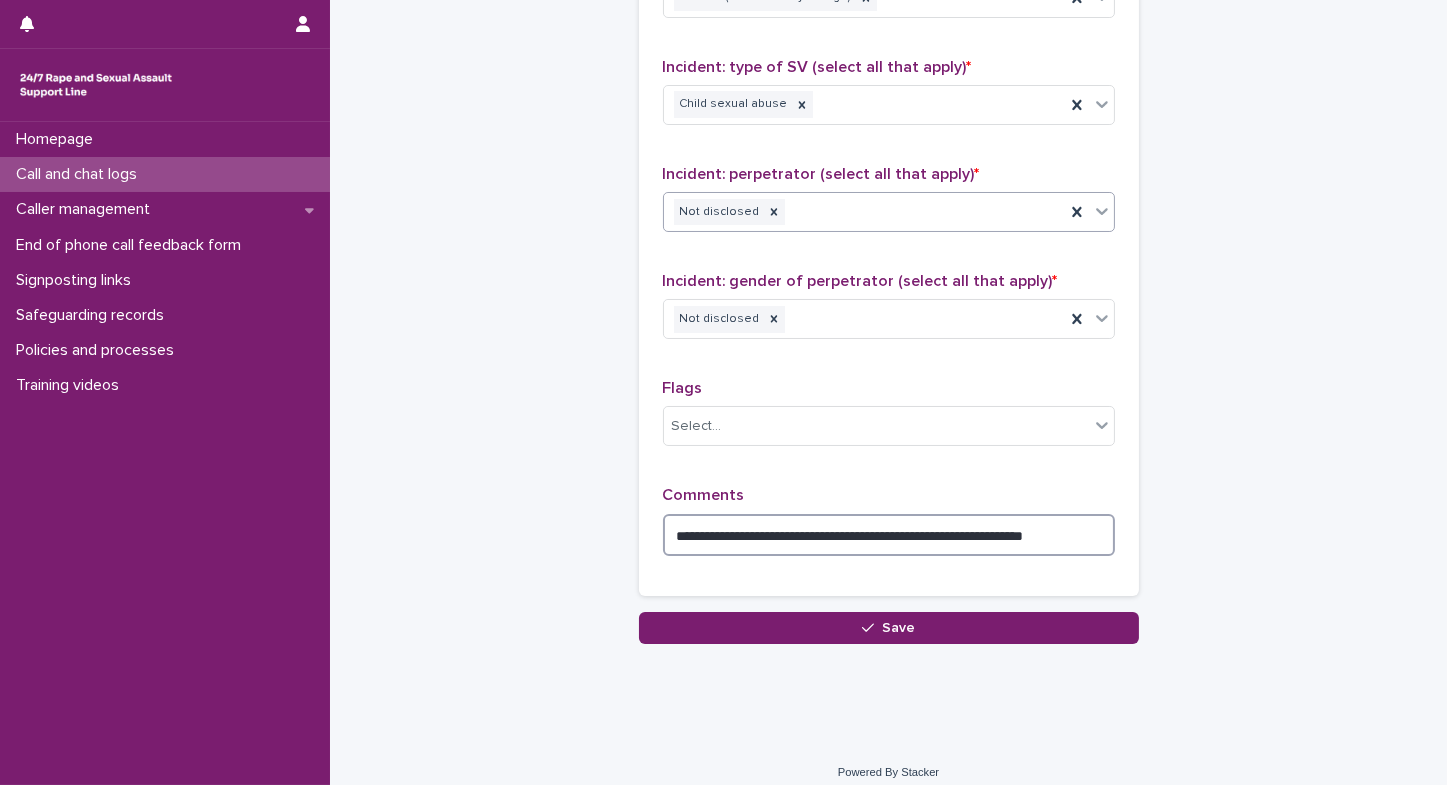 click on "**********" at bounding box center [889, 535] 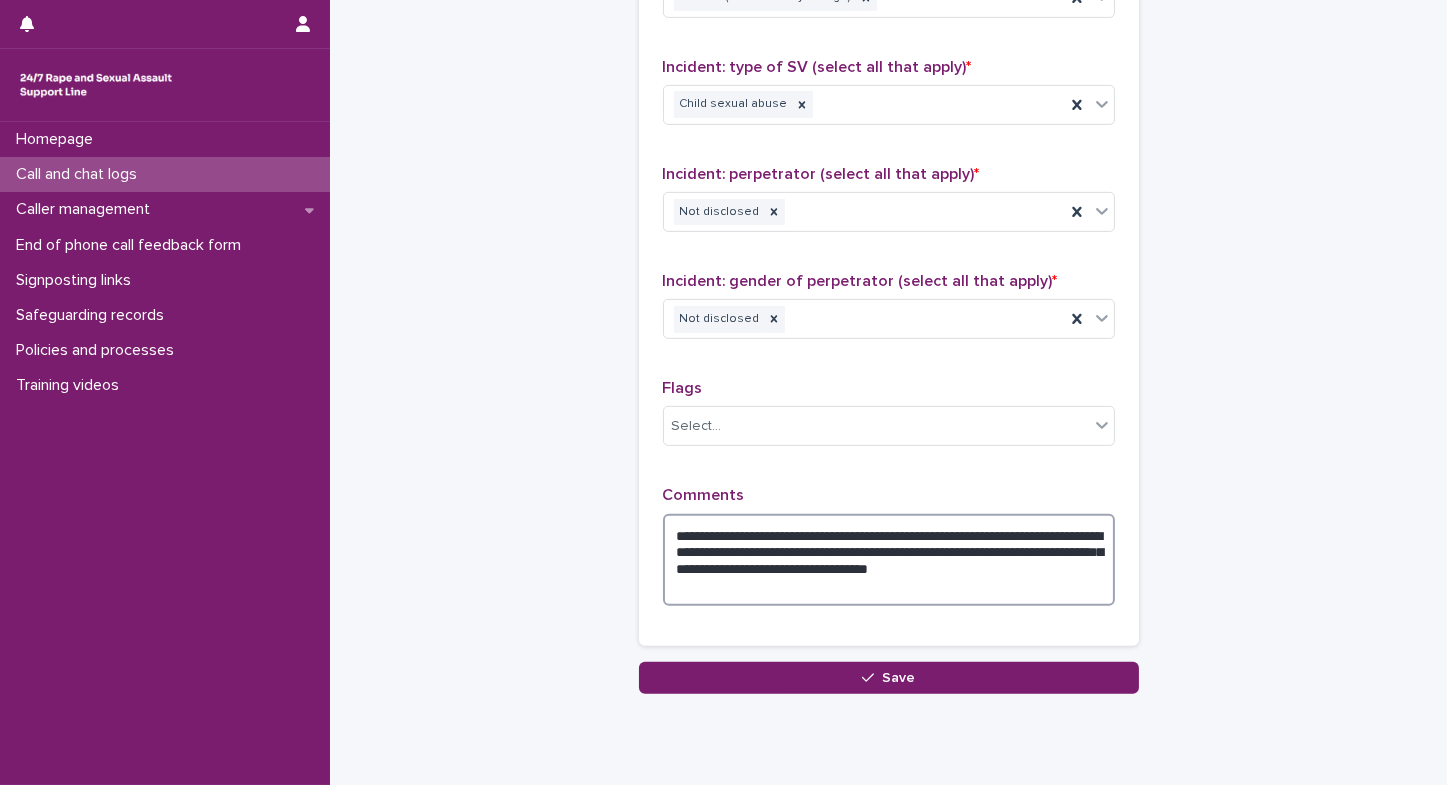 click on "**********" at bounding box center (889, 560) 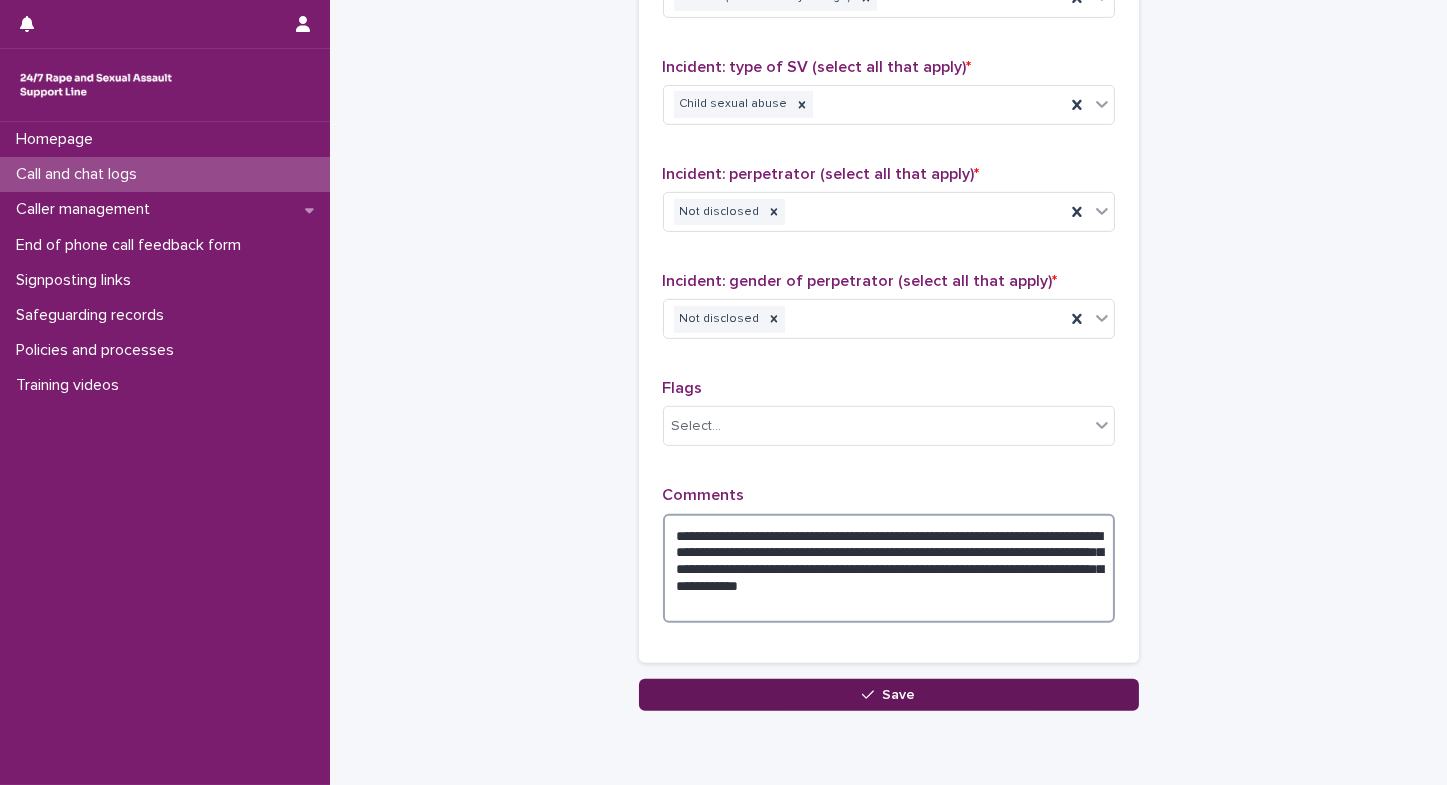 type on "**********" 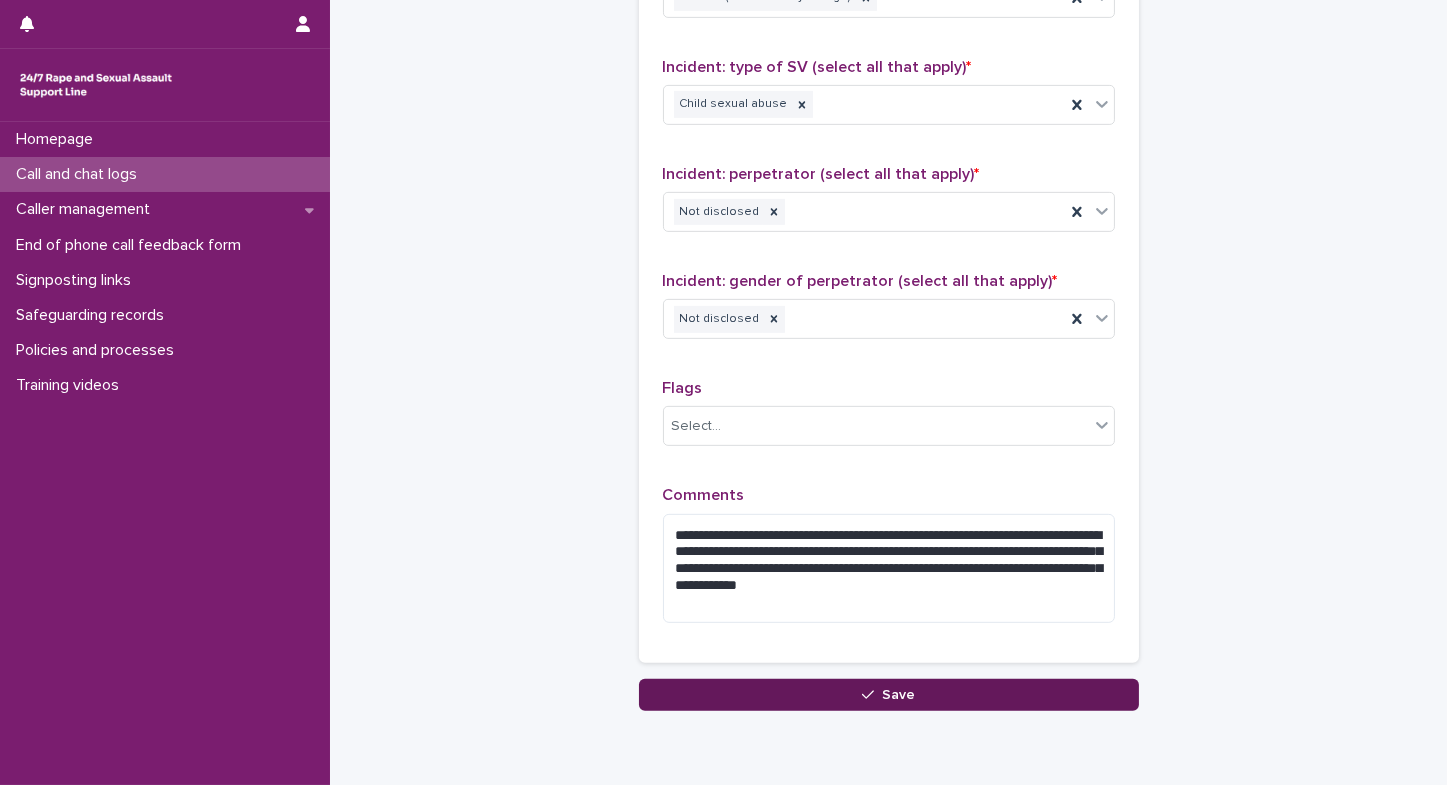 click on "Save" at bounding box center (889, 695) 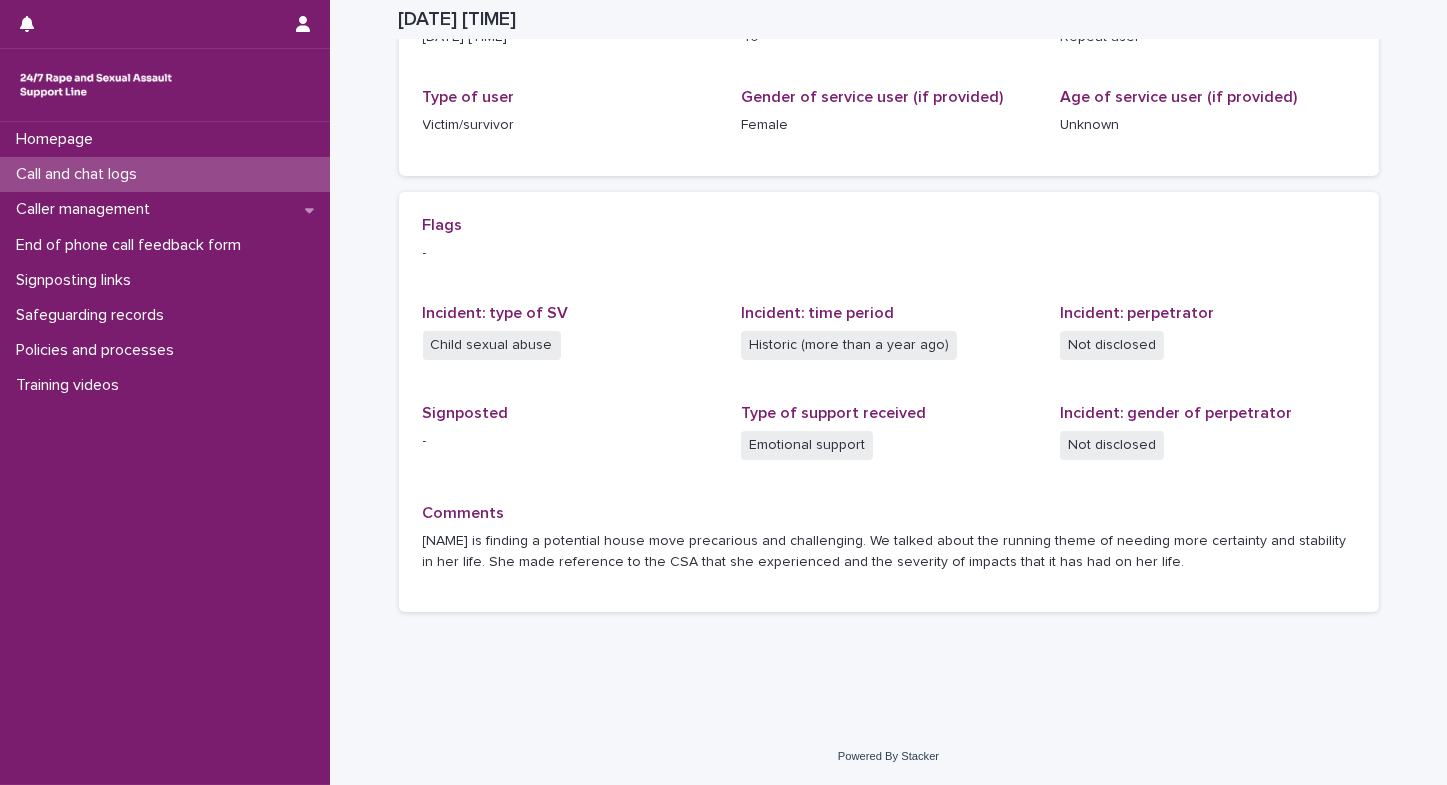 scroll, scrollTop: 298, scrollLeft: 0, axis: vertical 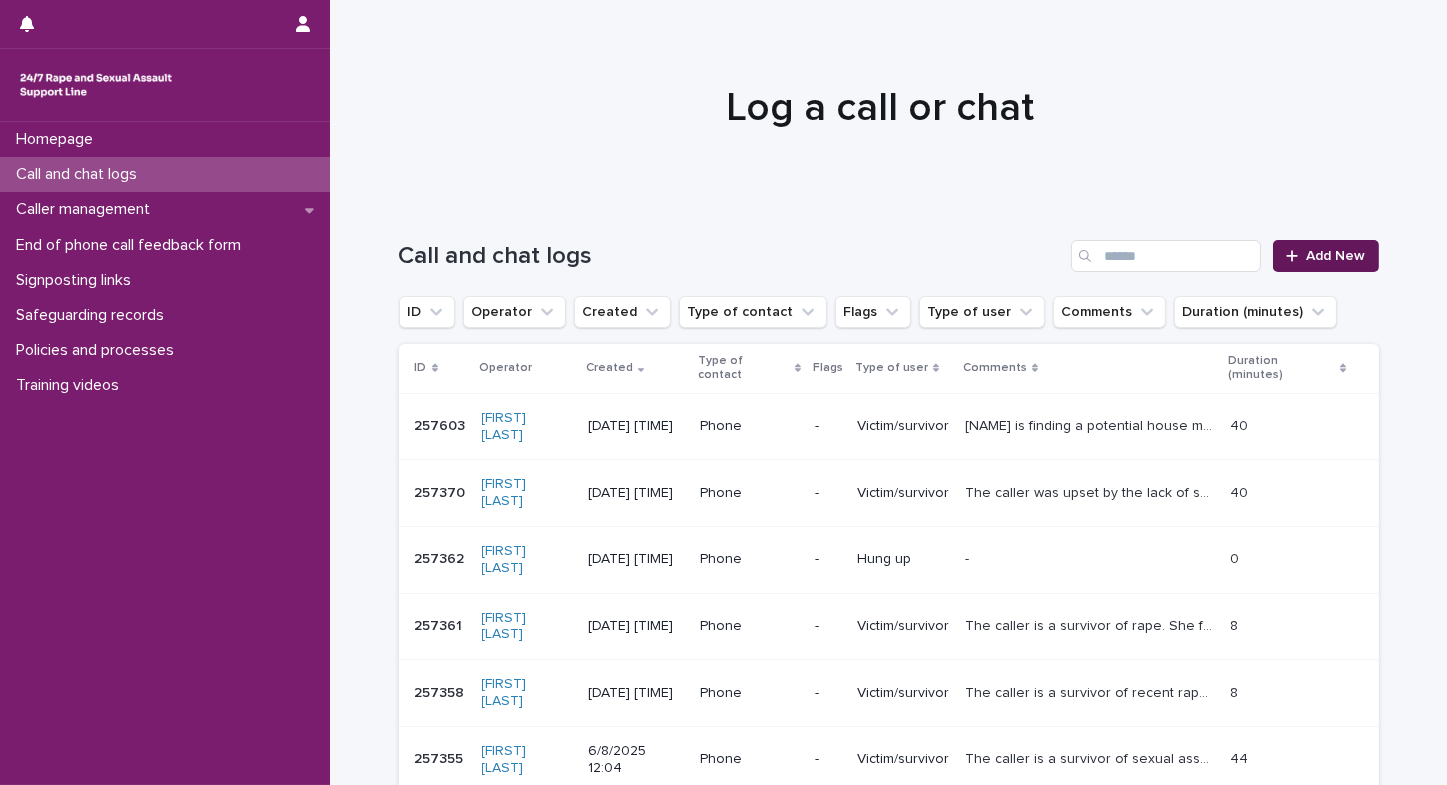 click on "Add New" at bounding box center (1336, 256) 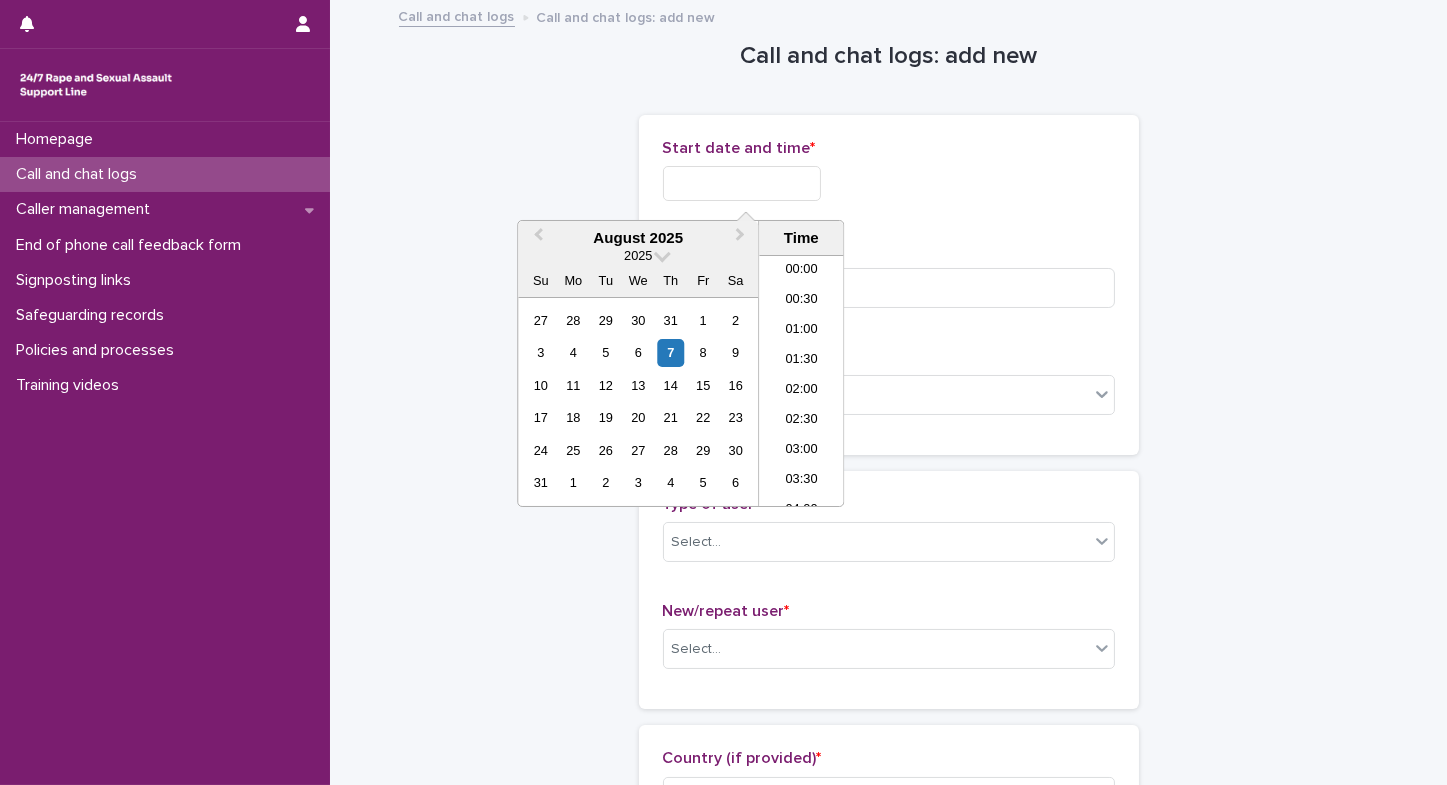 click at bounding box center [742, 183] 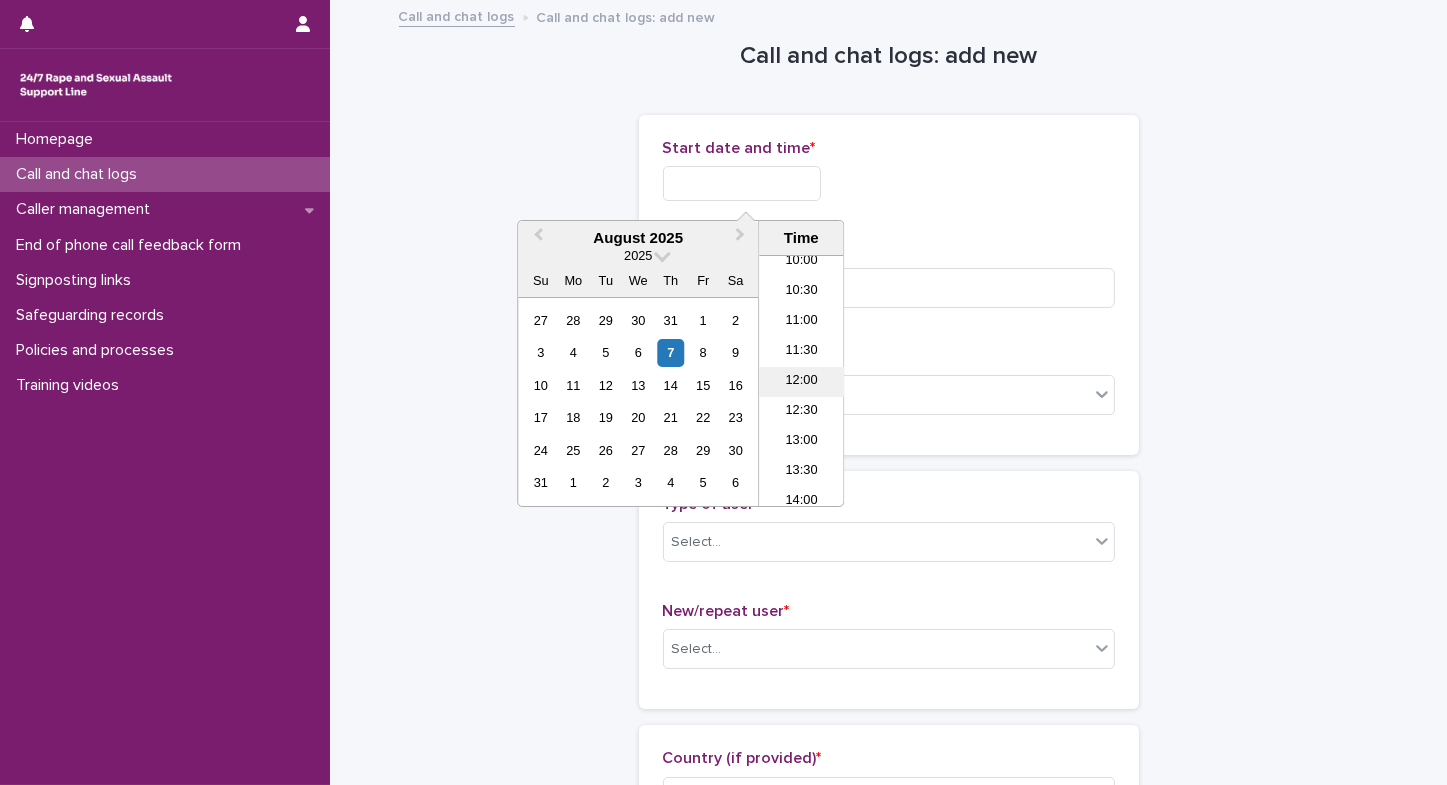 click on "12:00" at bounding box center [801, 382] 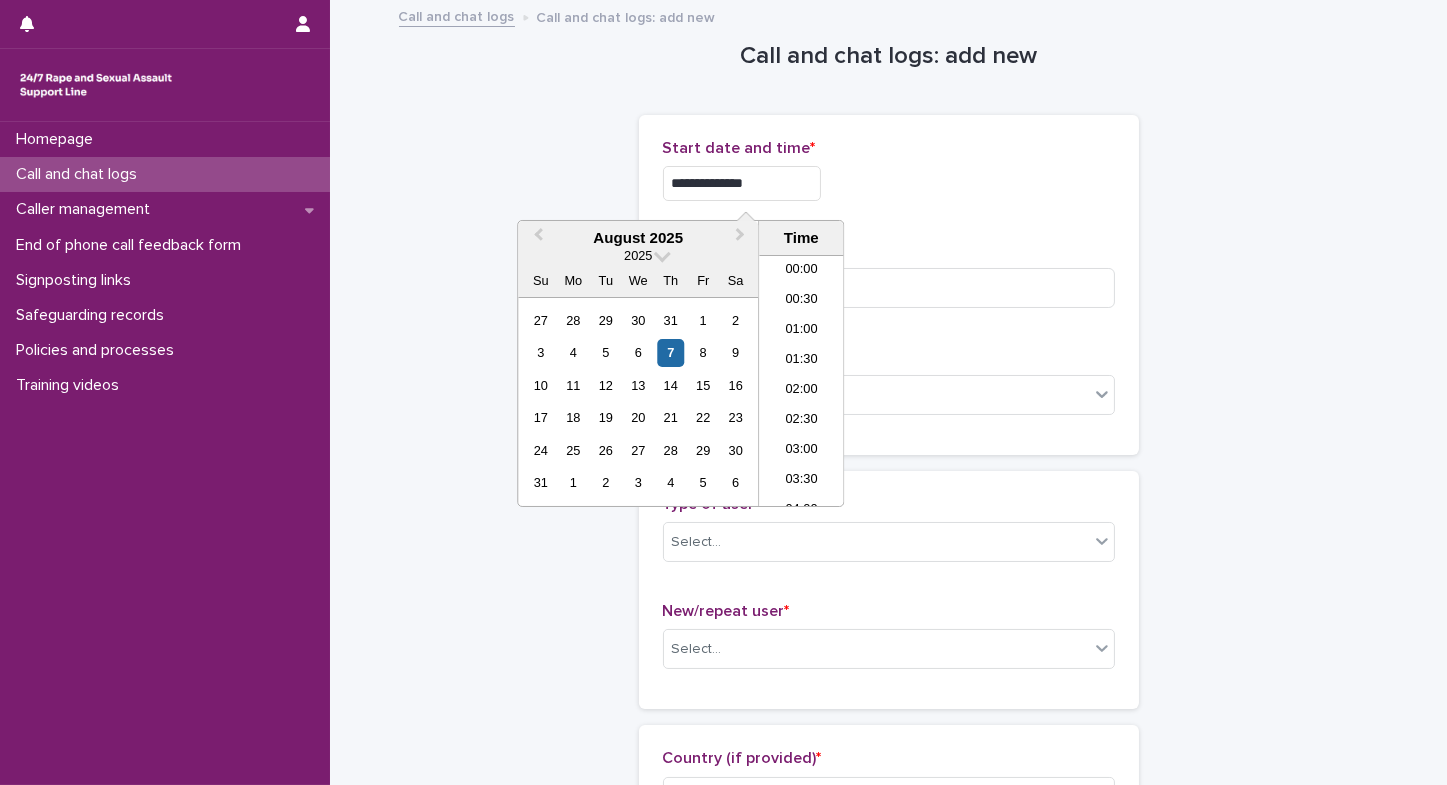 click on "**********" at bounding box center (742, 183) 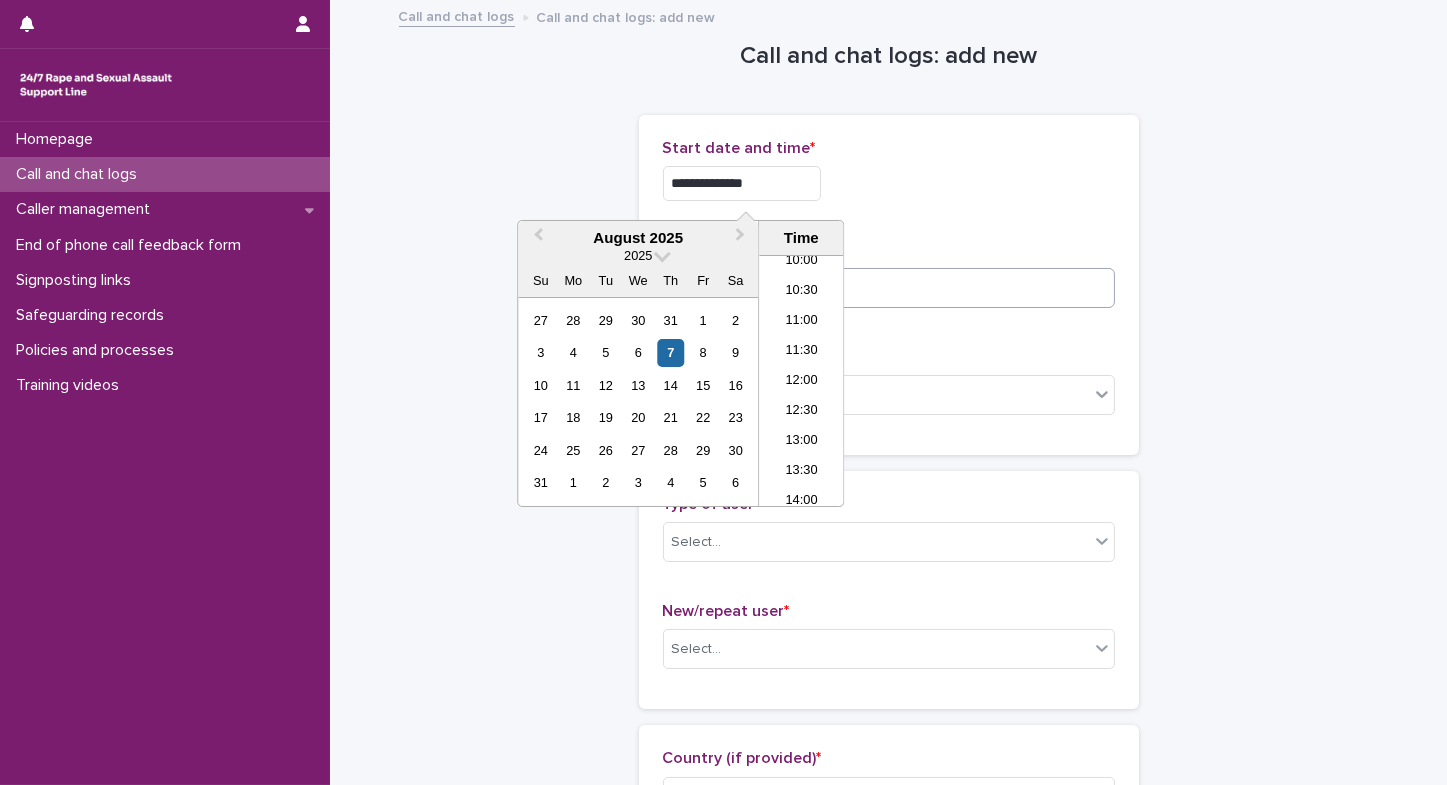 type on "**********" 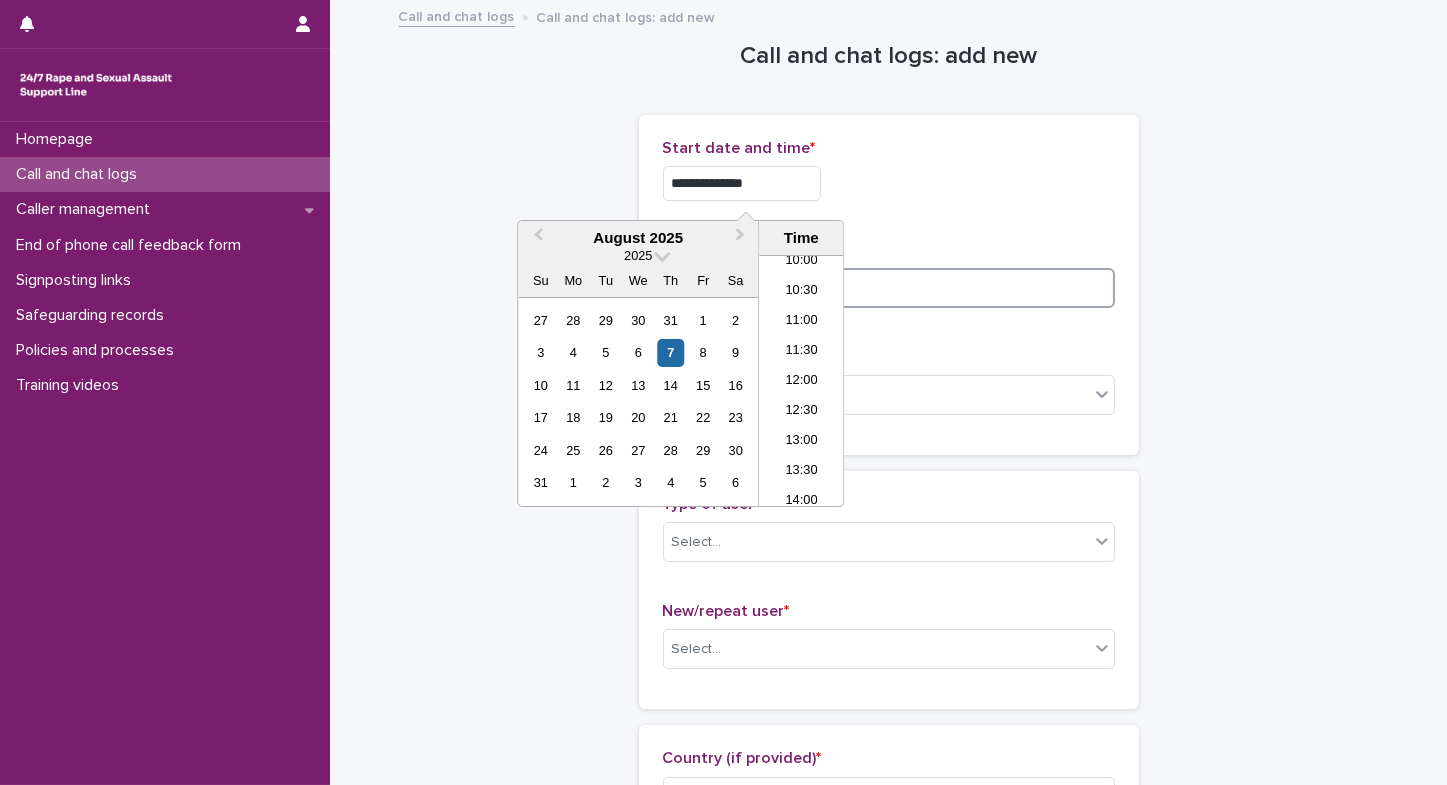 click at bounding box center (889, 288) 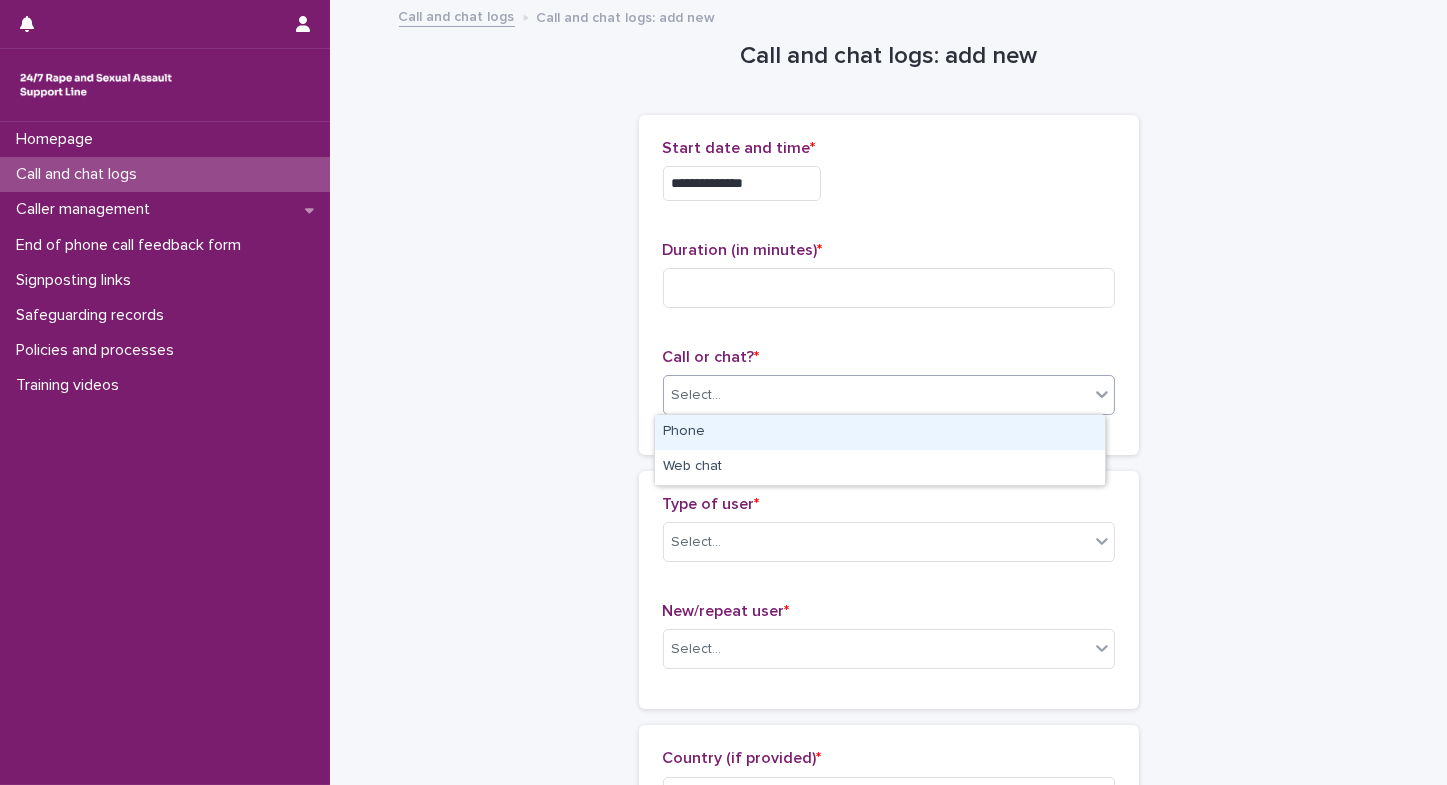 click on "Select..." at bounding box center (876, 395) 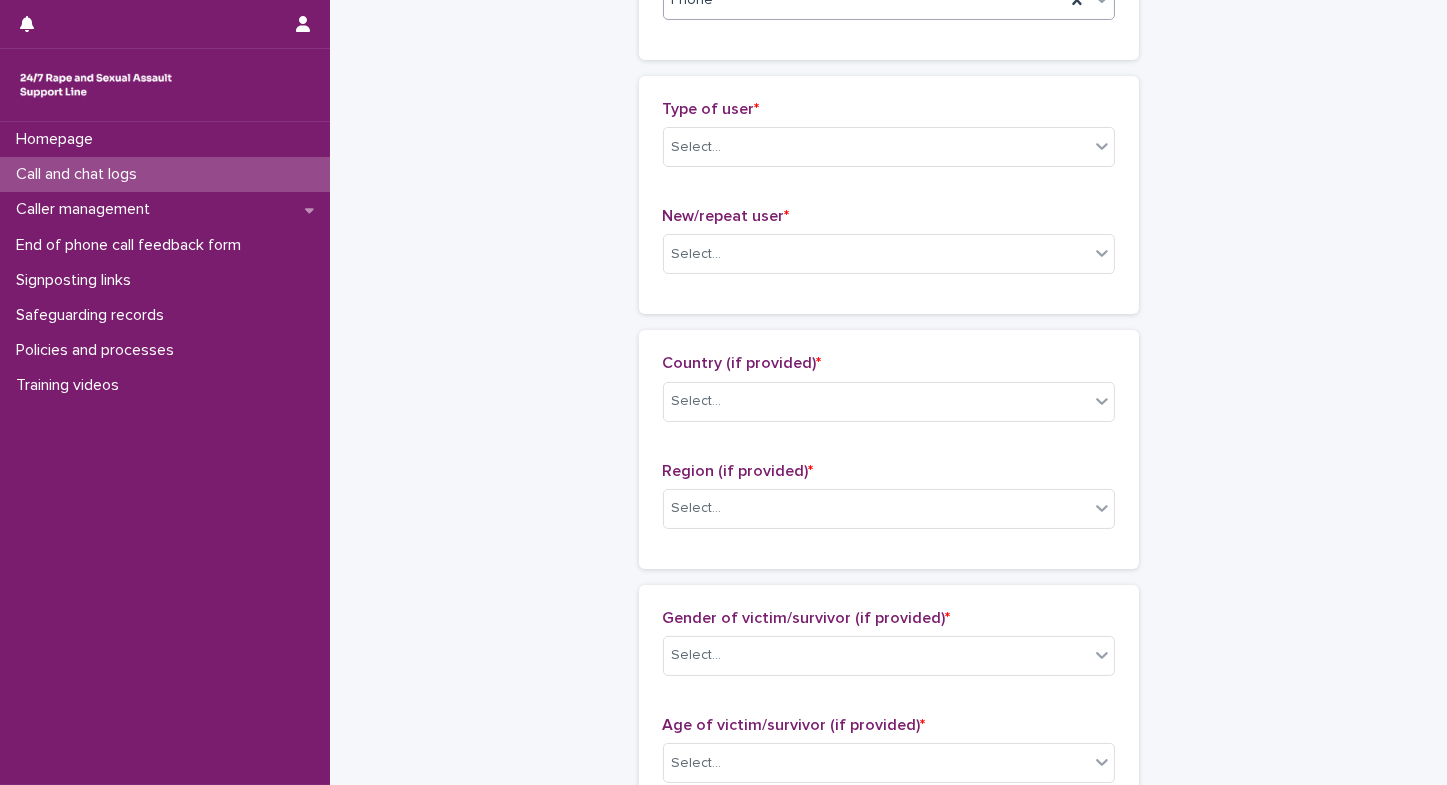 scroll, scrollTop: 398, scrollLeft: 0, axis: vertical 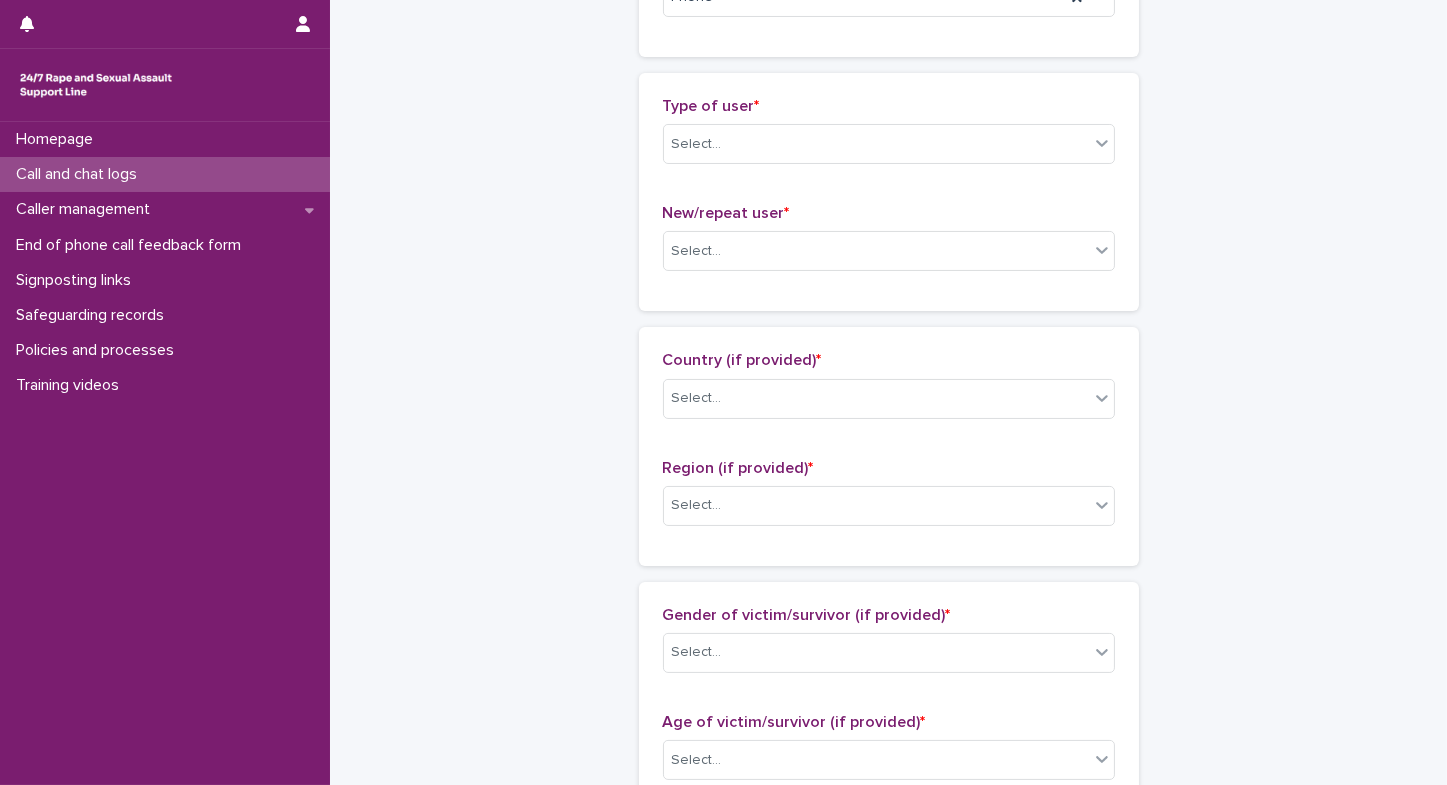 click on "**********" at bounding box center [889, 686] 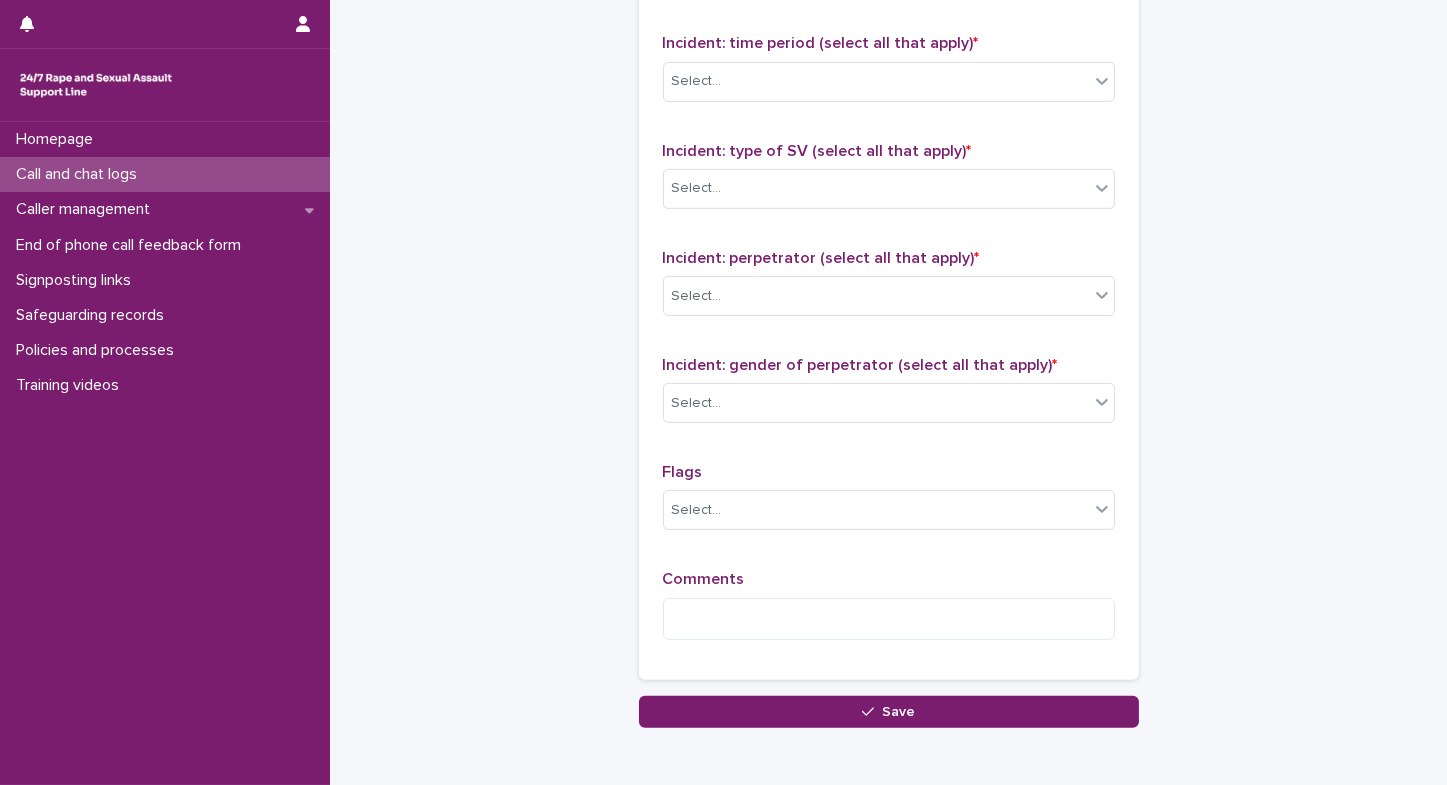 scroll, scrollTop: 1463, scrollLeft: 0, axis: vertical 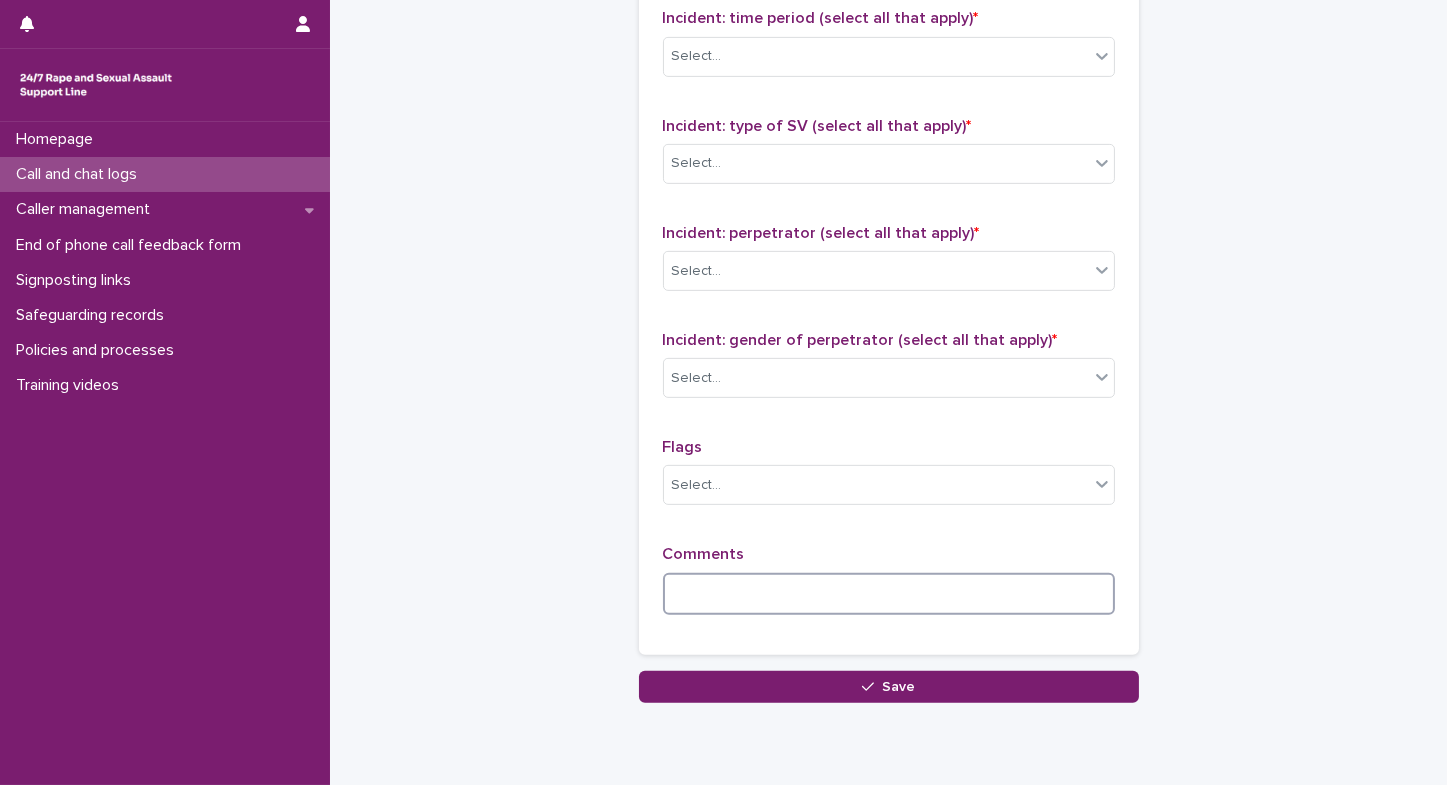 click at bounding box center (889, 594) 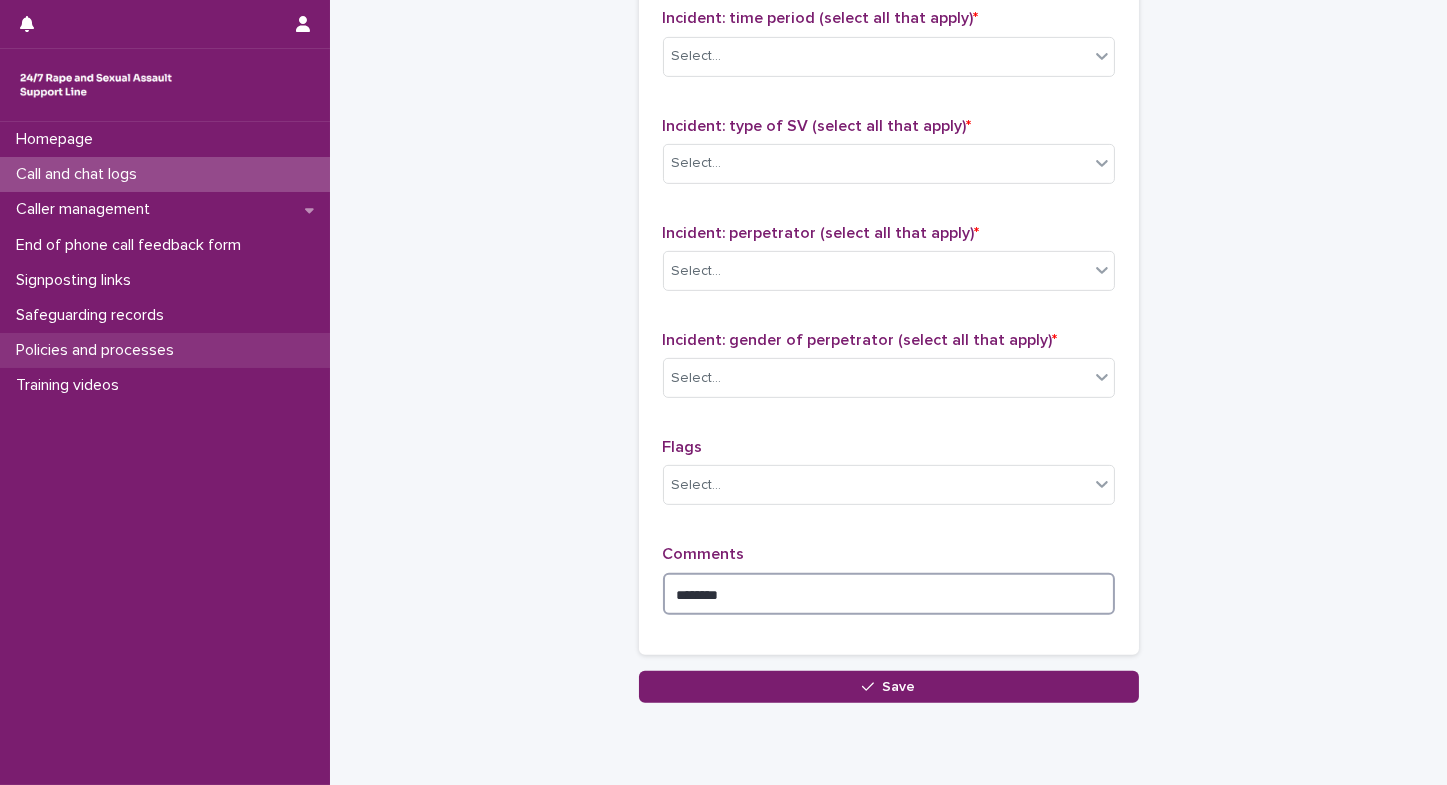 type on "********" 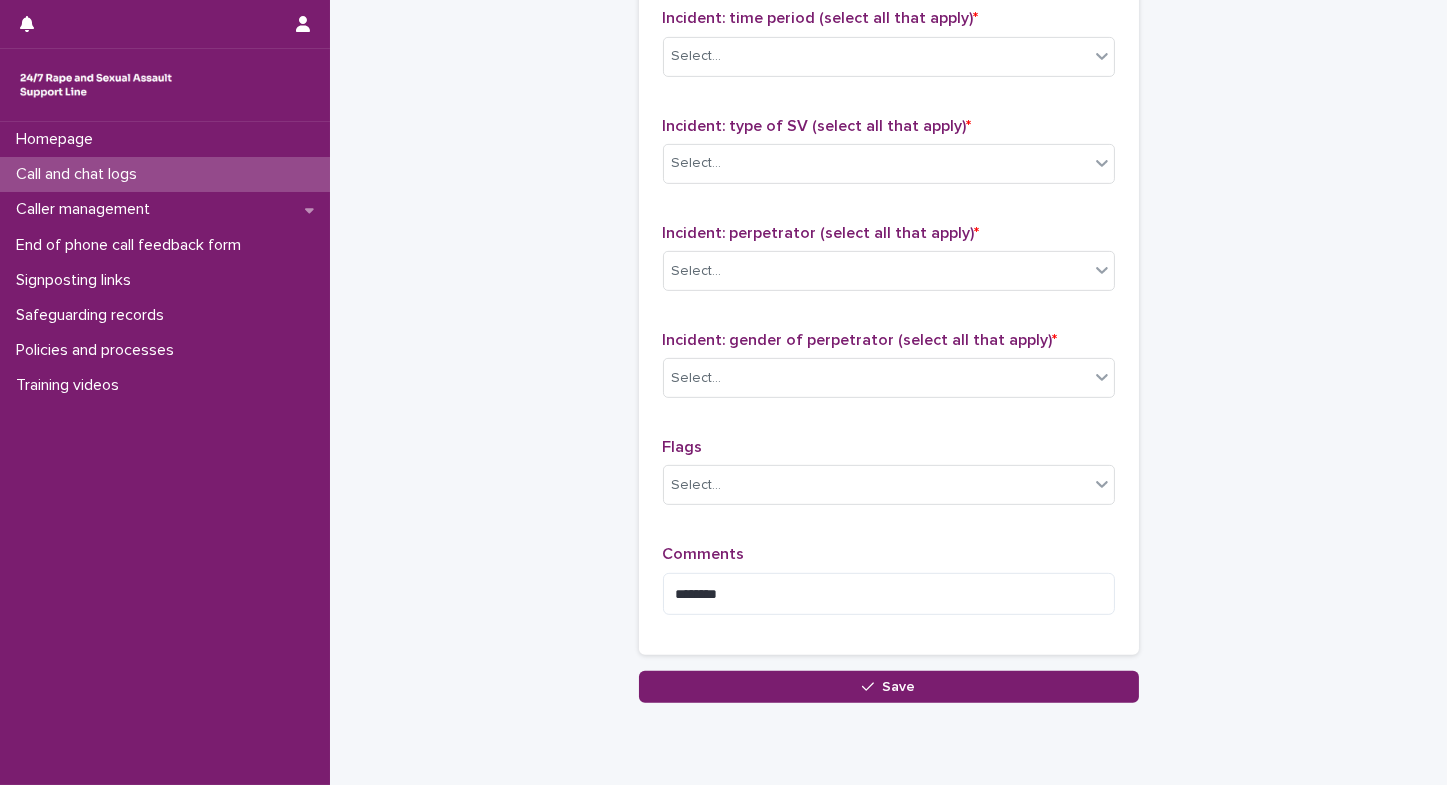 click on "Homepage Call and chat logs Caller management End of phone call feedback form Signposting links Safeguarding records Policies and processes Training videos" at bounding box center (165, 453) 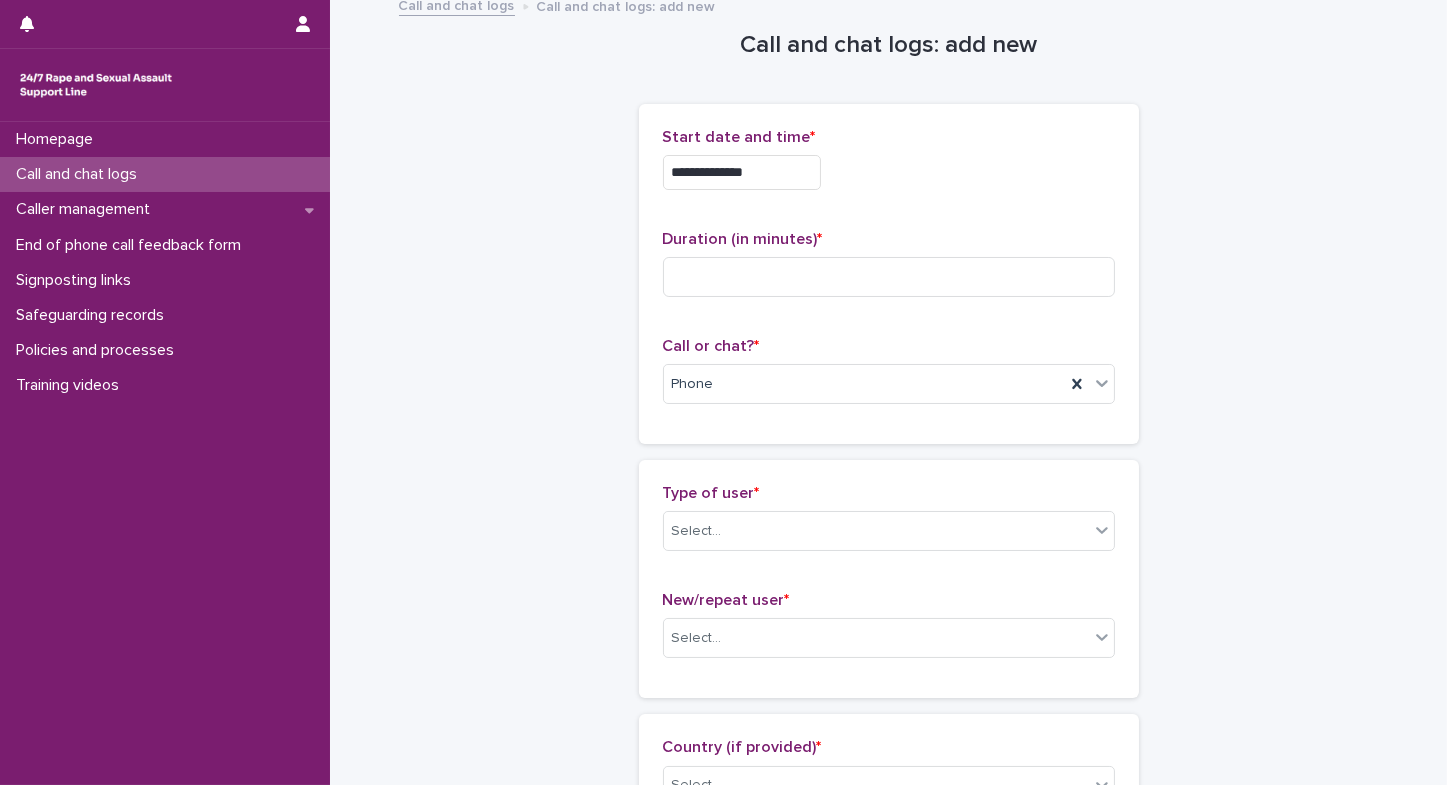 scroll, scrollTop: 0, scrollLeft: 0, axis: both 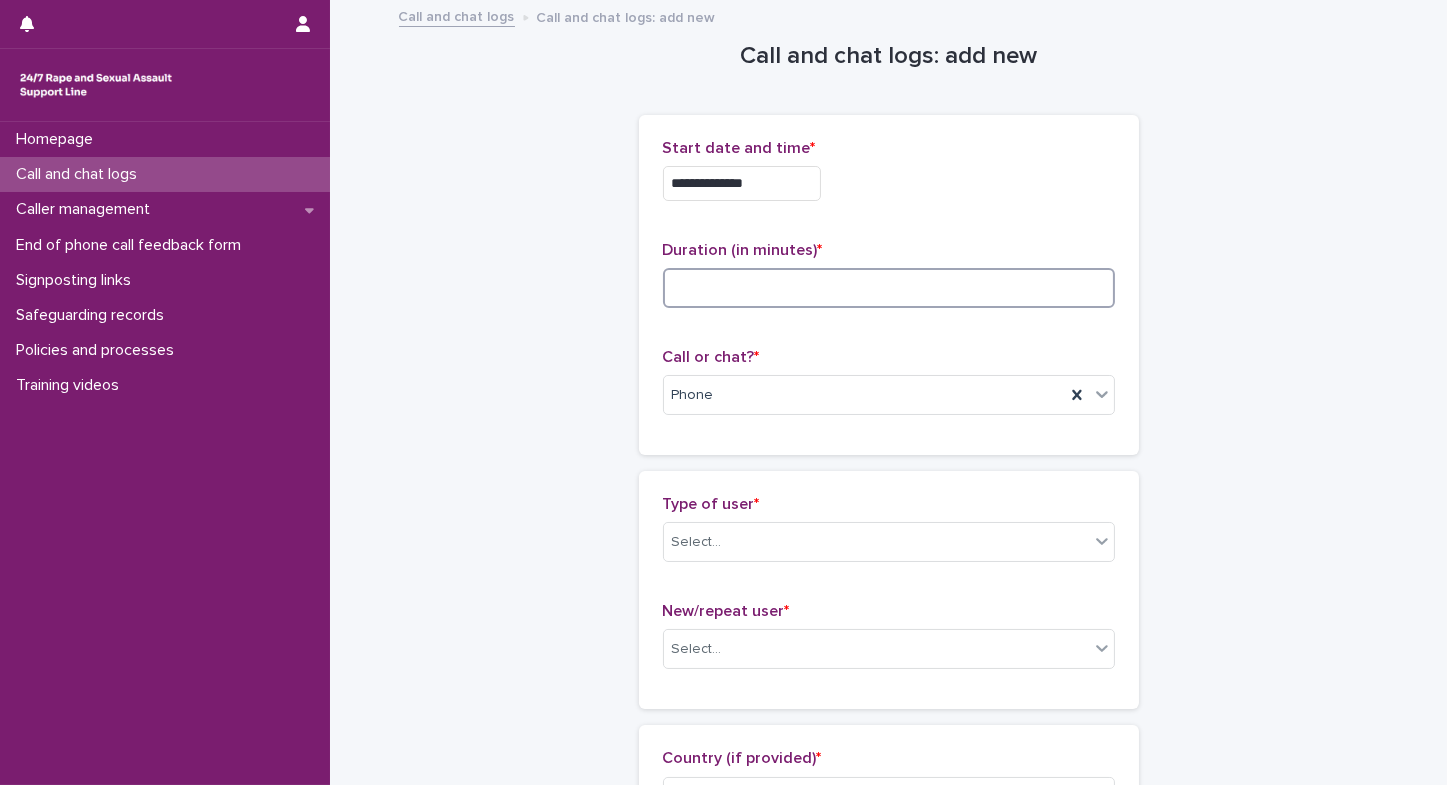click at bounding box center (889, 288) 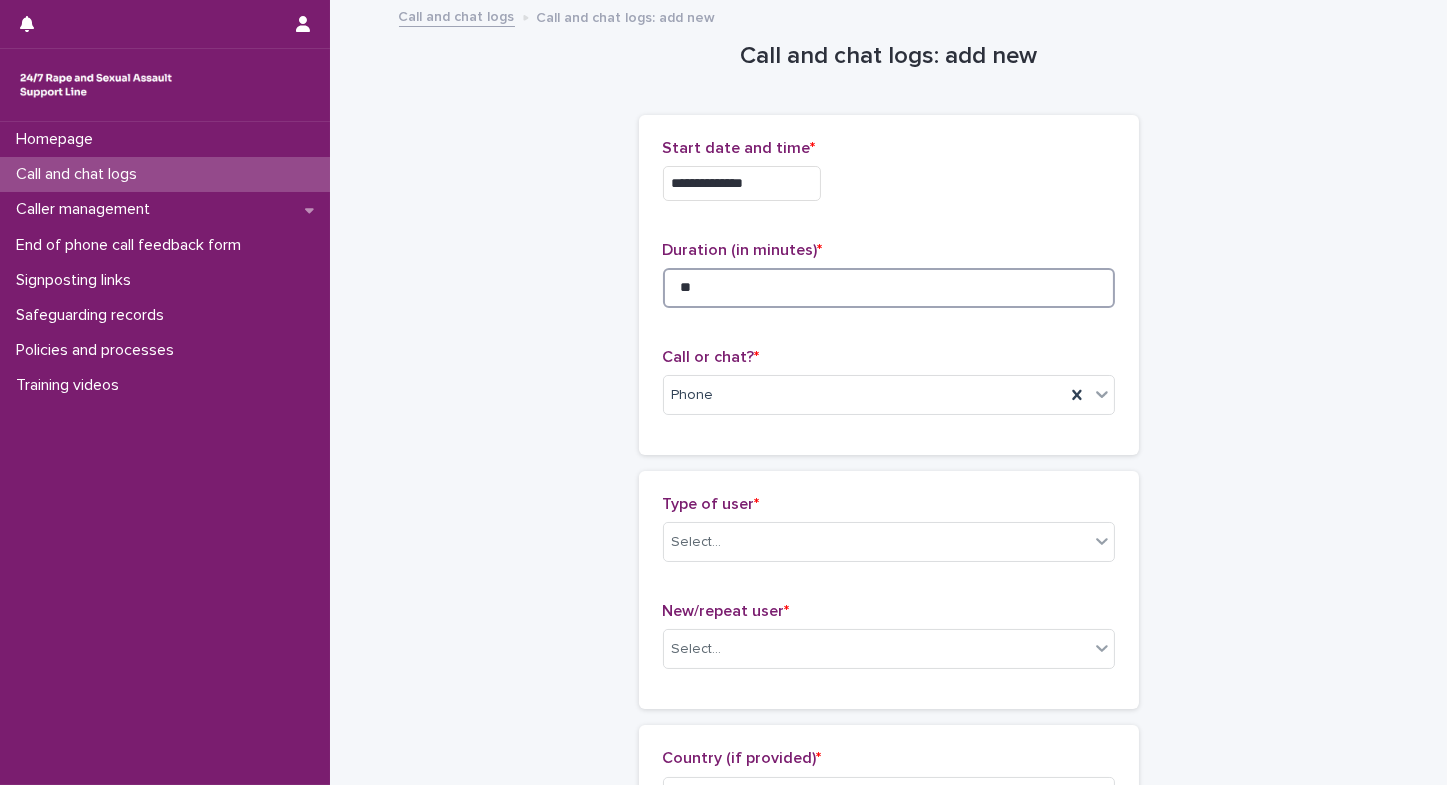 type on "**" 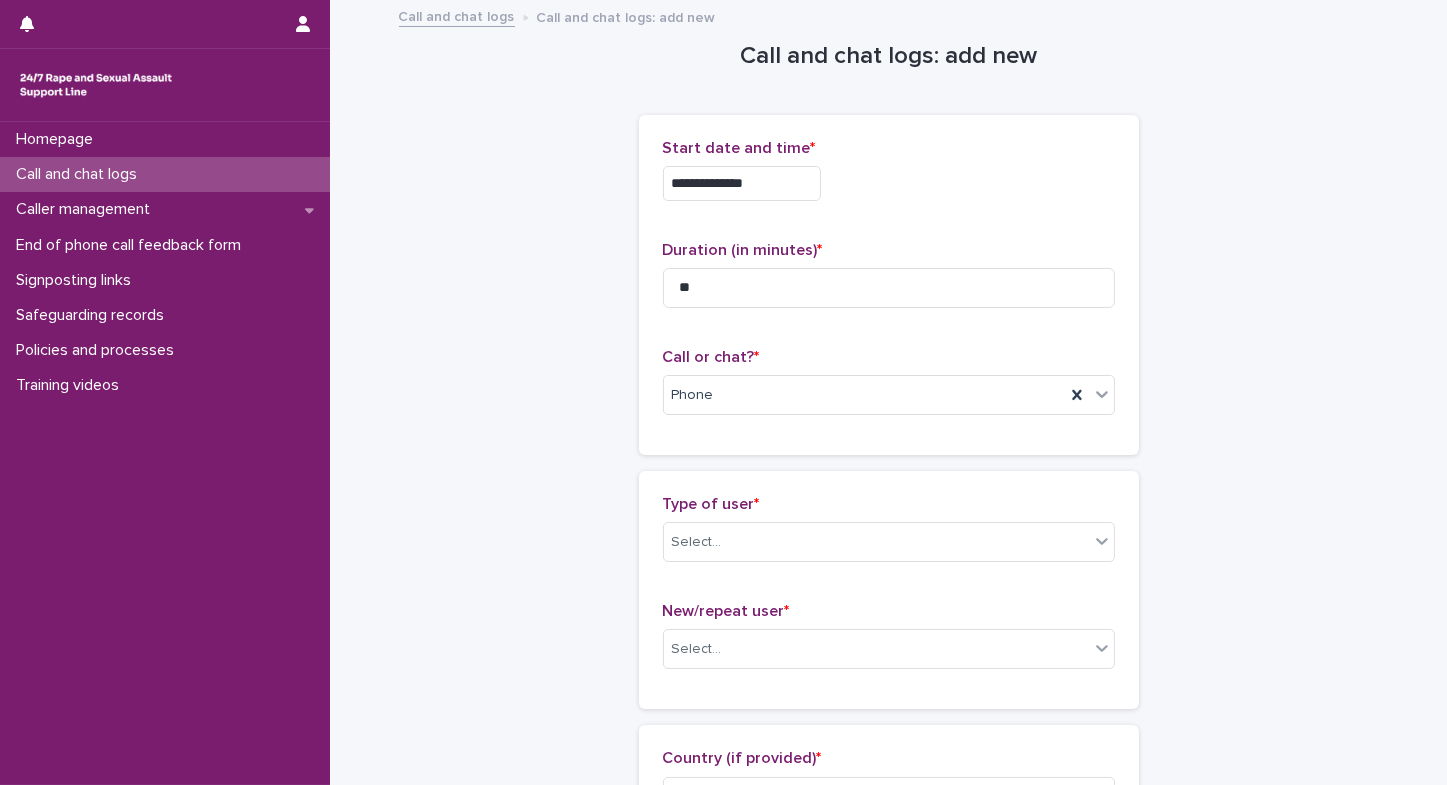 click on "Type of user * Select..." at bounding box center (889, 536) 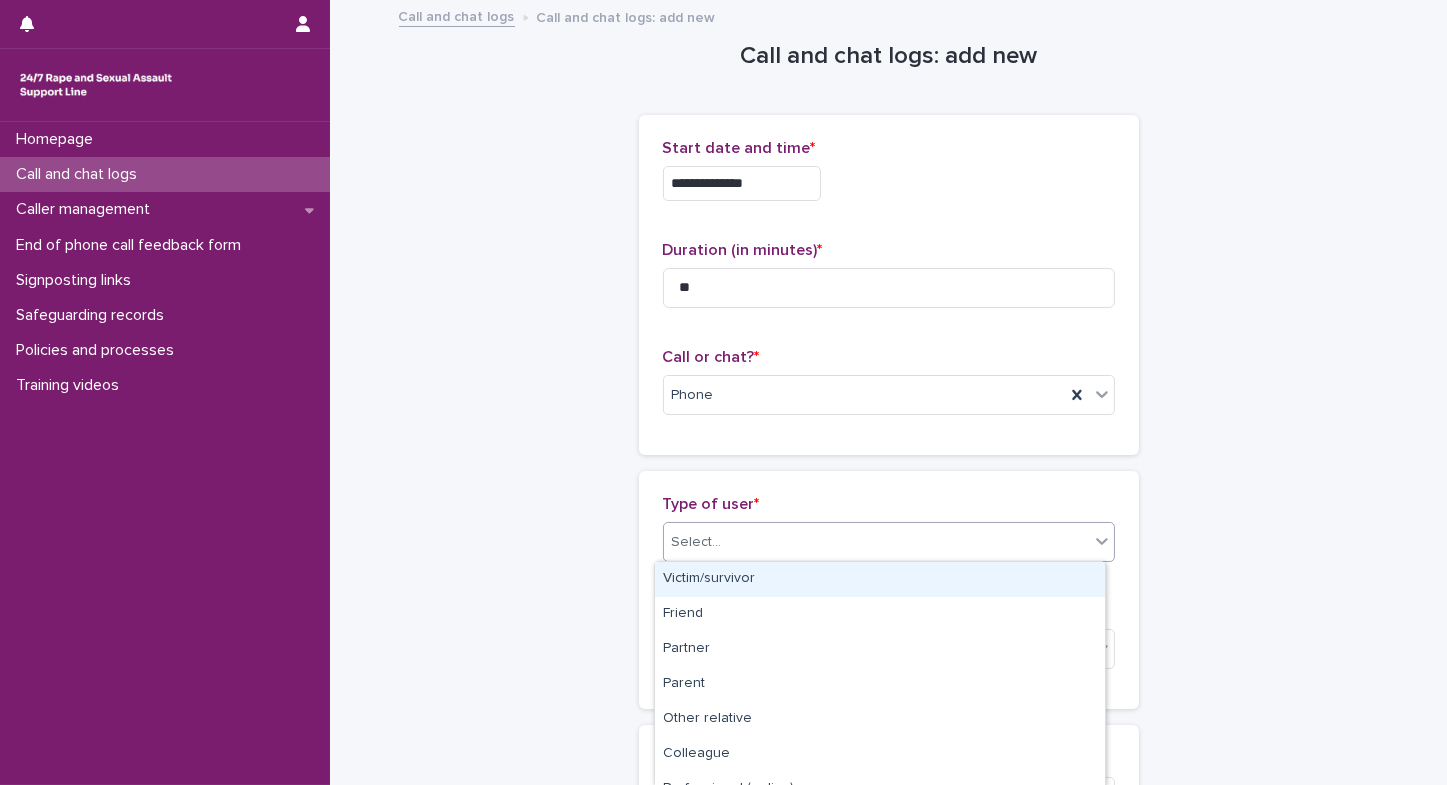 click on "Select..." at bounding box center (876, 542) 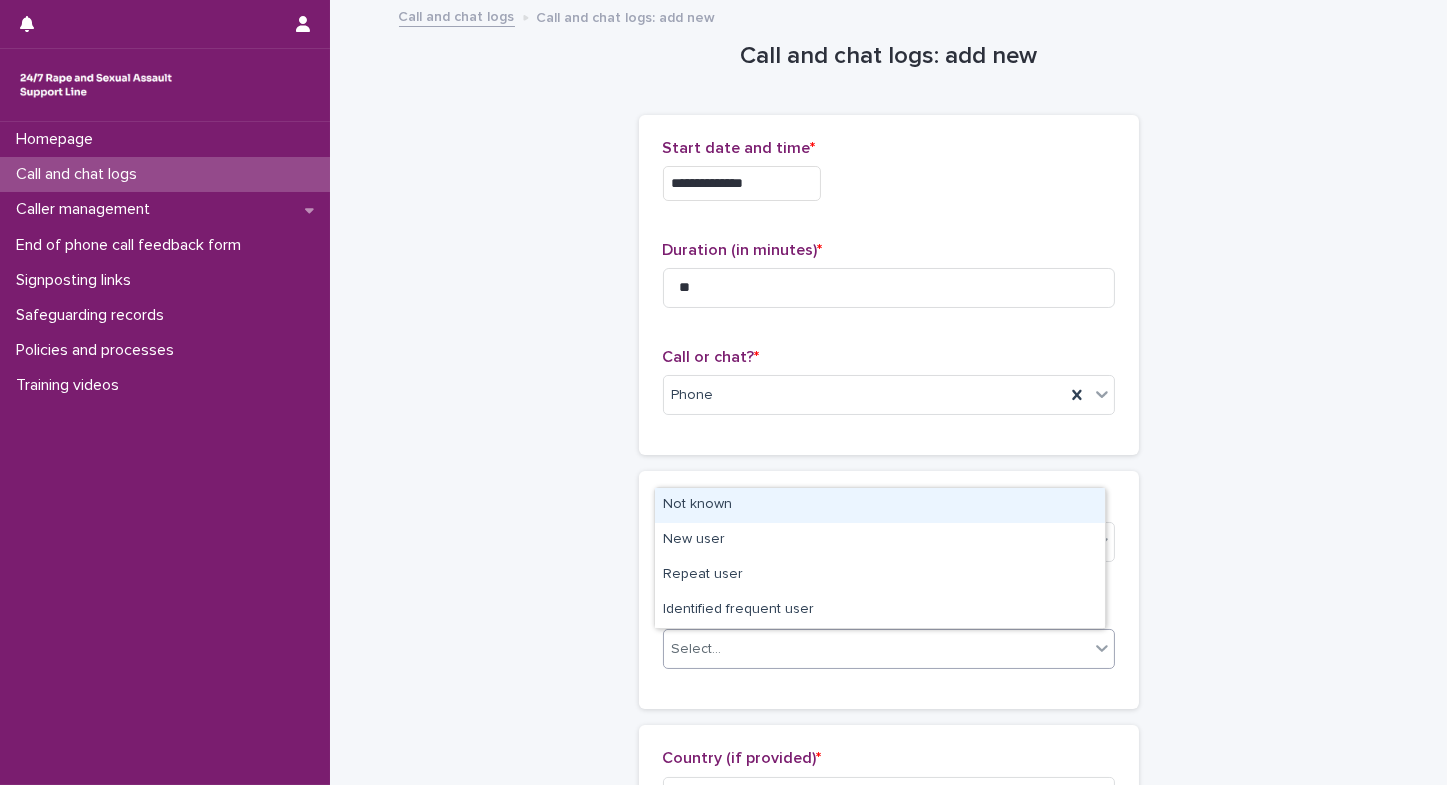 click on "Select..." at bounding box center [876, 649] 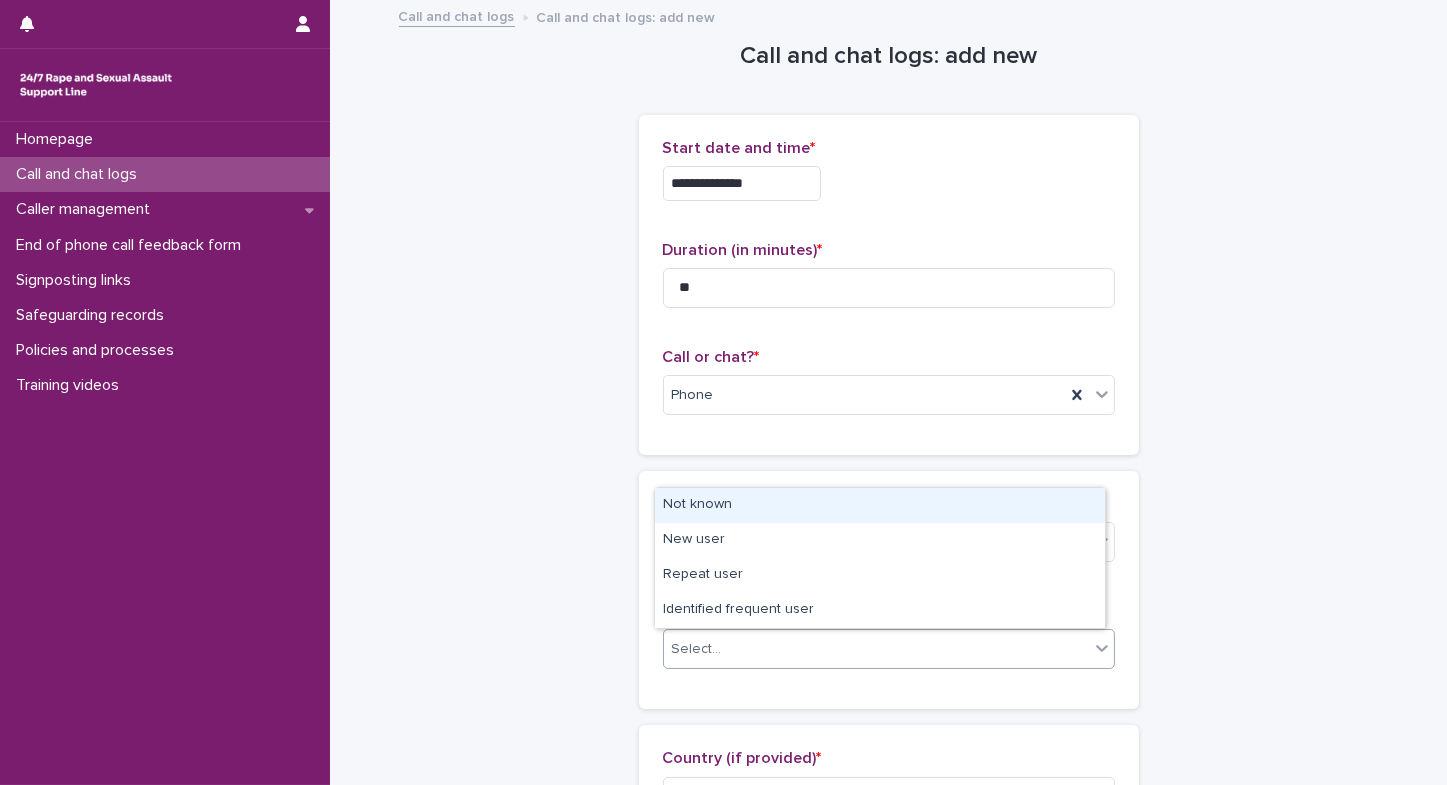 click on "Not known" at bounding box center (880, 505) 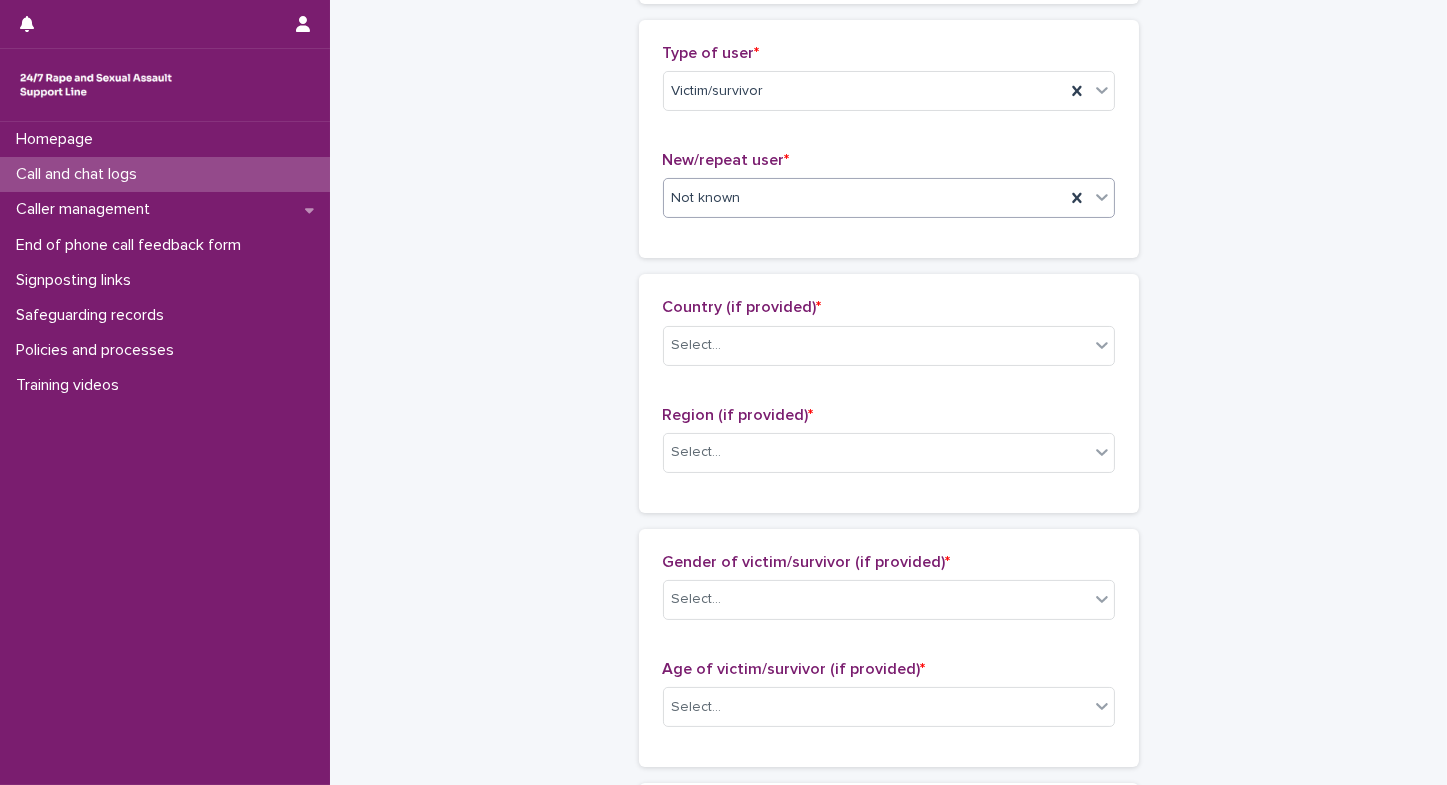 scroll, scrollTop: 505, scrollLeft: 0, axis: vertical 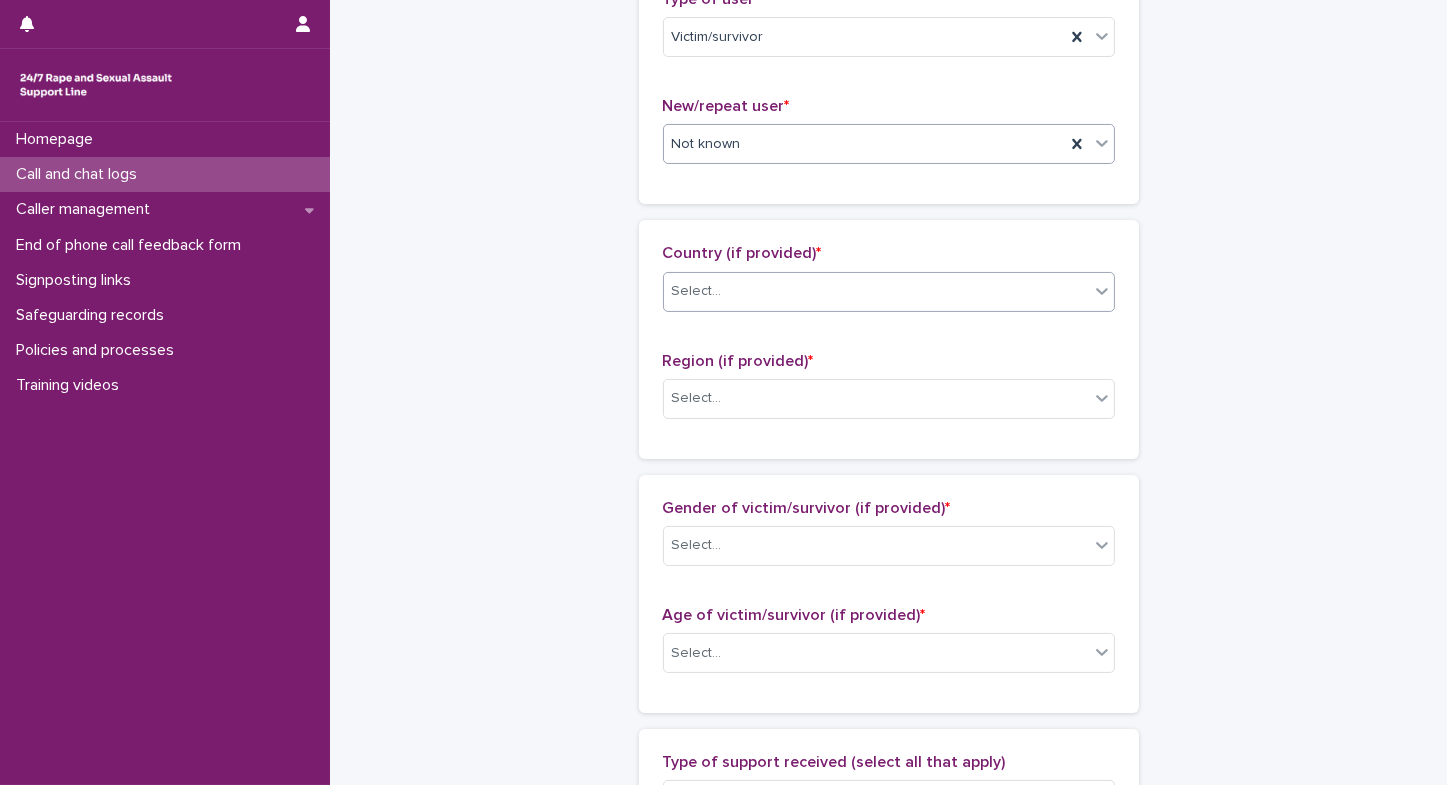 click on "Select..." at bounding box center (876, 291) 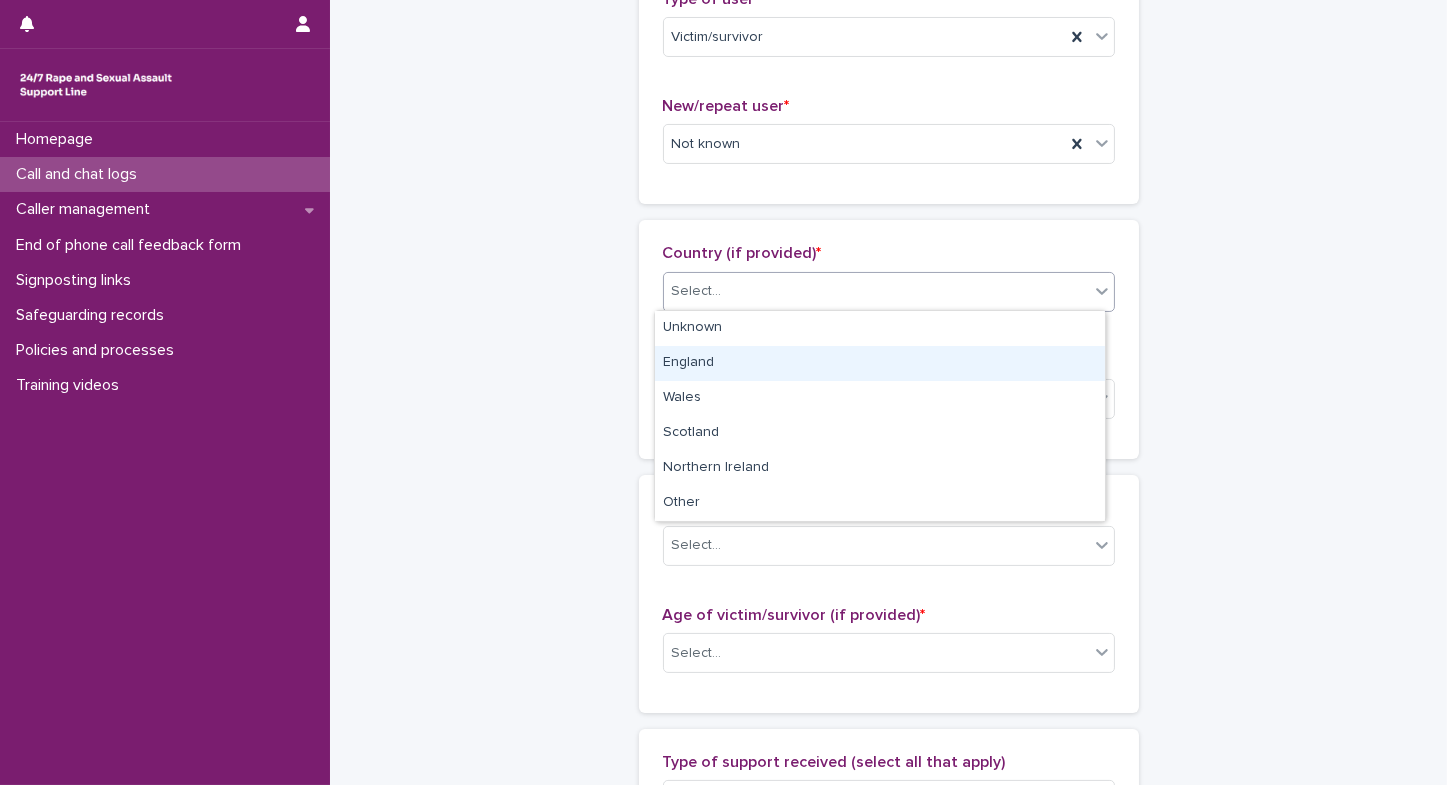click on "England" at bounding box center [880, 363] 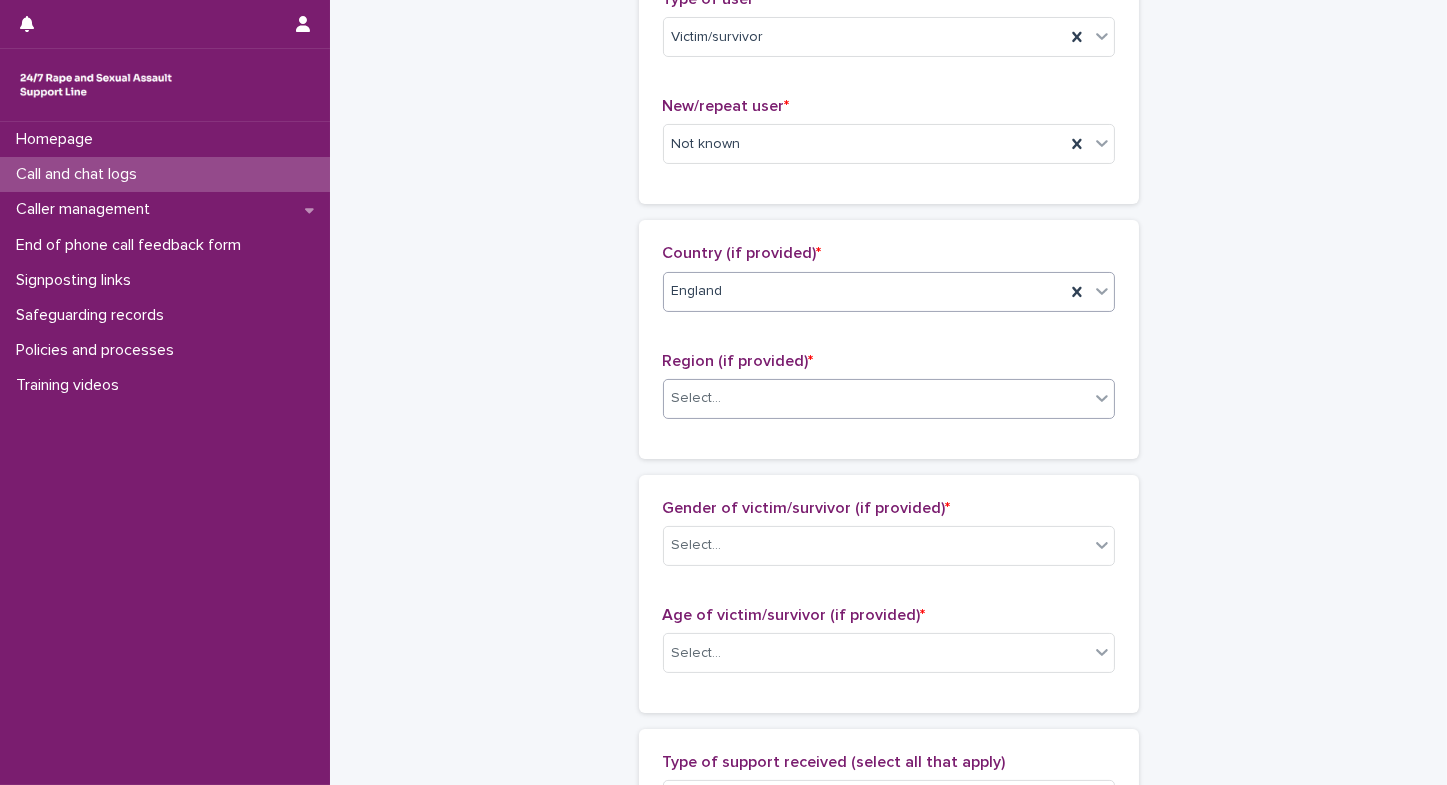click on "Select..." at bounding box center (697, 398) 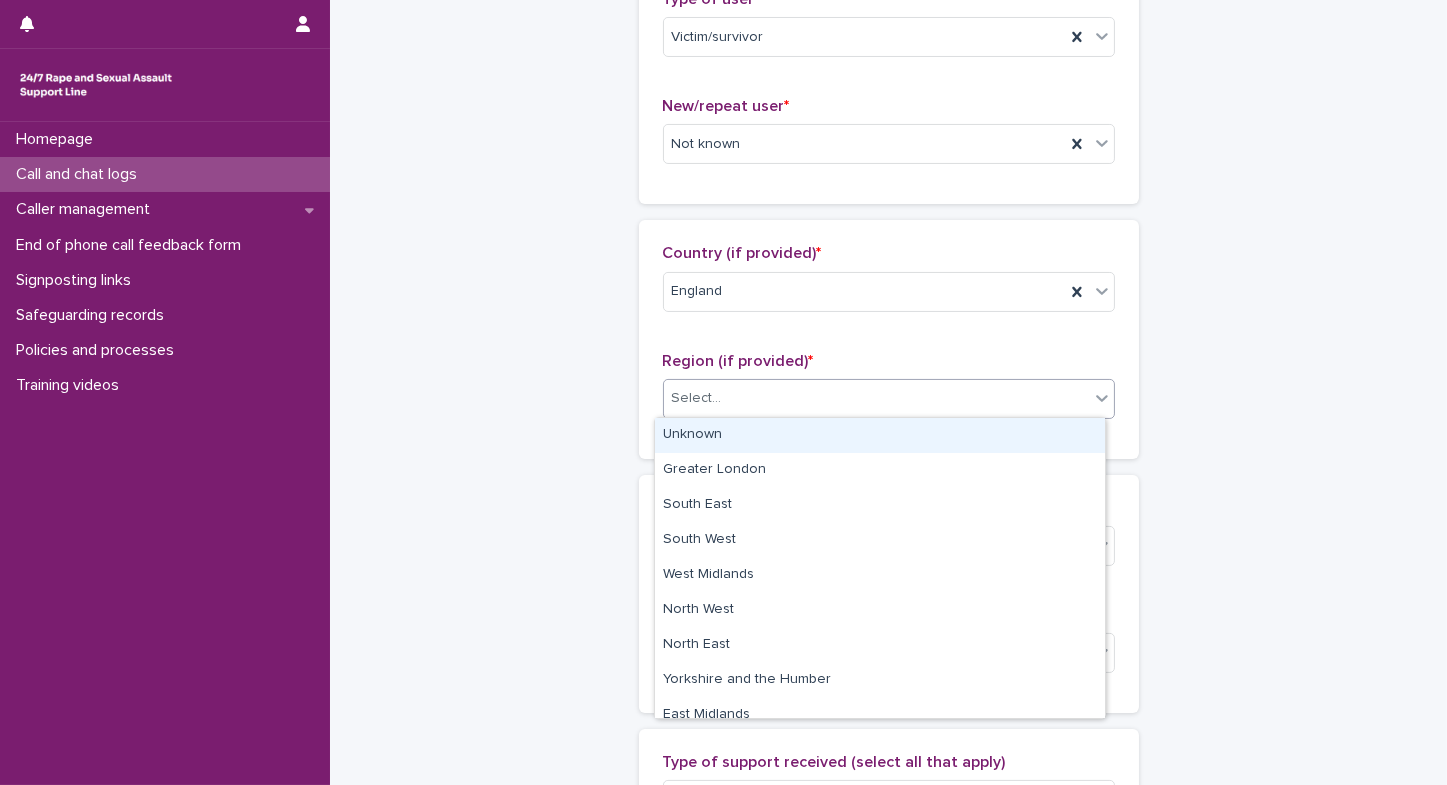 click on "Unknown" at bounding box center (880, 435) 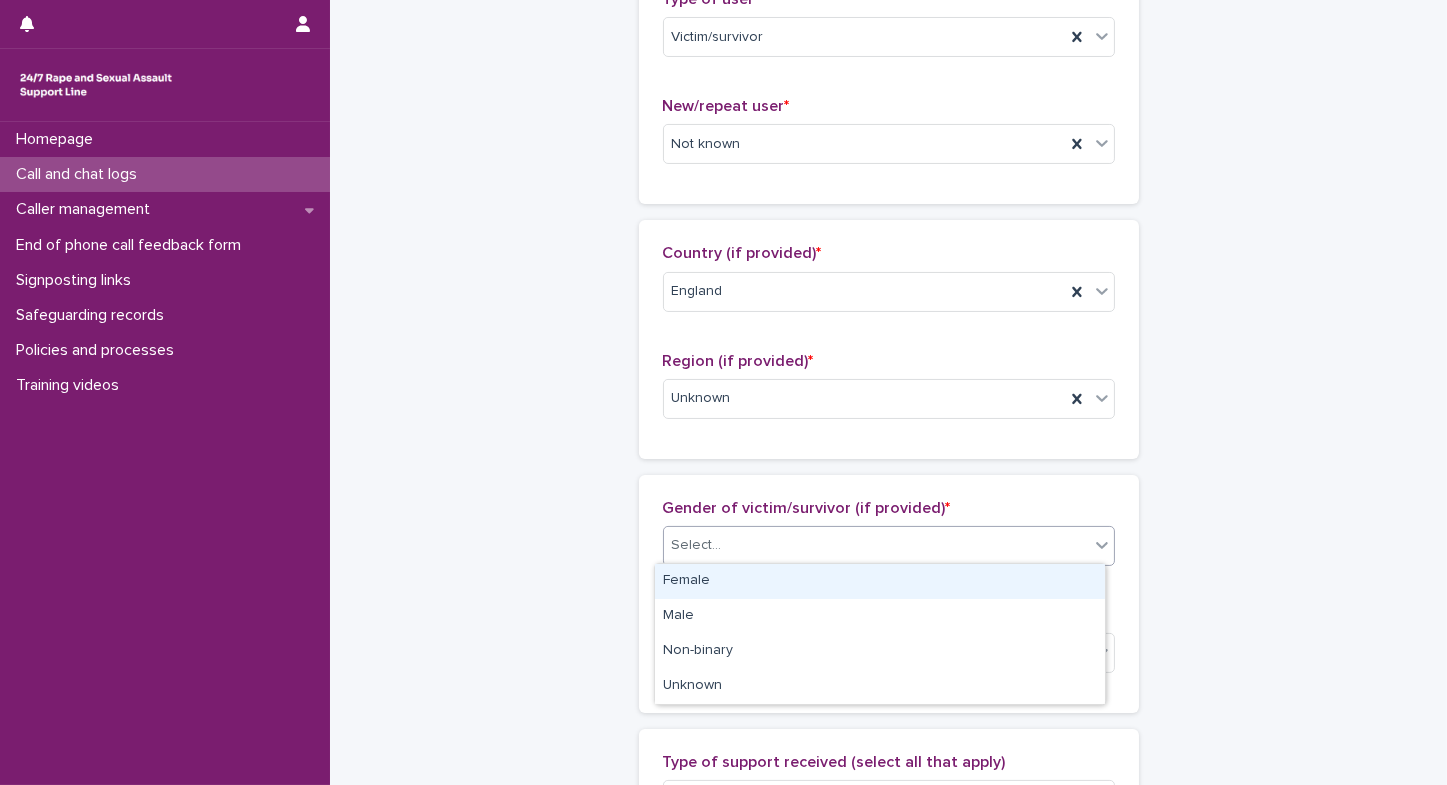 click on "Select..." at bounding box center (697, 545) 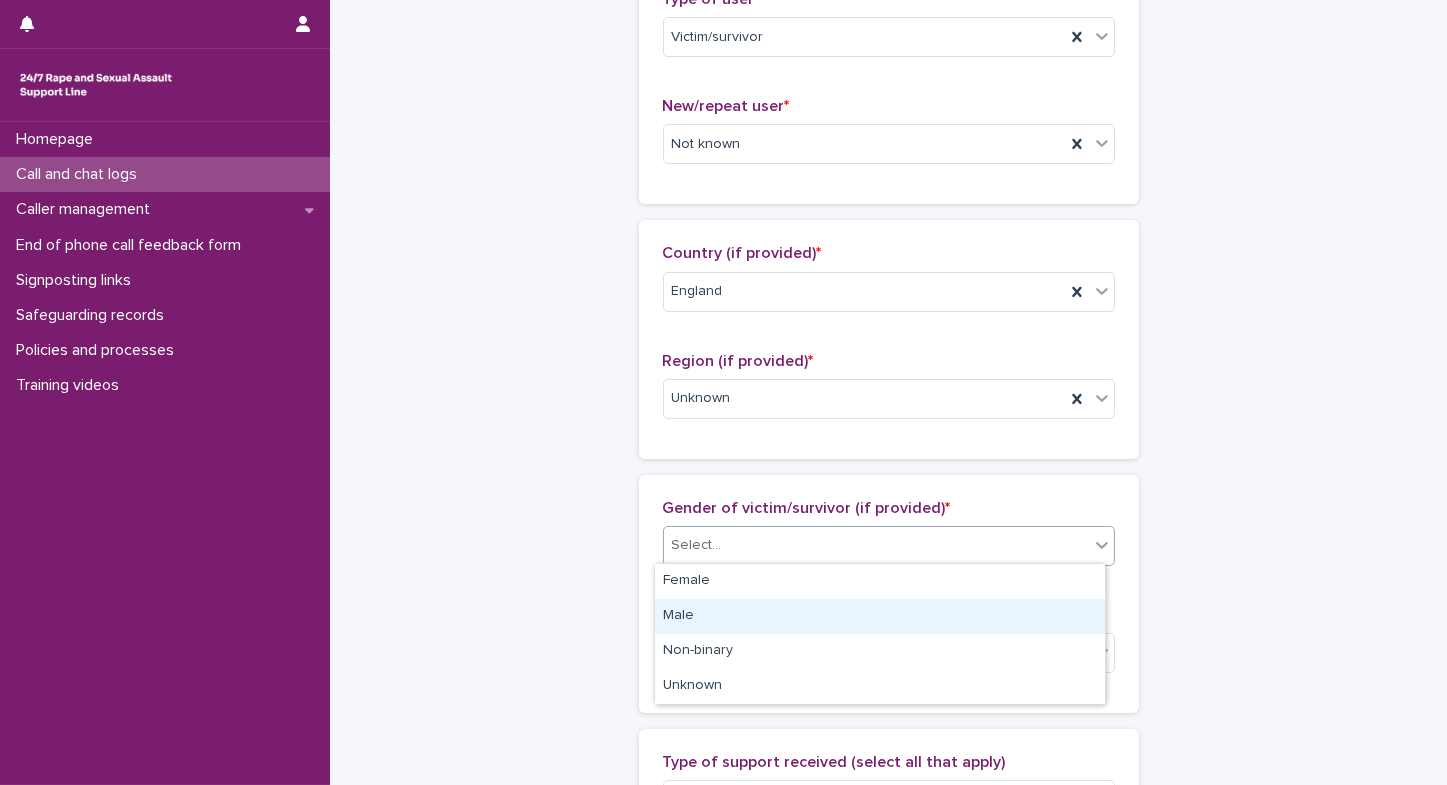 click on "Male" at bounding box center (880, 616) 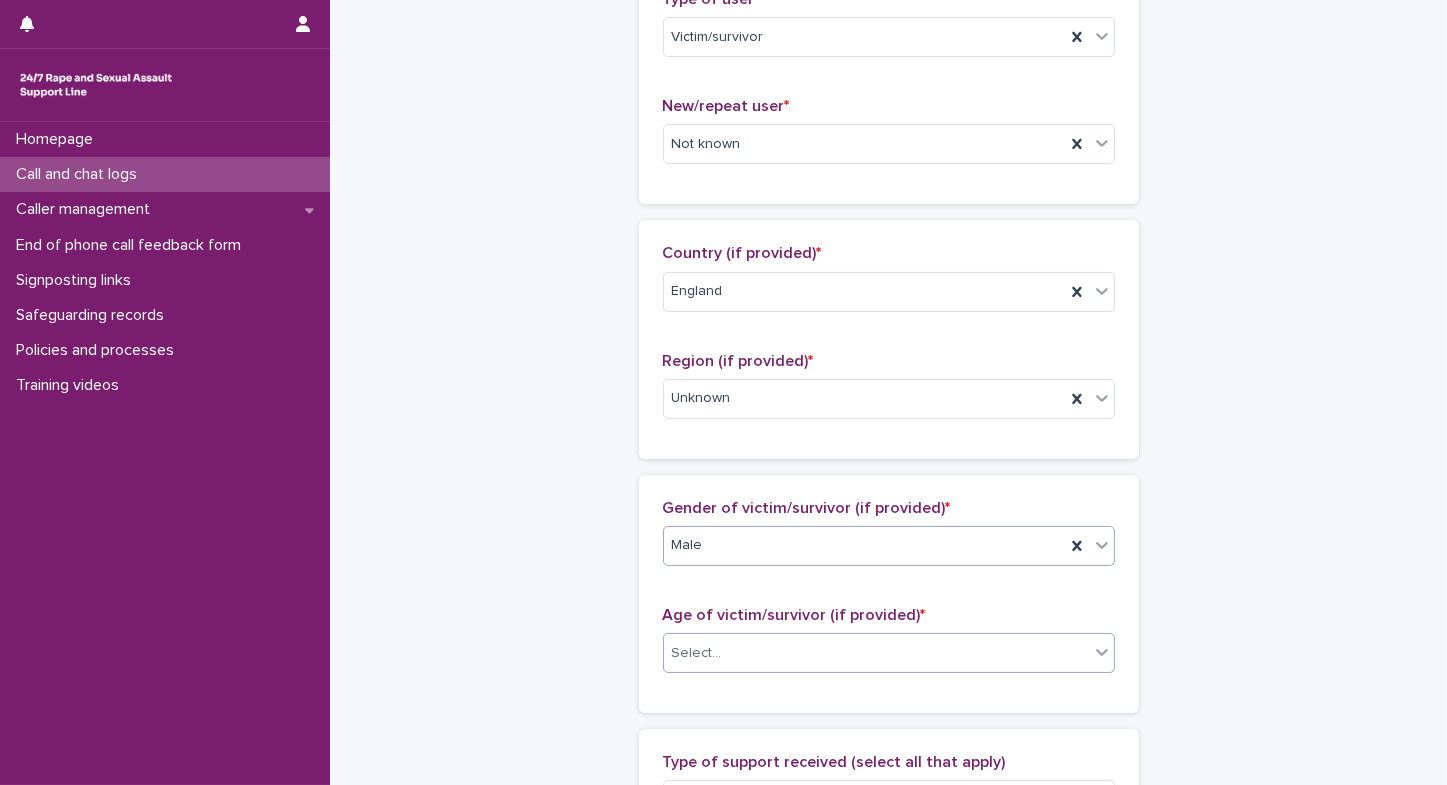 click on "Select..." at bounding box center (697, 653) 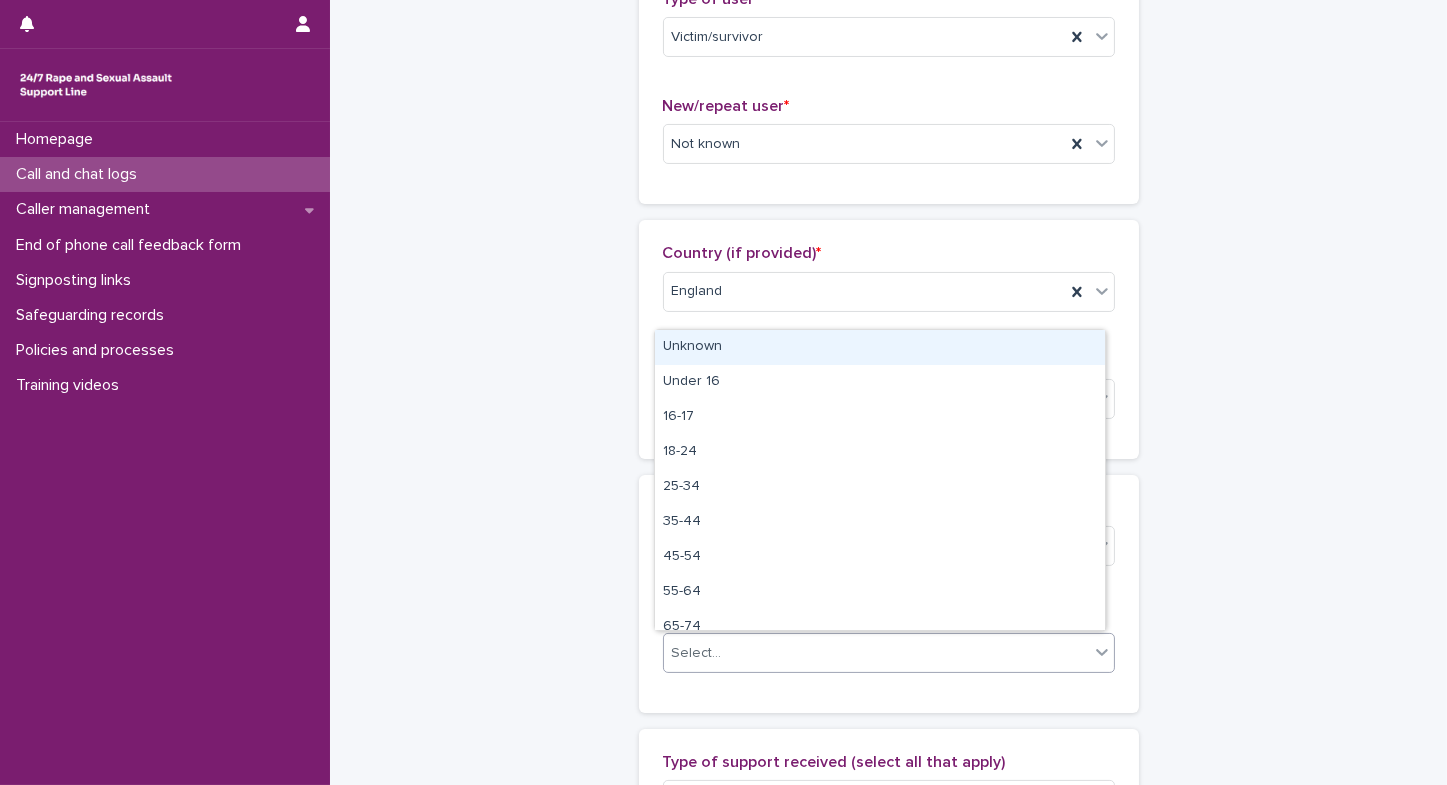 click on "Unknown" at bounding box center [880, 347] 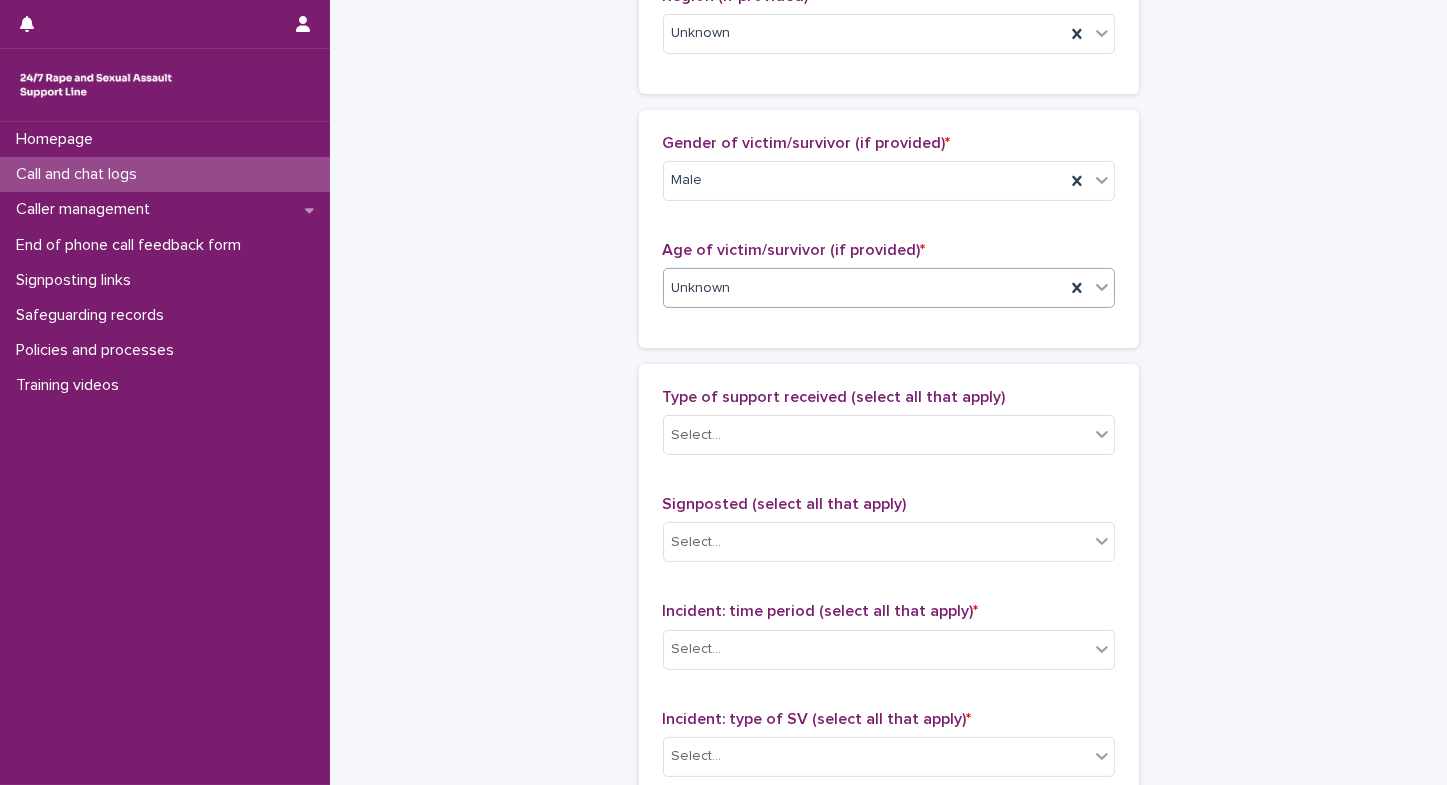 scroll, scrollTop: 1027, scrollLeft: 0, axis: vertical 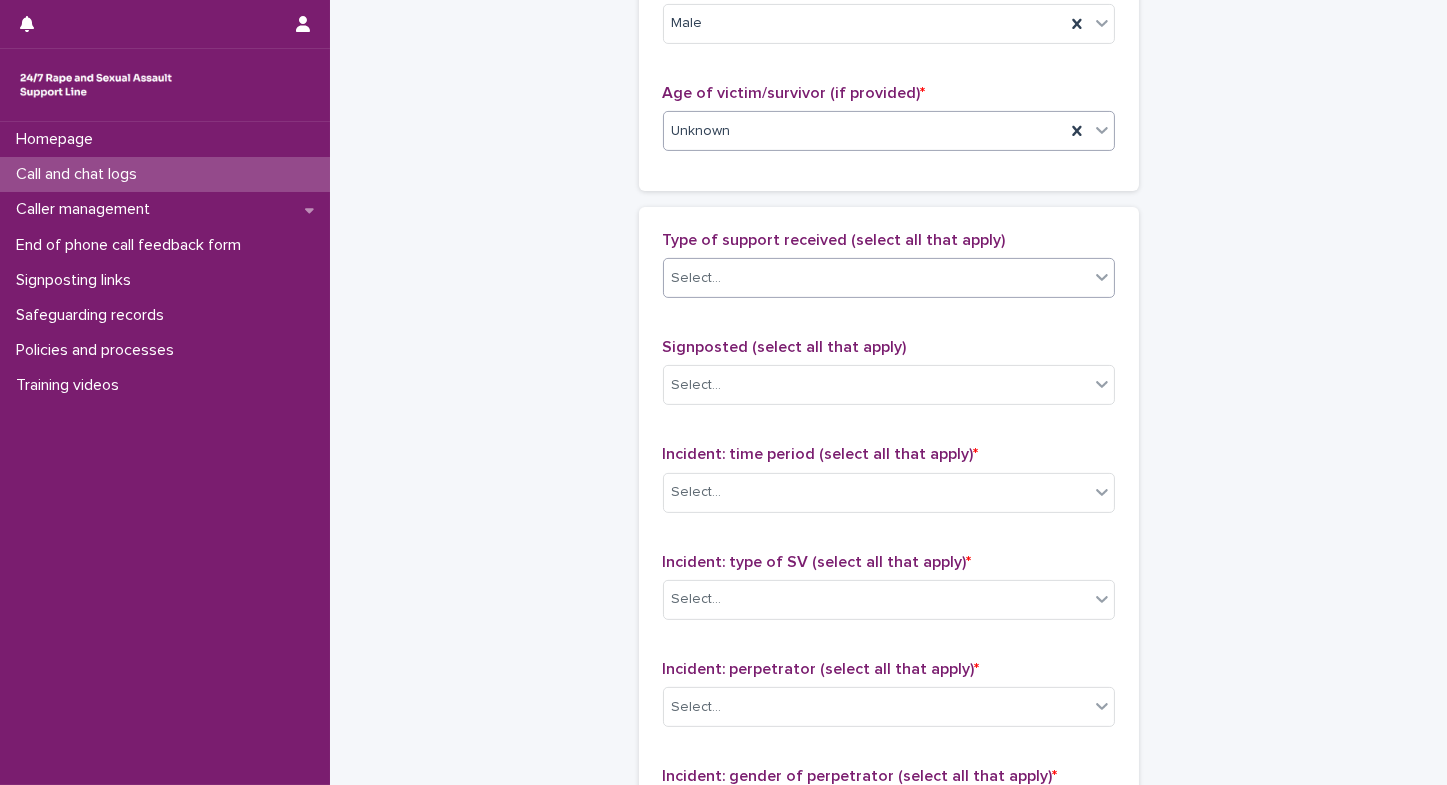 click on "Select..." at bounding box center [697, 278] 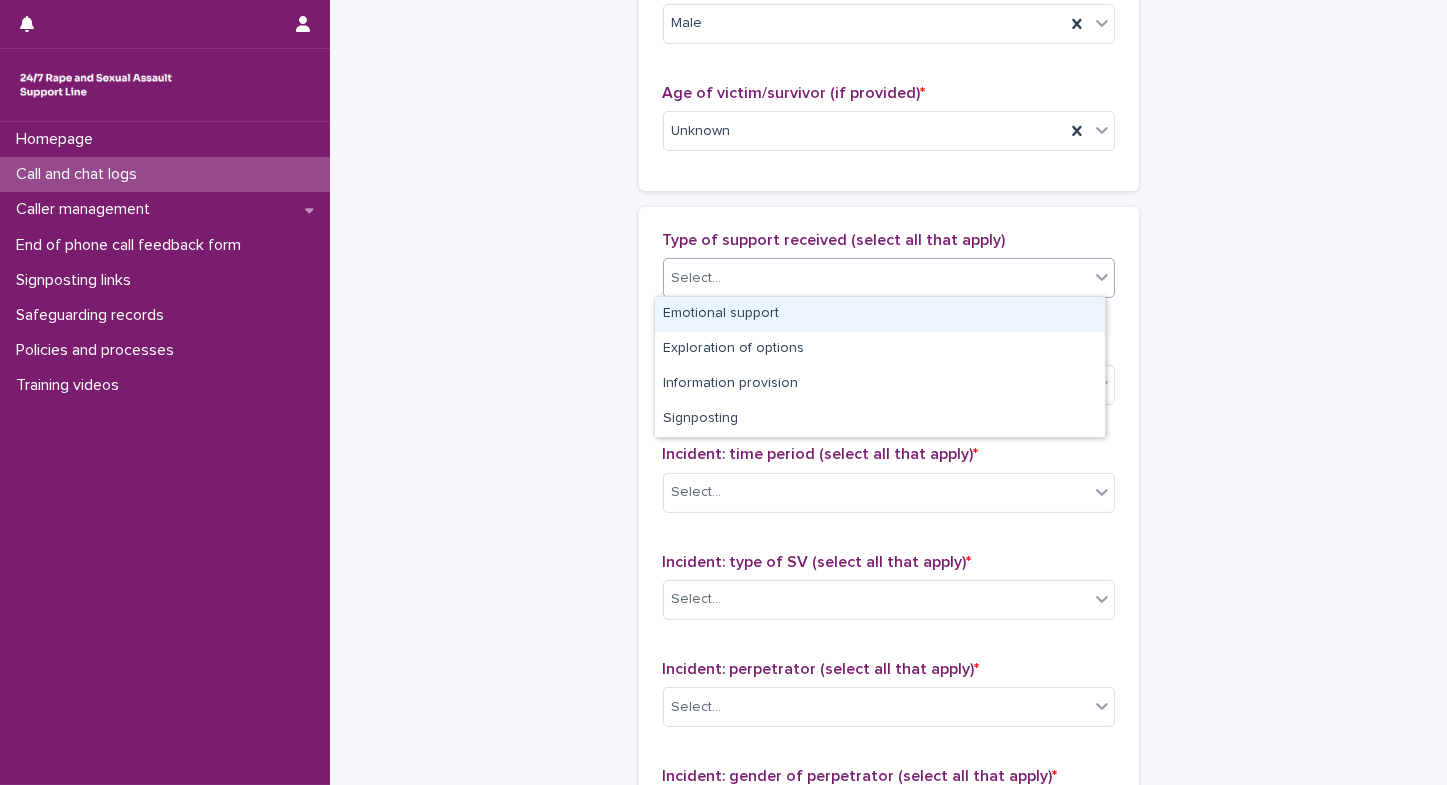 click on "Emotional support" at bounding box center [880, 314] 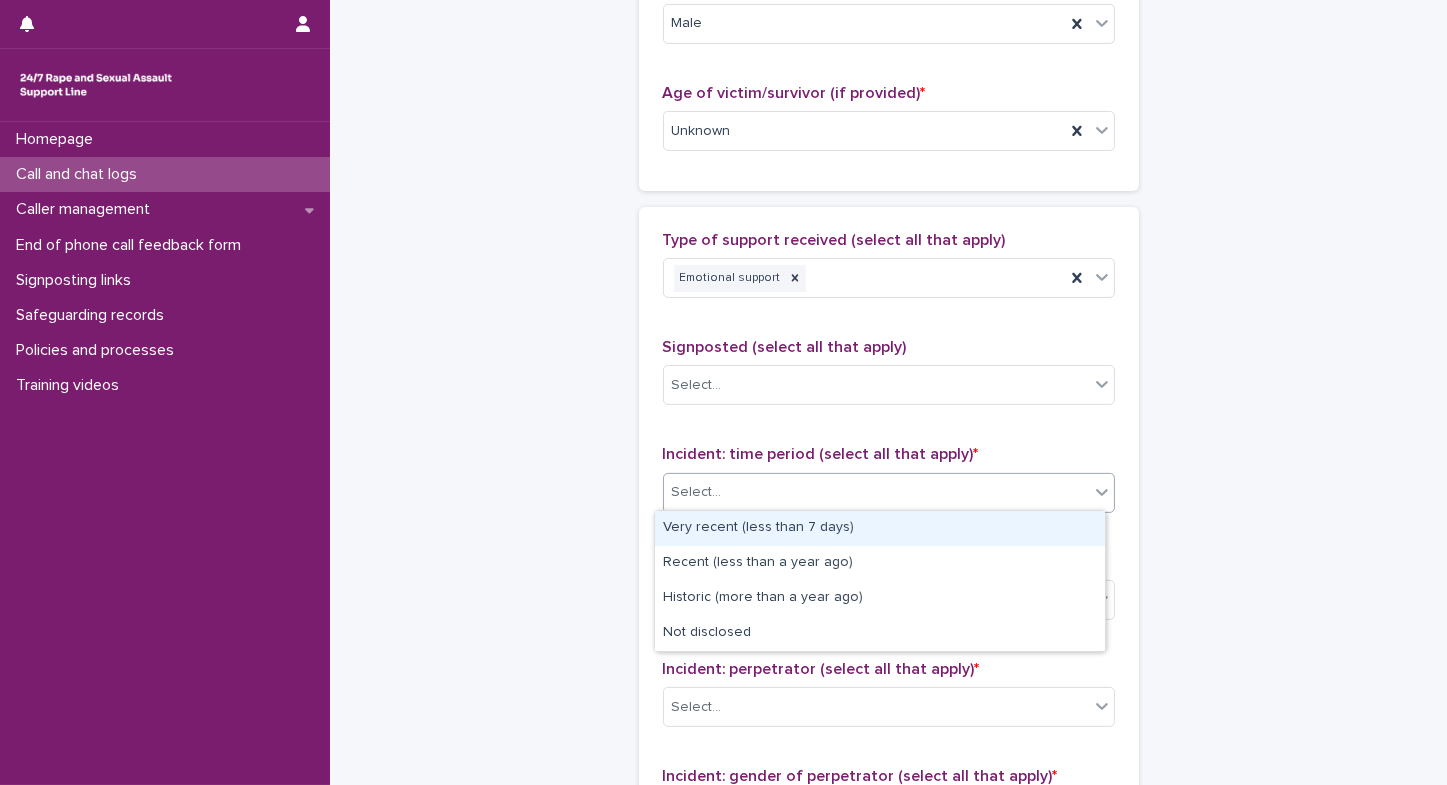click on "Select..." at bounding box center (697, 492) 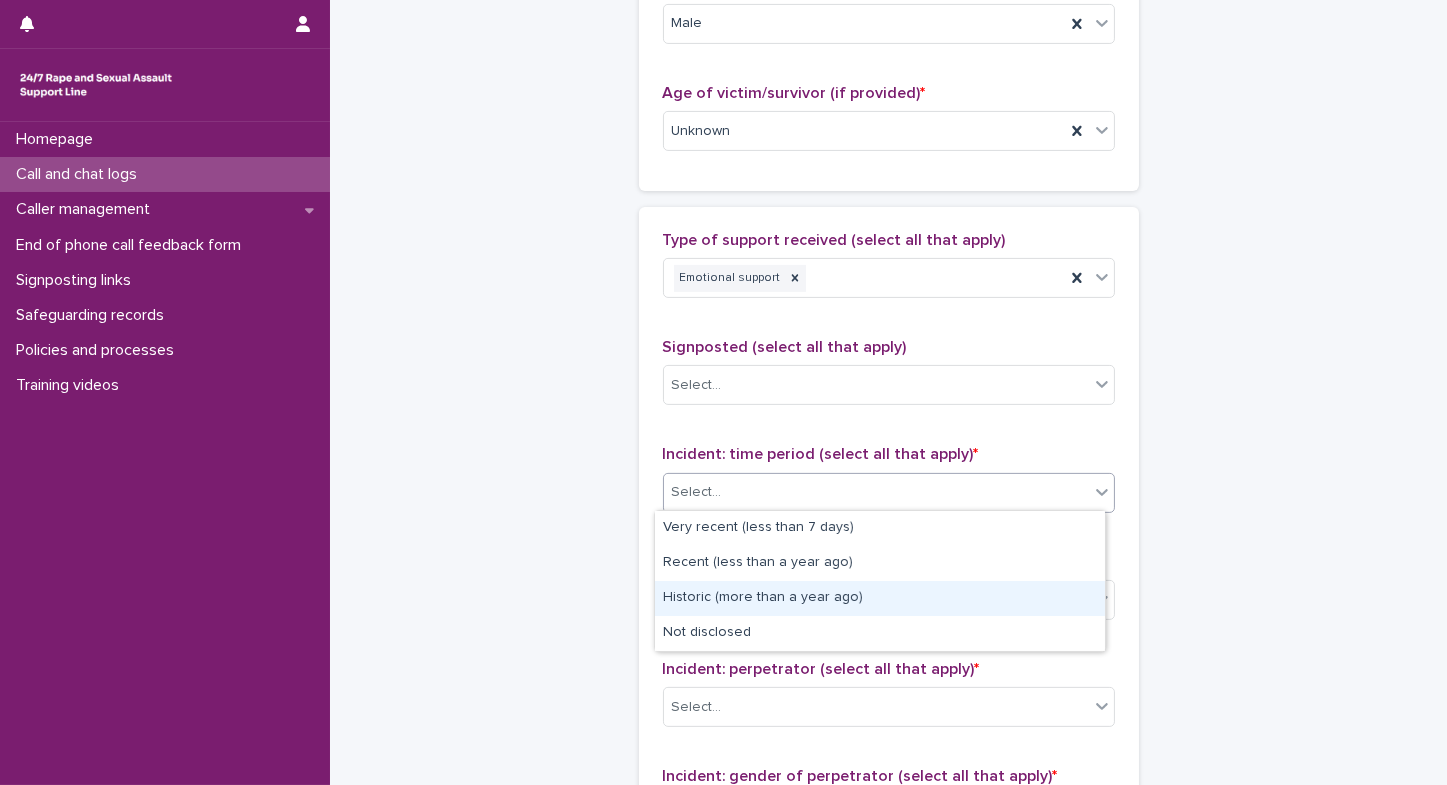 click on "Historic (more than a year ago)" at bounding box center (880, 598) 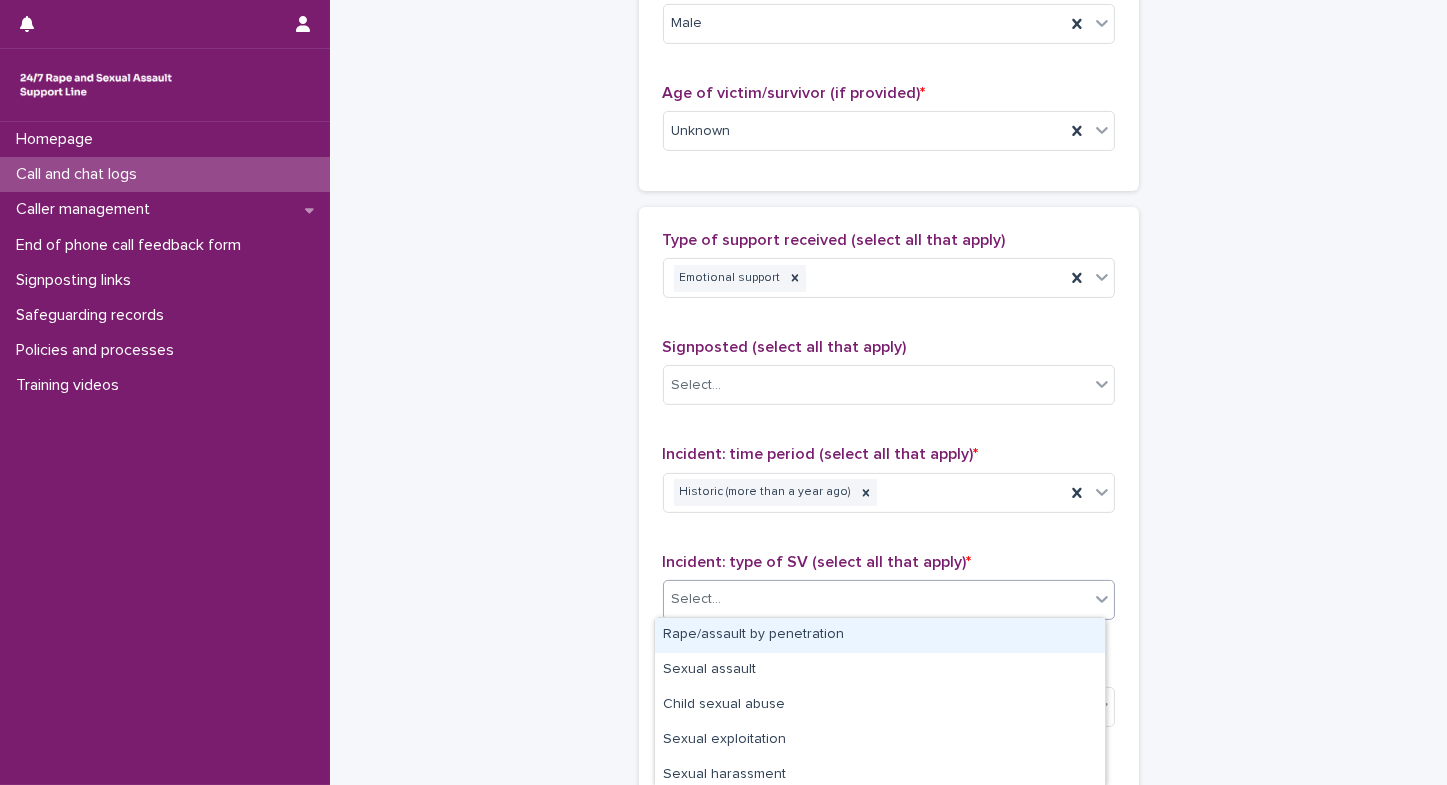 click on "Select..." at bounding box center [697, 599] 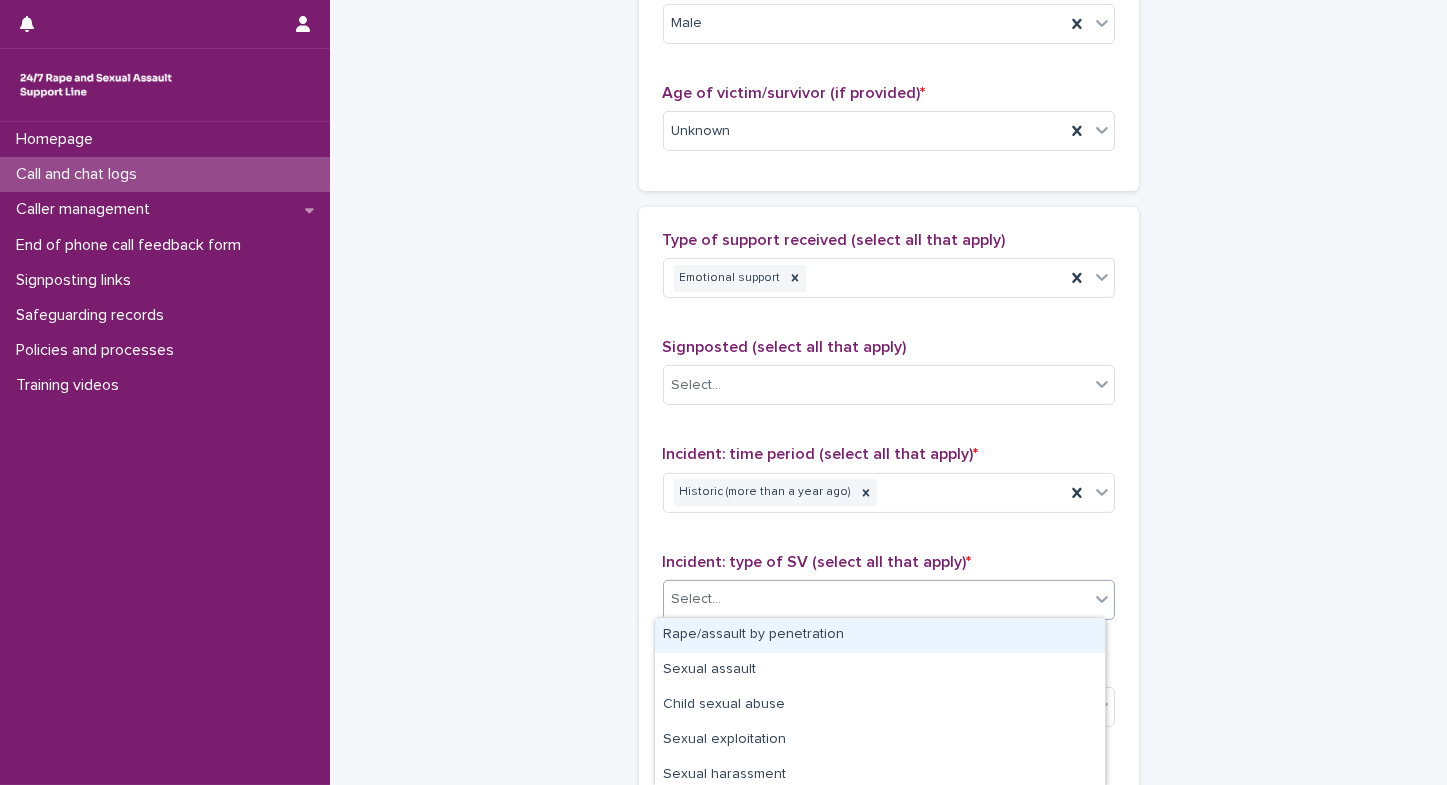 click on "Rape/assault by penetration" at bounding box center (880, 635) 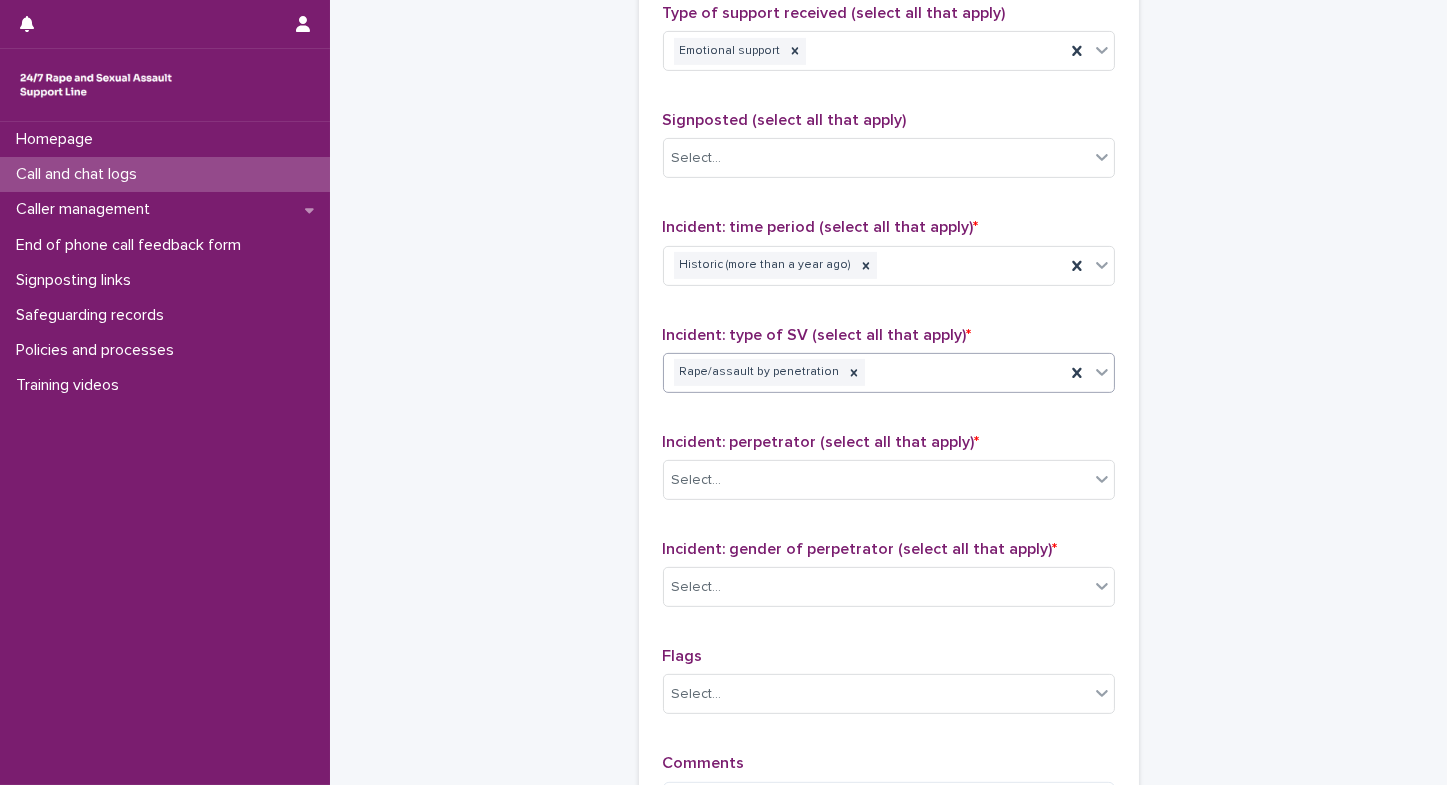 scroll, scrollTop: 1451, scrollLeft: 0, axis: vertical 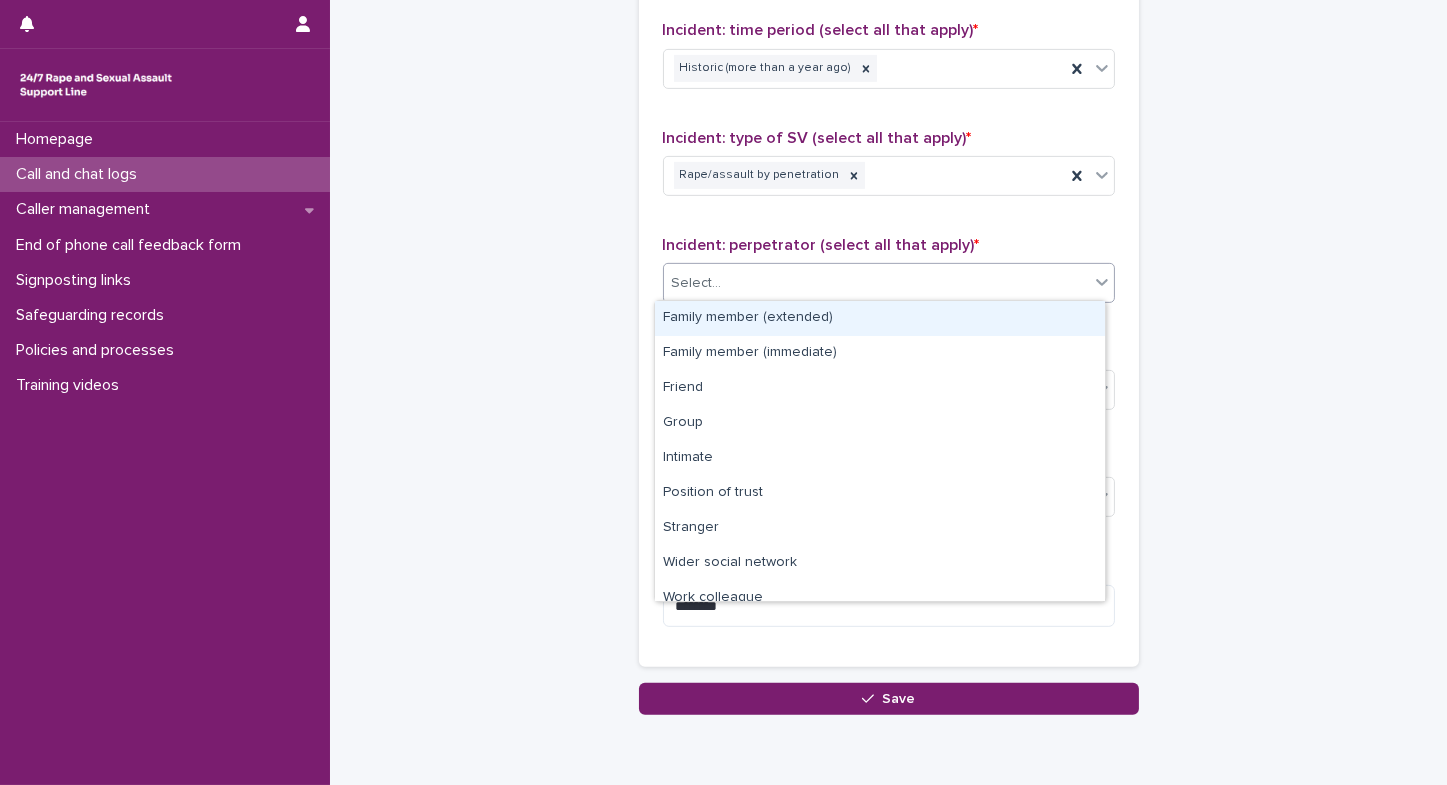 click on "Select..." at bounding box center (876, 283) 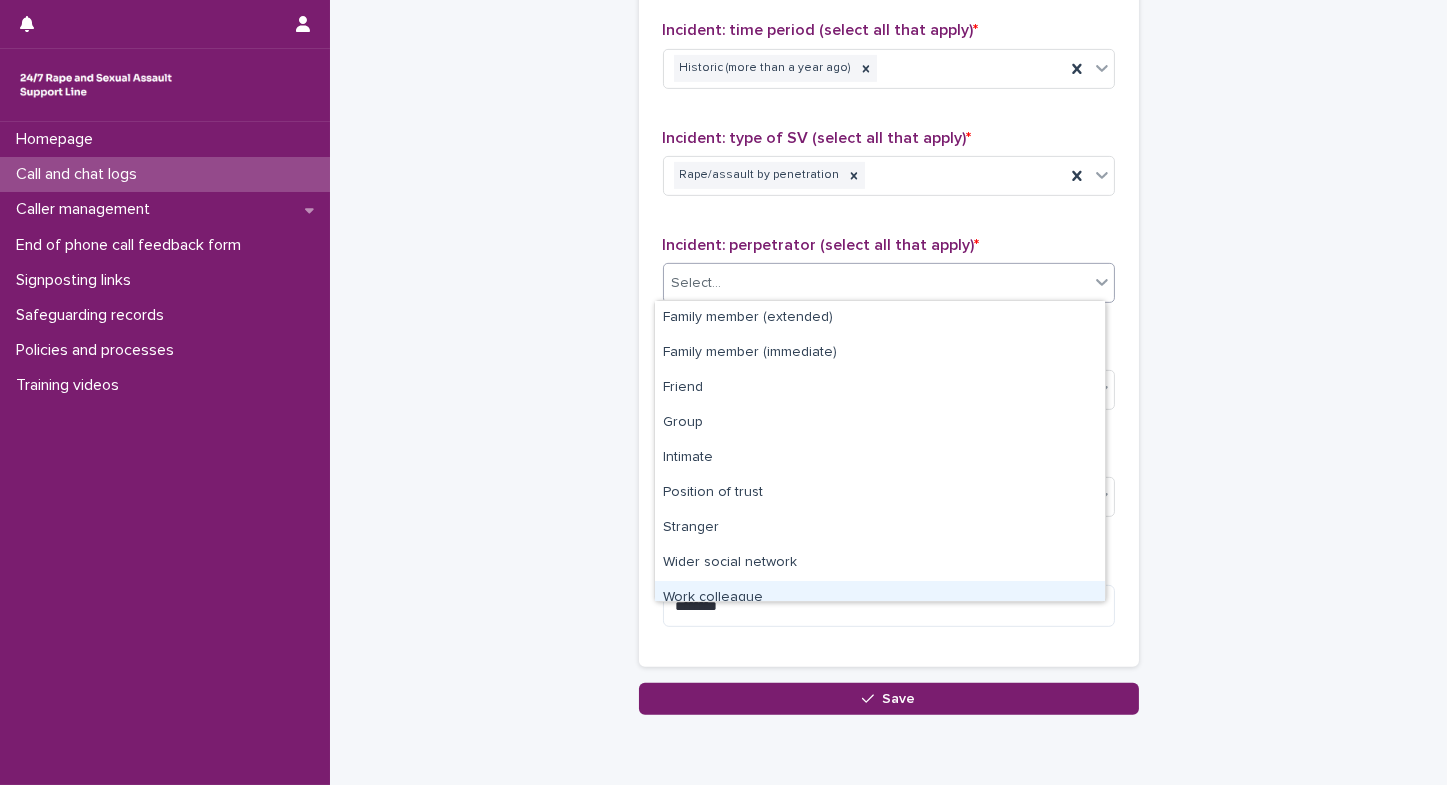 click on "Work colleague" at bounding box center [880, 598] 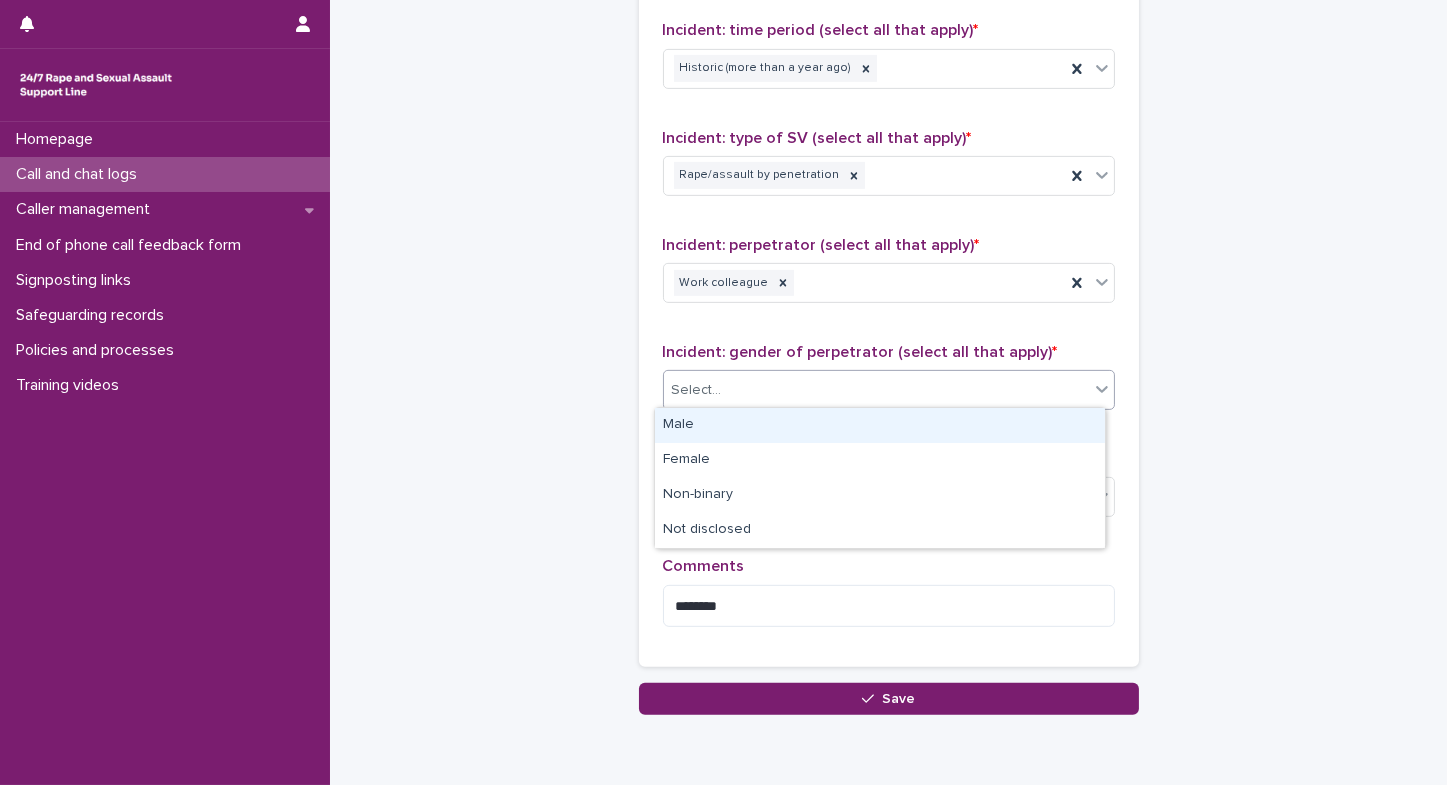 click on "Select..." at bounding box center [876, 390] 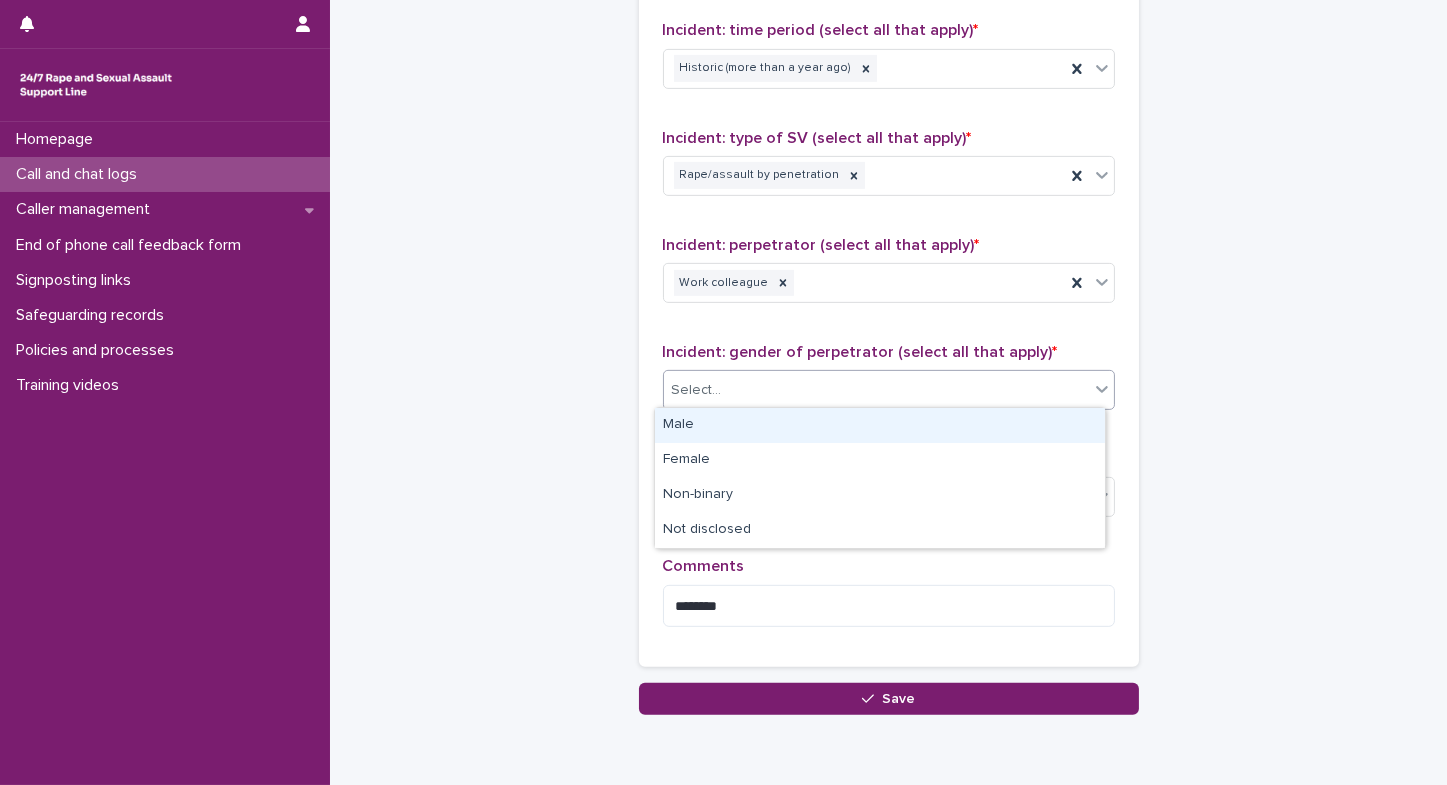click on "Male" at bounding box center [880, 425] 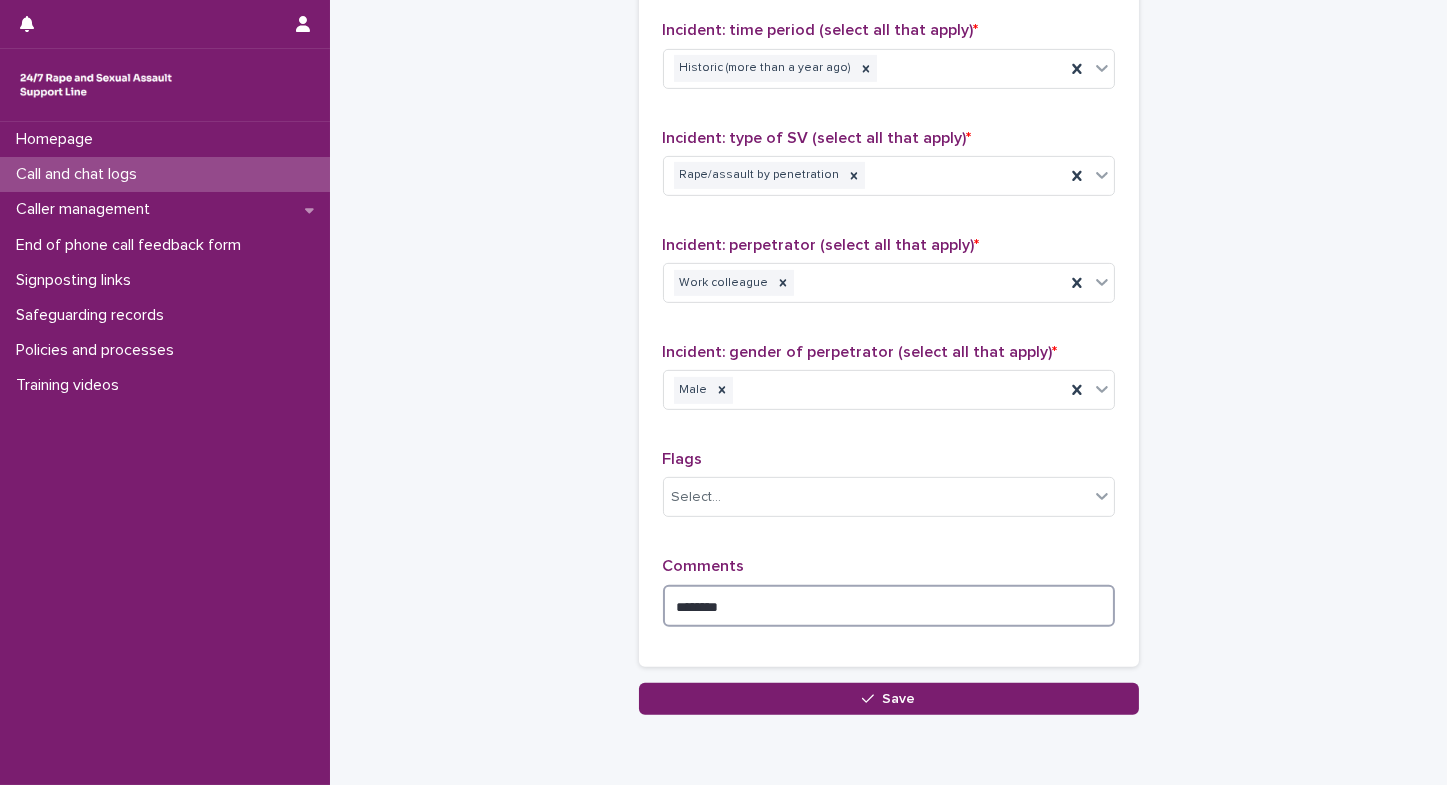 click on "********" at bounding box center [889, 606] 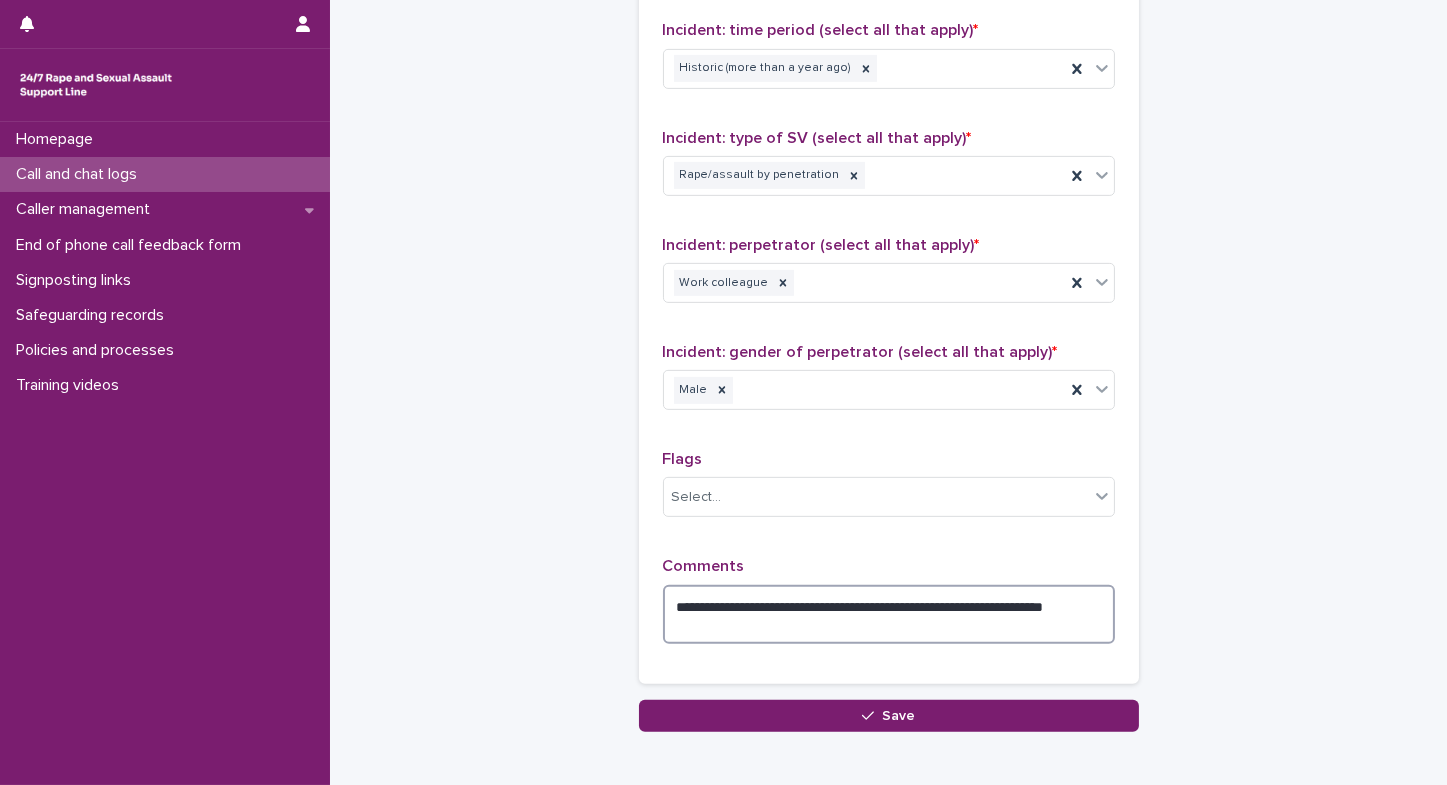 click on "**********" at bounding box center [889, 615] 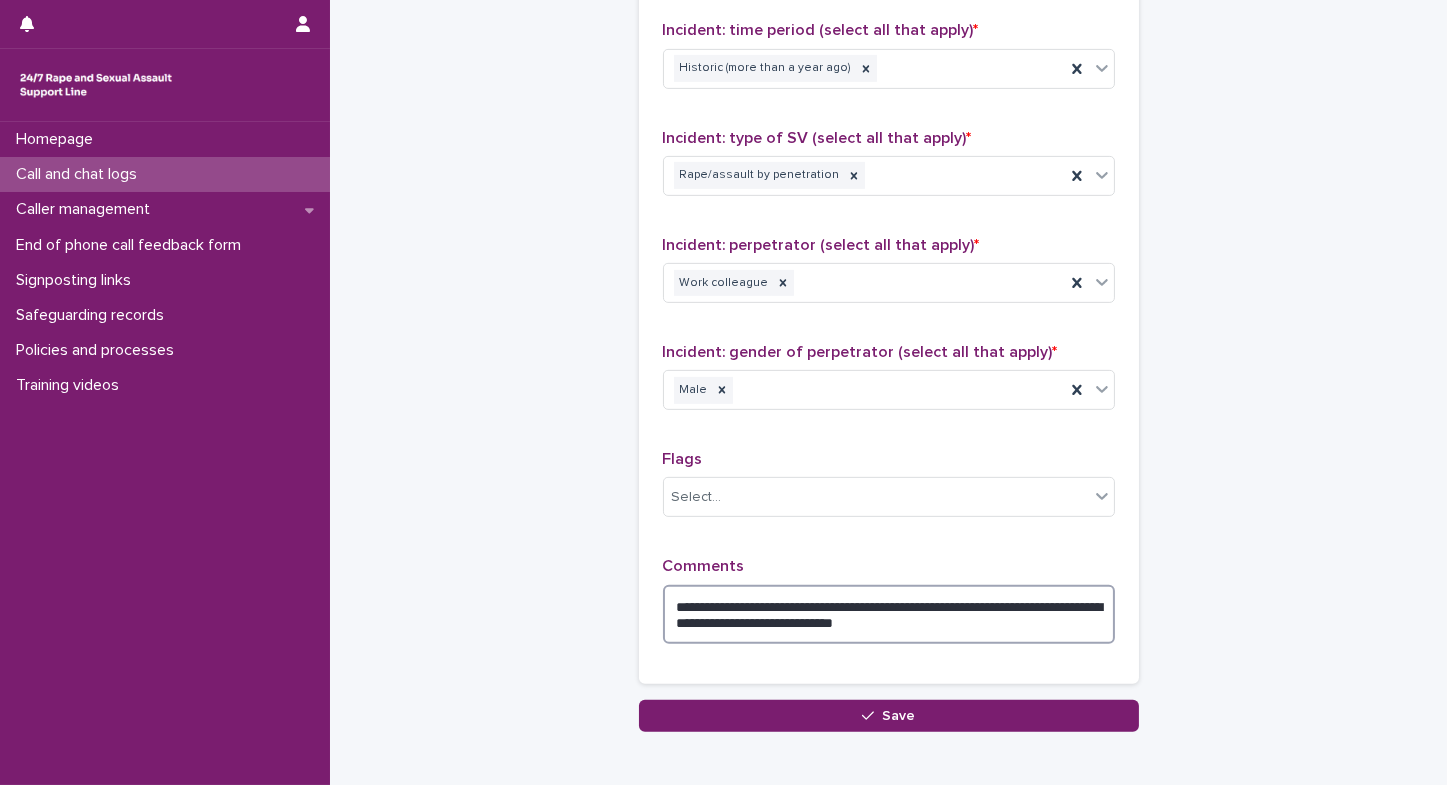 click on "**********" at bounding box center [889, 615] 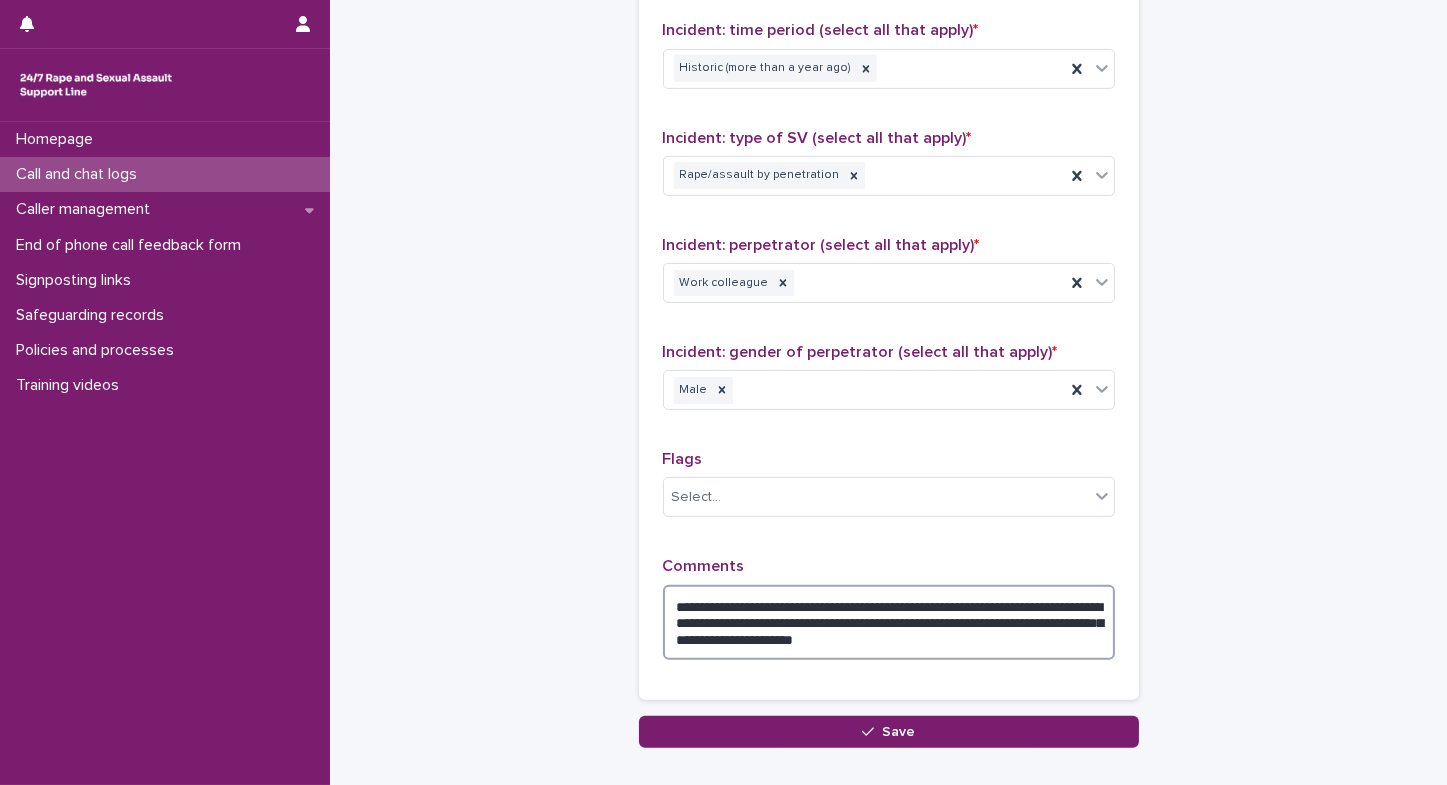 click on "**********" at bounding box center [889, 623] 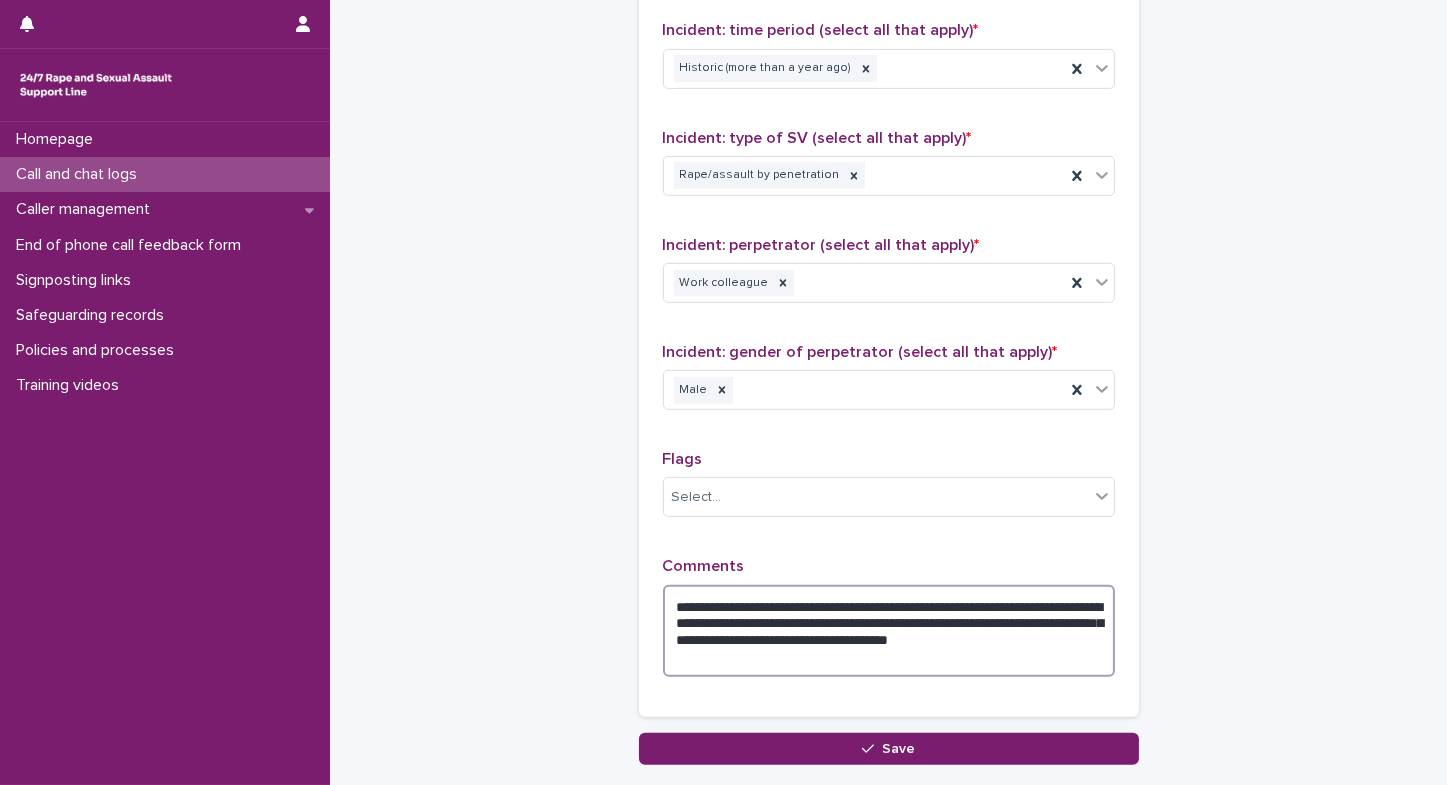 click on "**********" at bounding box center (889, 631) 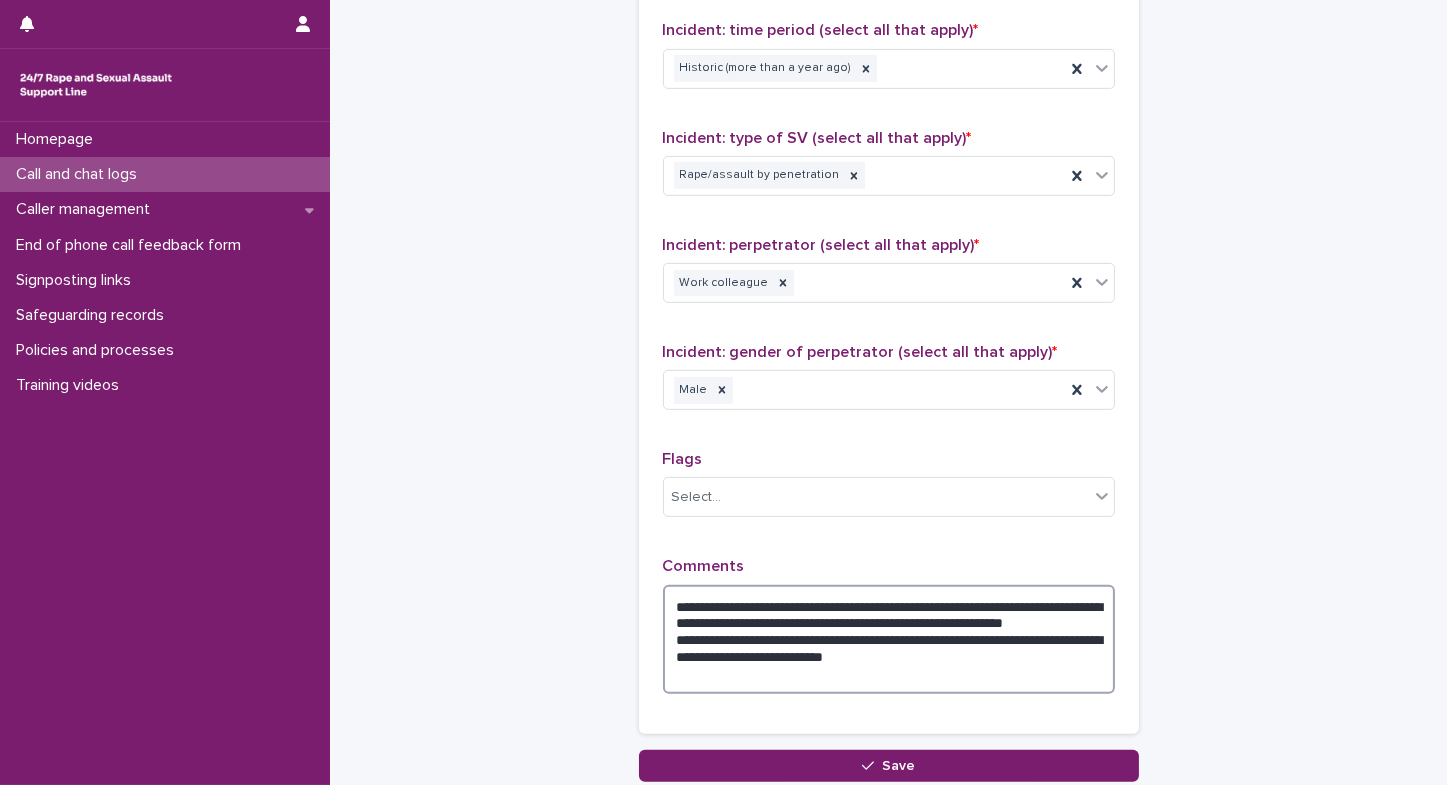 click on "**********" at bounding box center (889, 640) 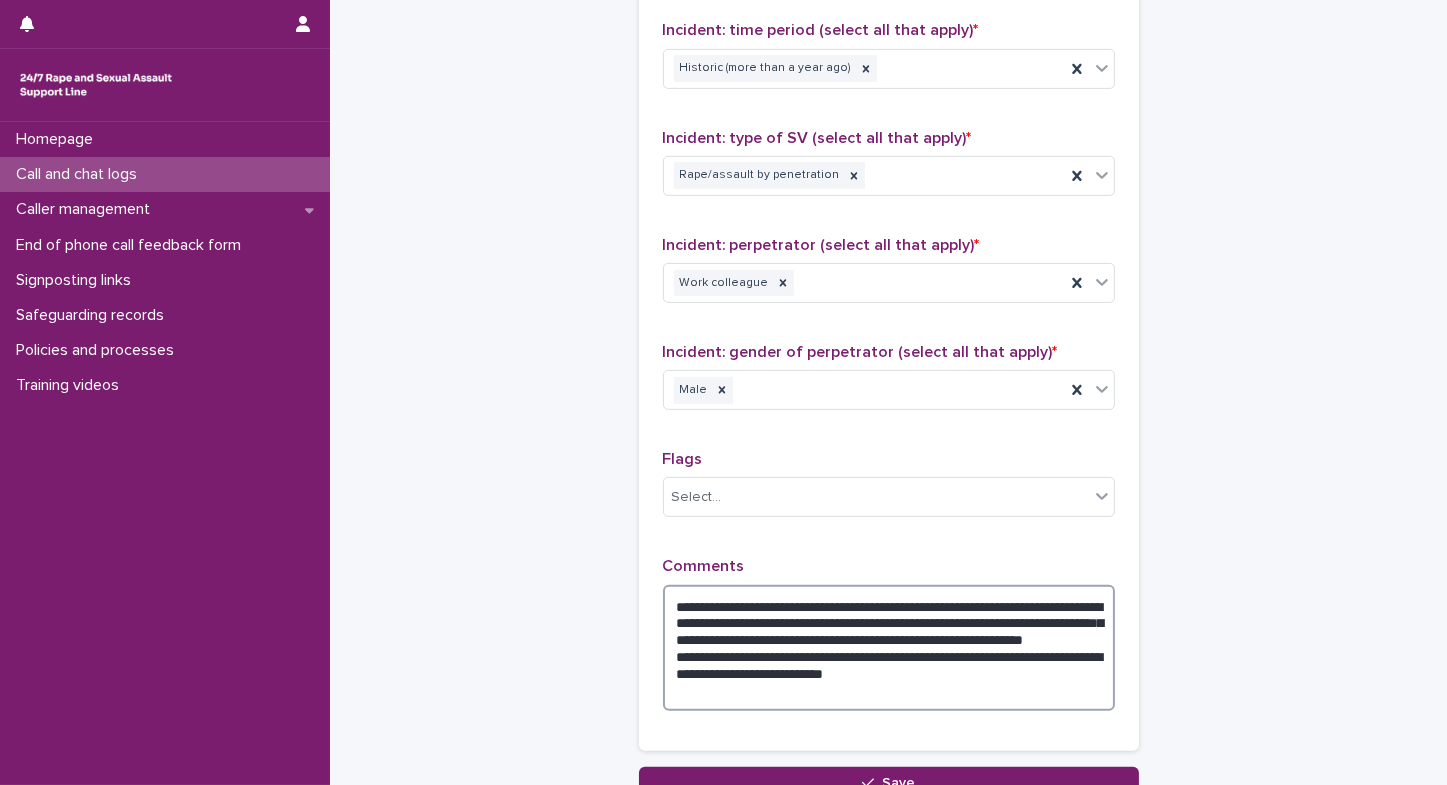 click on "**********" at bounding box center (889, 648) 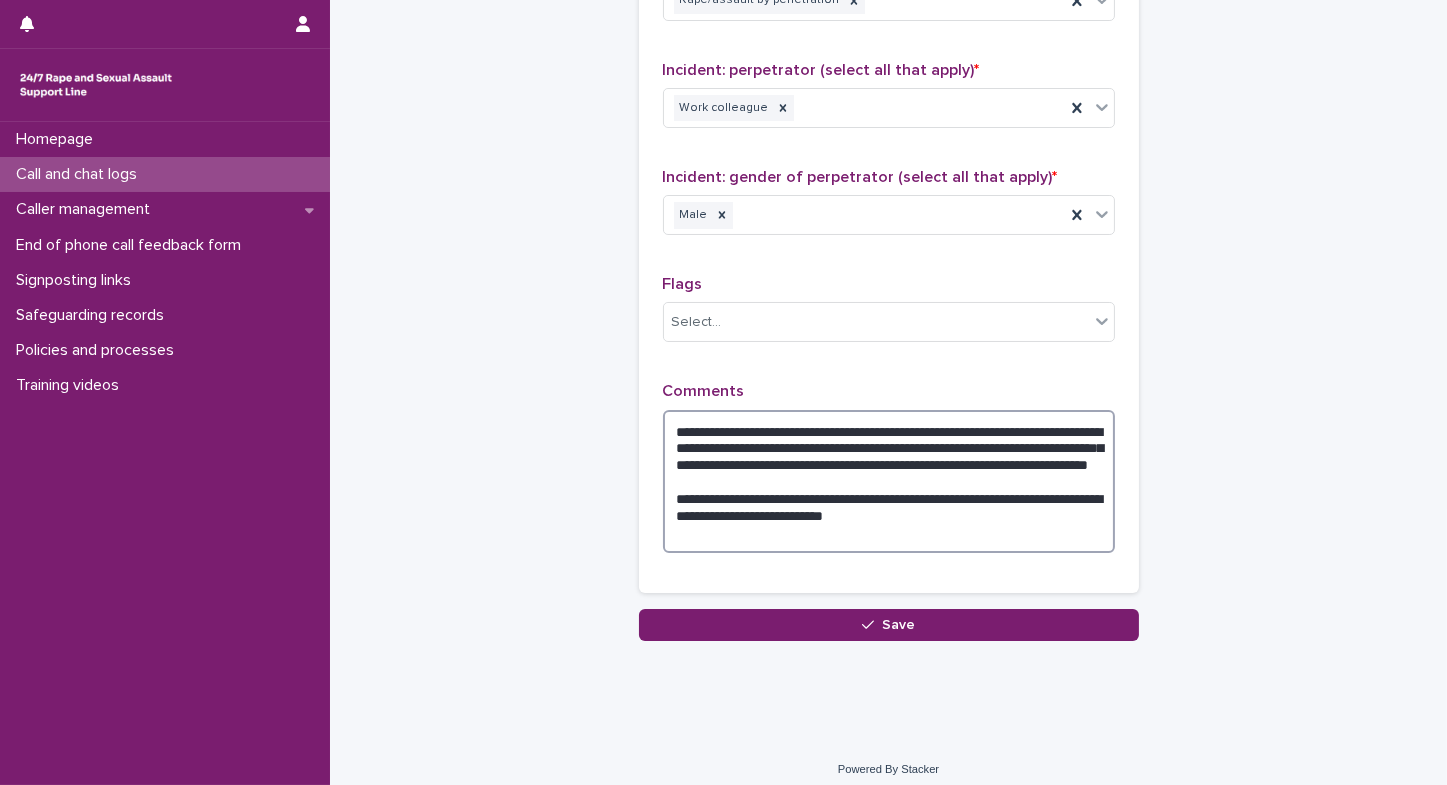 scroll, scrollTop: 1624, scrollLeft: 0, axis: vertical 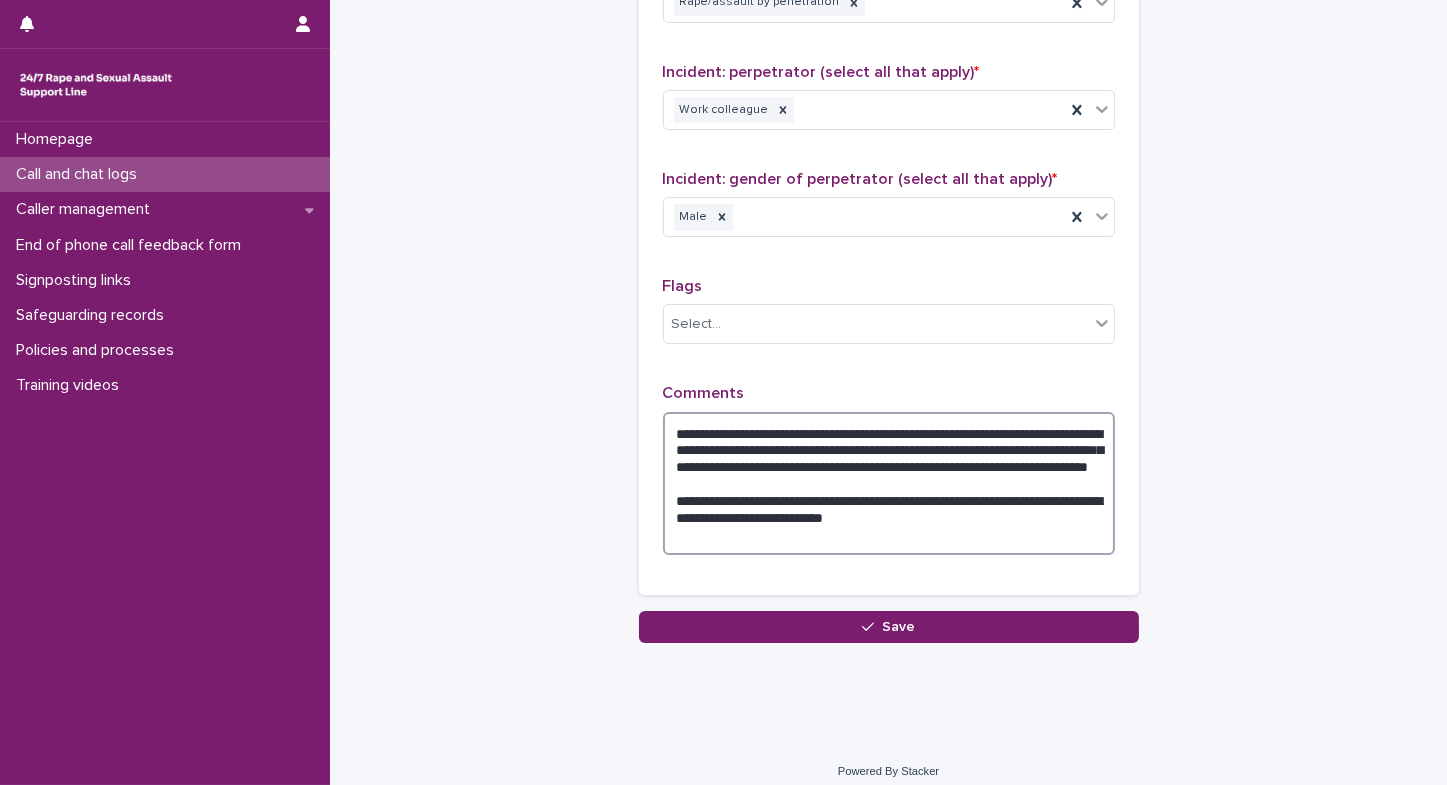 click on "**********" at bounding box center [889, 484] 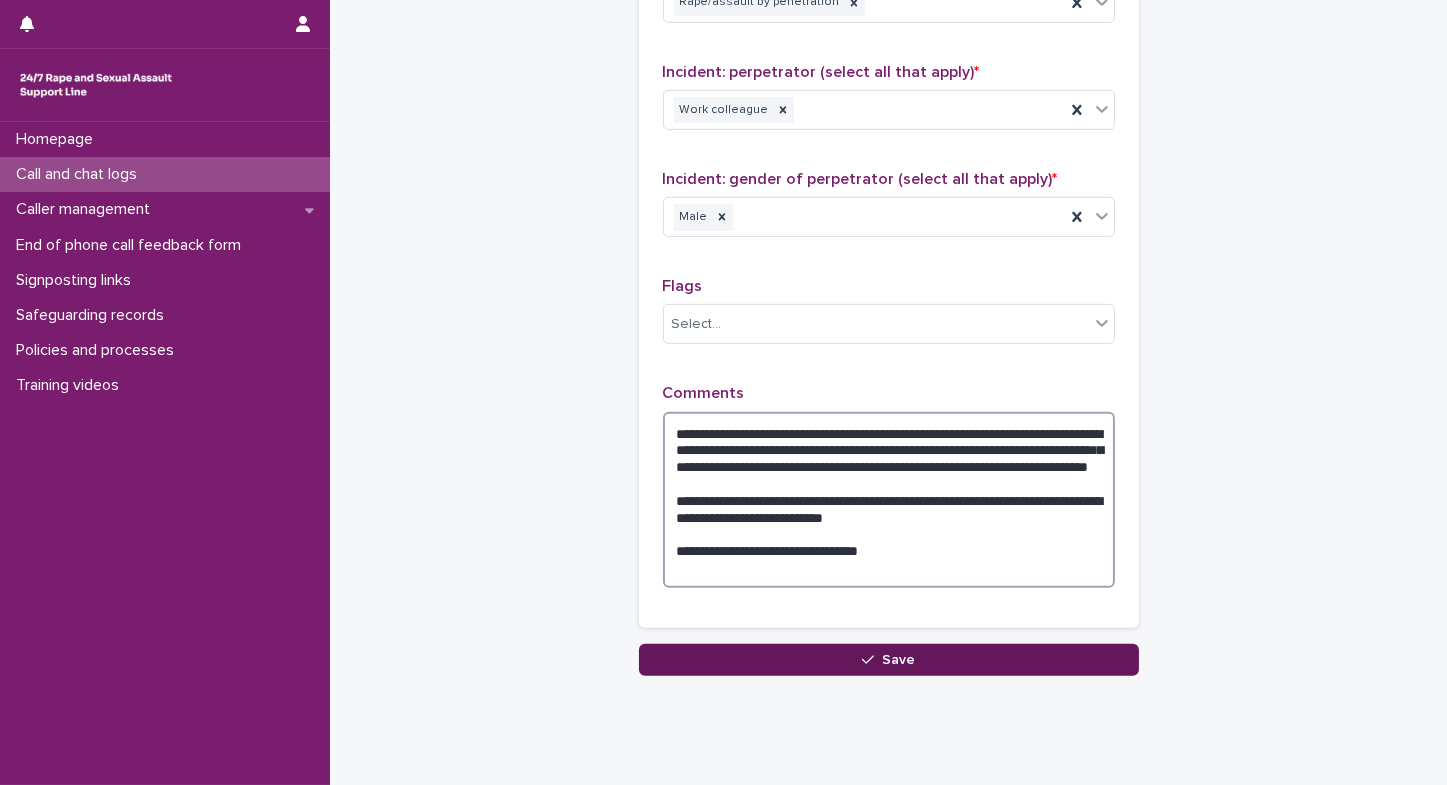 type on "**********" 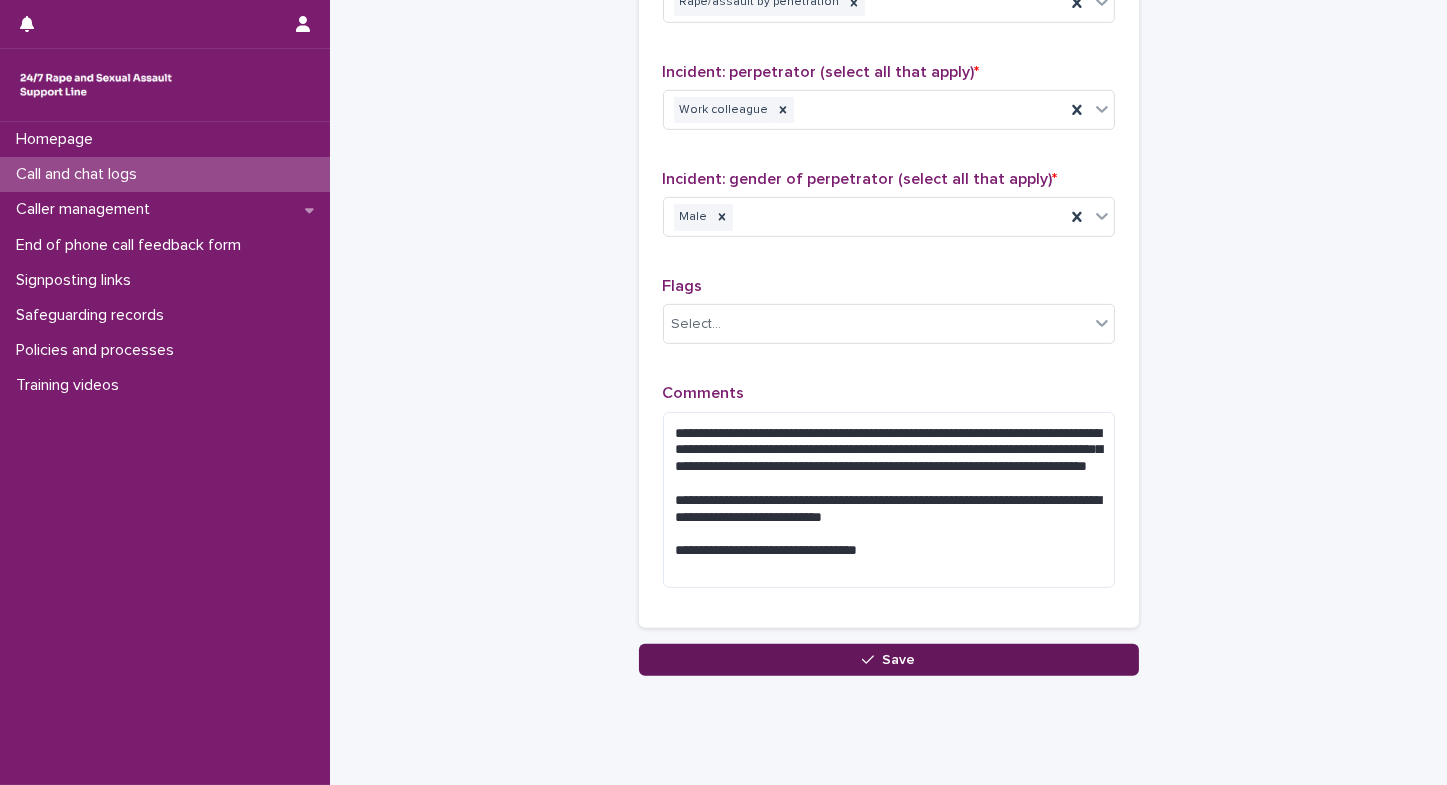 click on "Save" at bounding box center (889, 660) 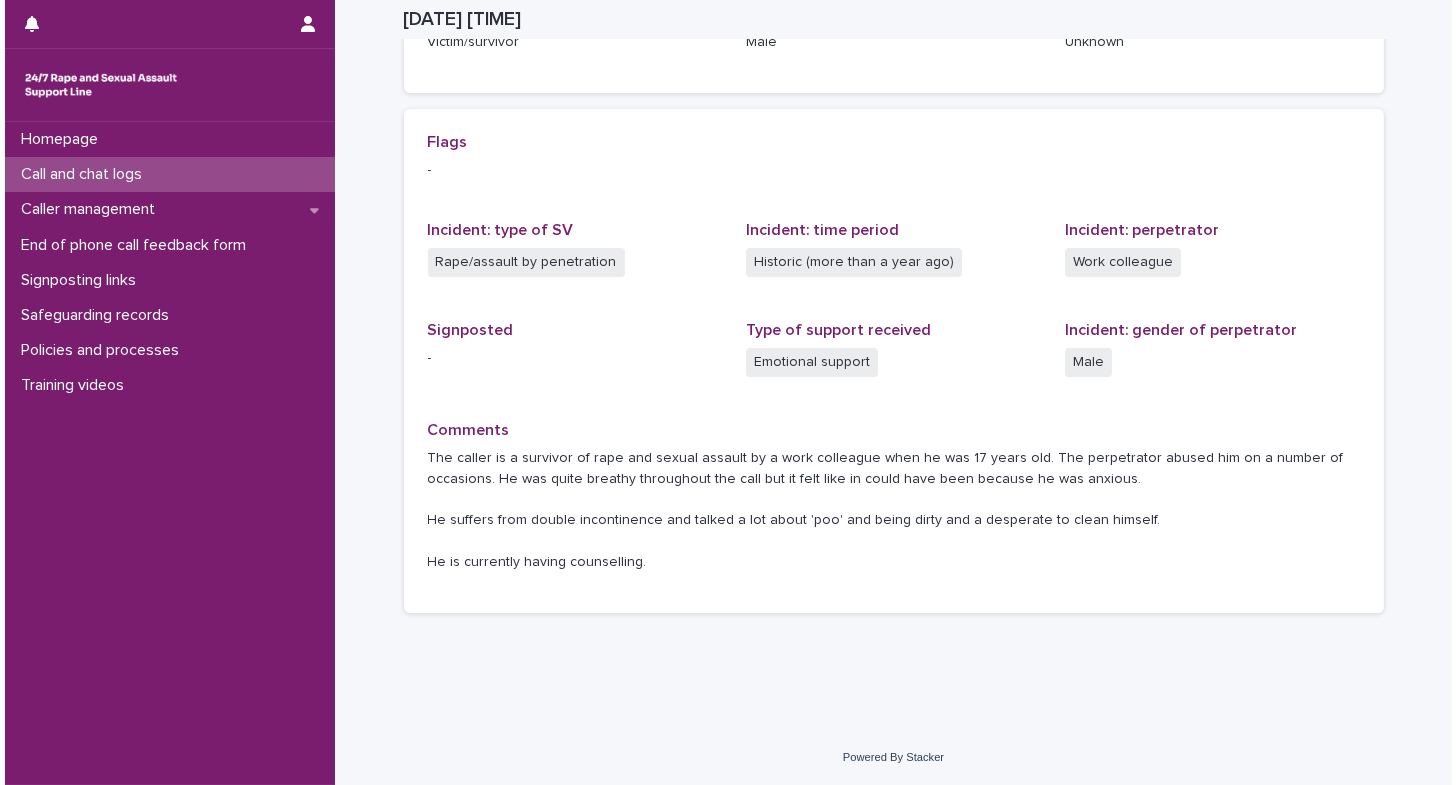 scroll, scrollTop: 381, scrollLeft: 0, axis: vertical 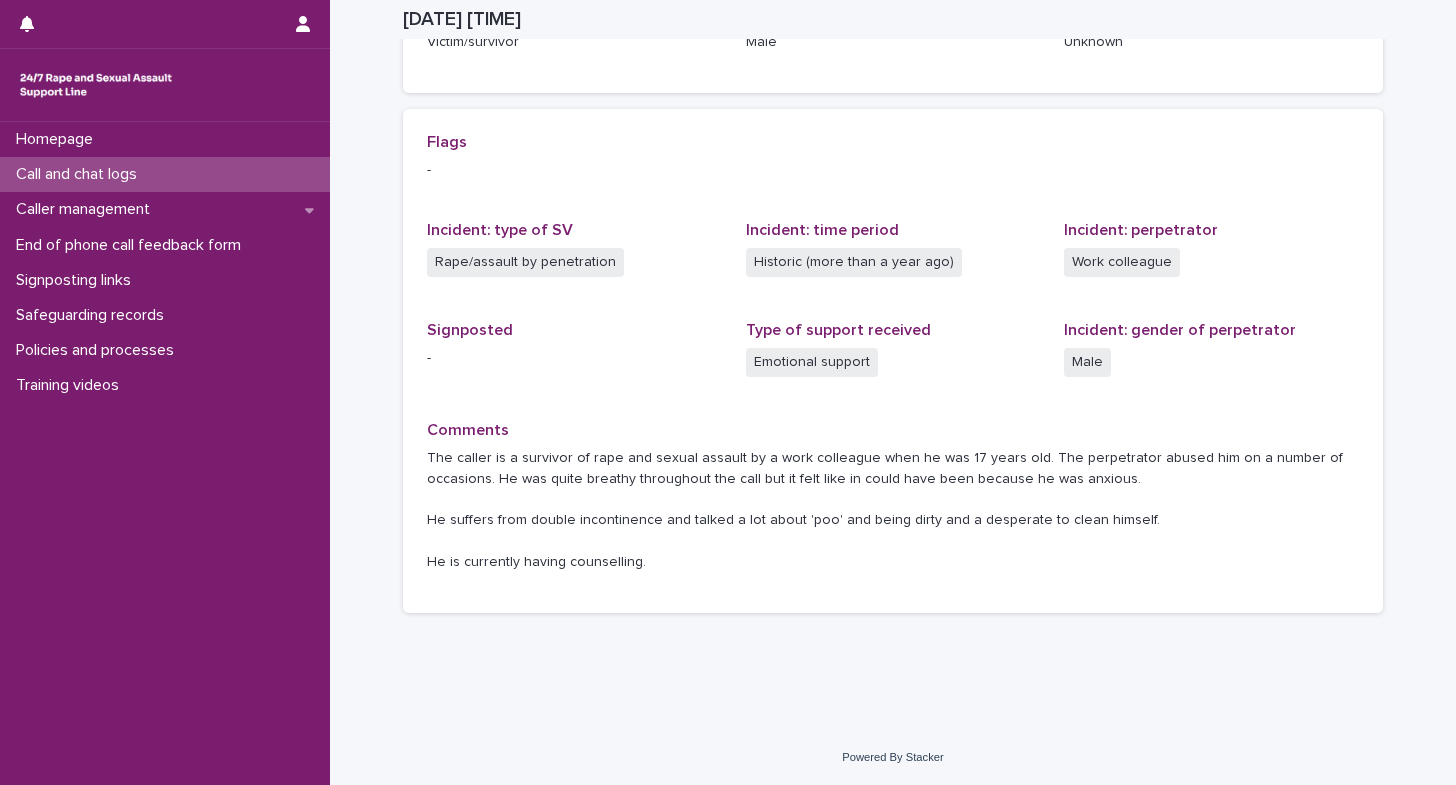 click on "Homepage Call and chat logs Caller management End of phone call feedback form Signposting links Safeguarding records Policies and processes Training videos" at bounding box center [165, 453] 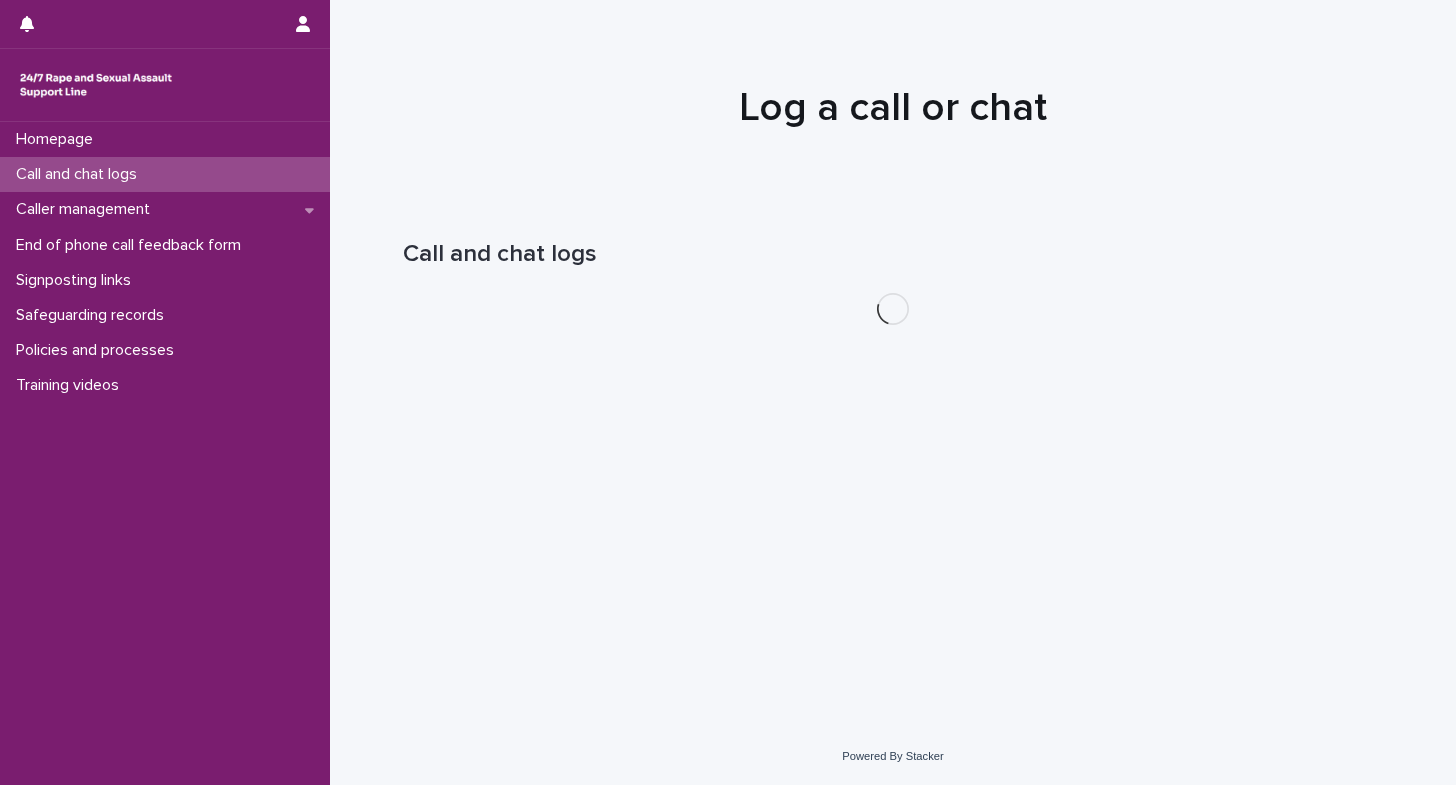 scroll, scrollTop: 0, scrollLeft: 0, axis: both 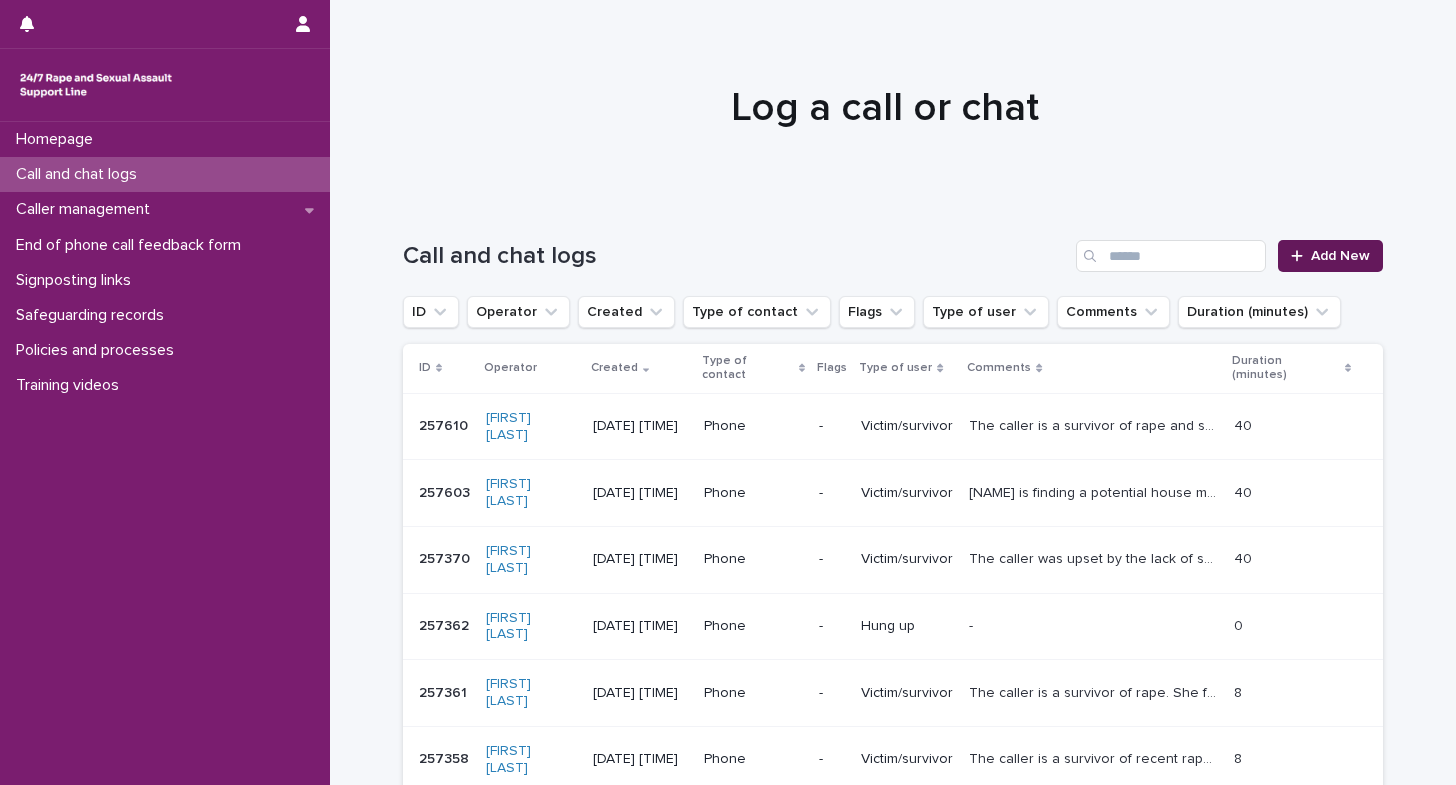 click on "Add New" at bounding box center [1340, 256] 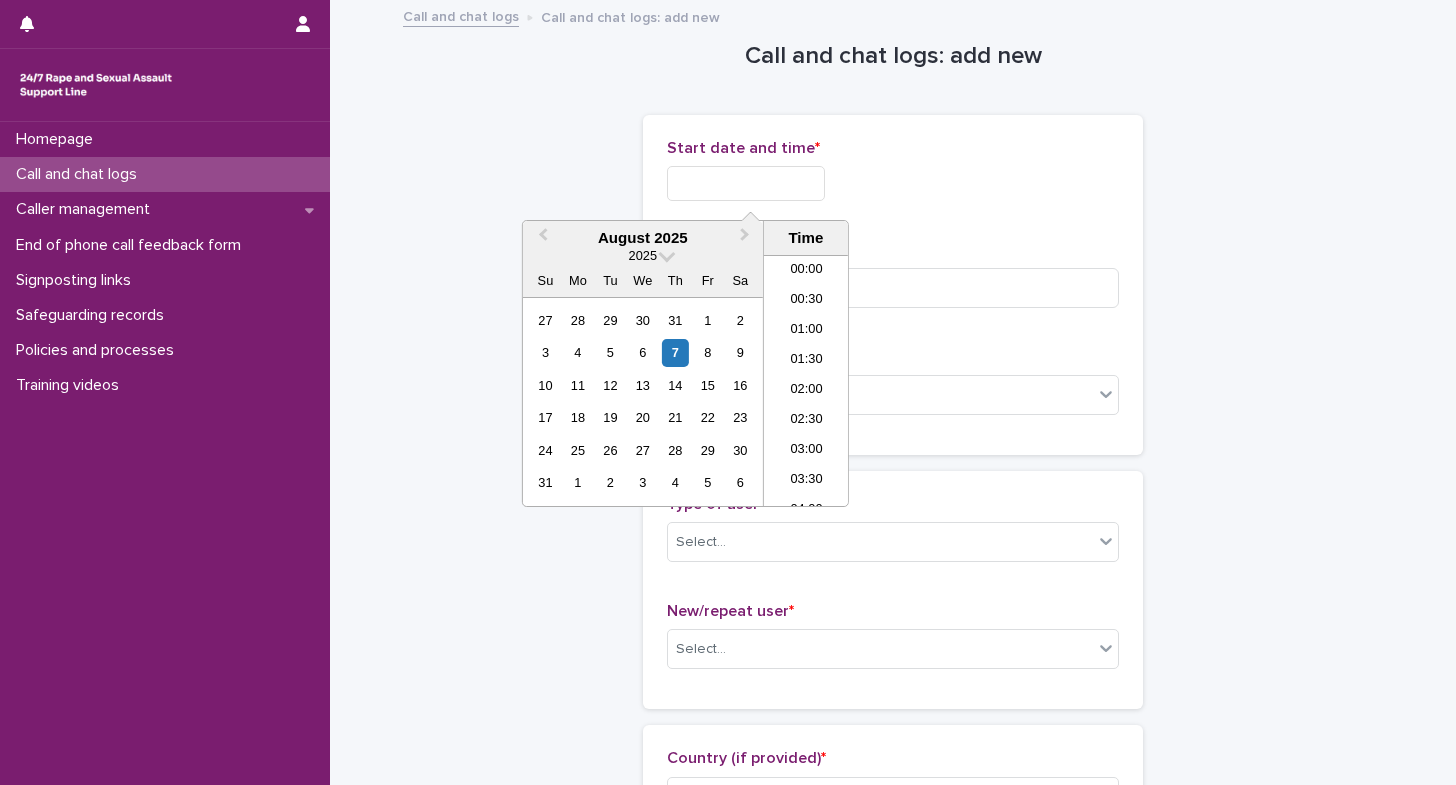 click at bounding box center (746, 183) 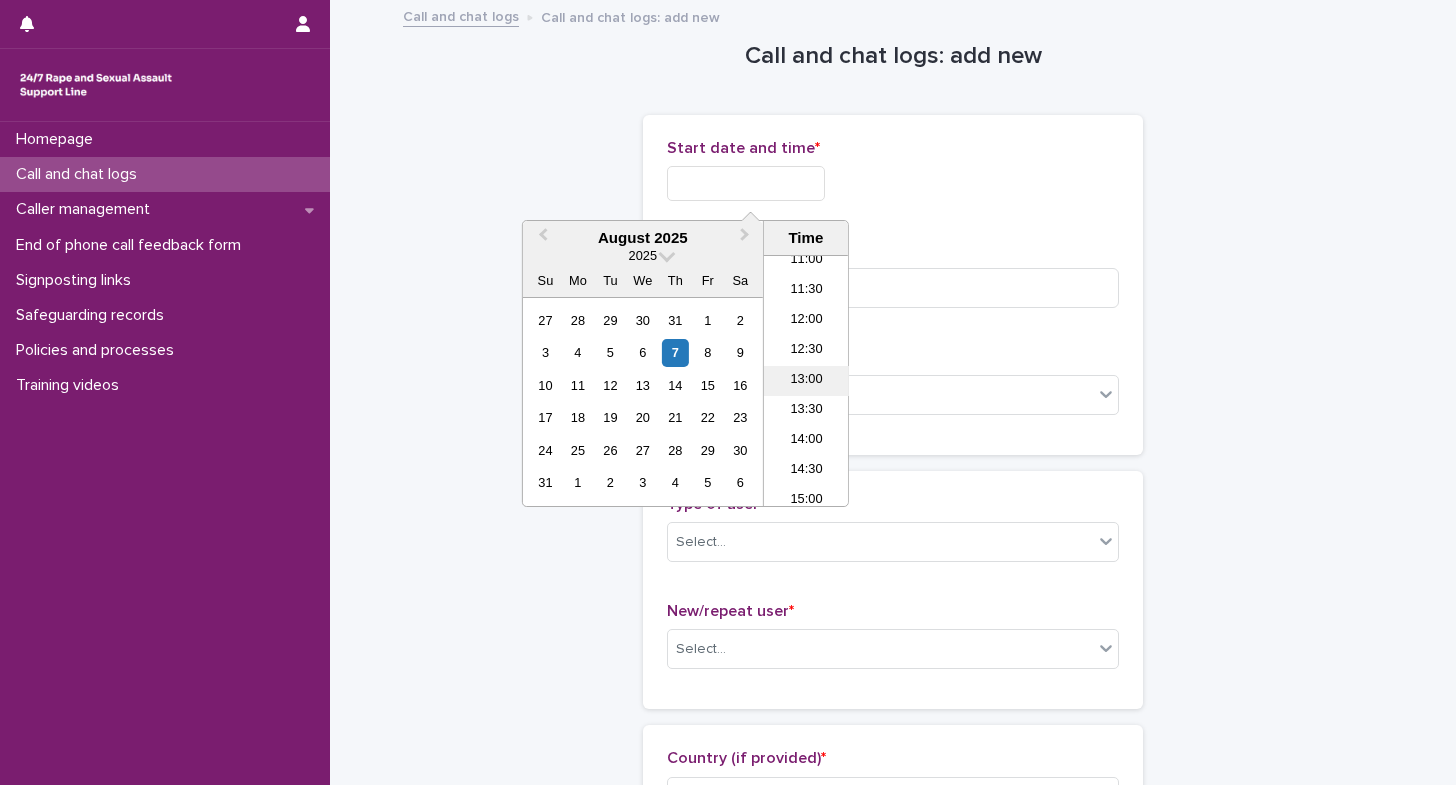 click on "13:00" at bounding box center (806, 381) 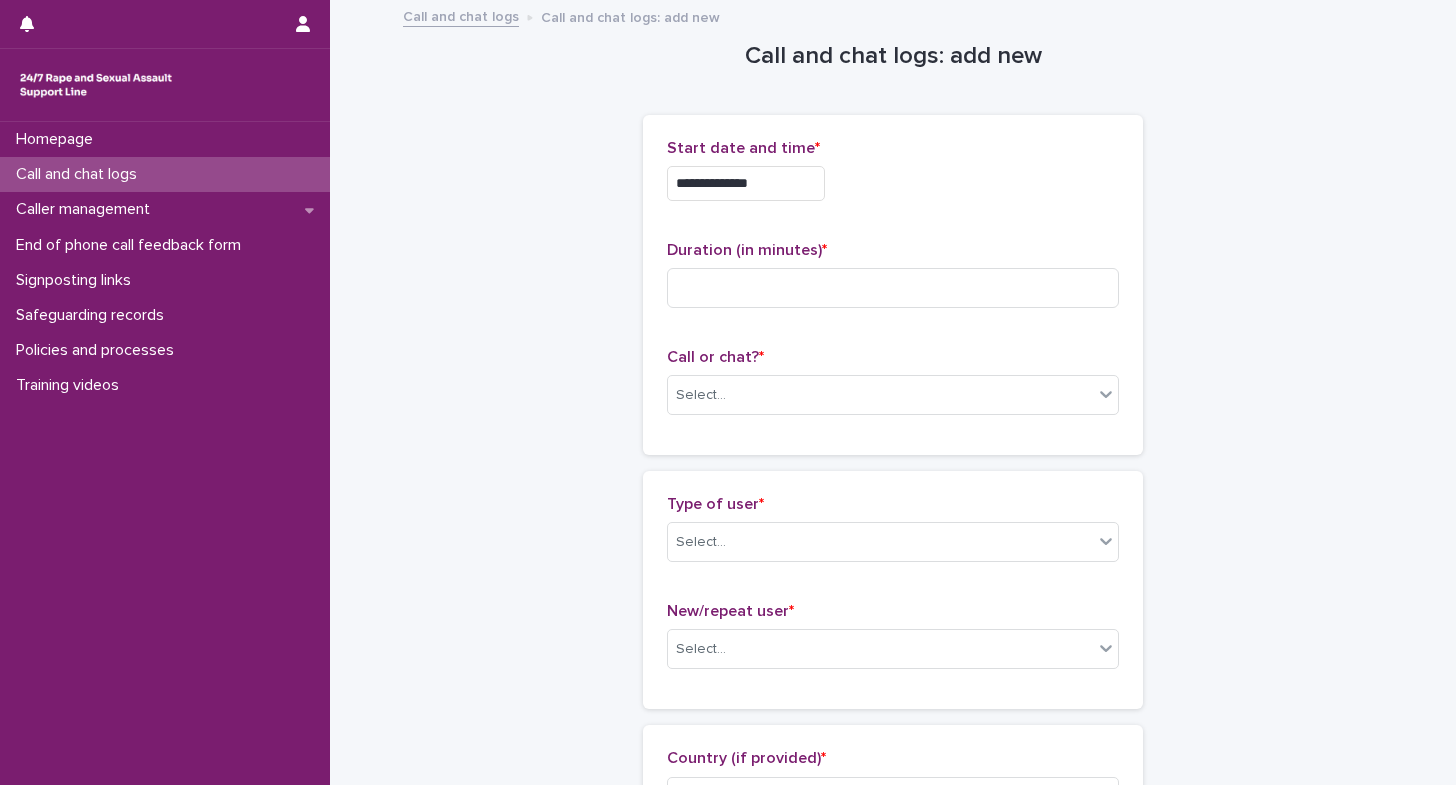 click on "Homepage Call and chat logs Caller management End of phone call feedback form Signposting links Safeguarding records Policies and processes Training videos" at bounding box center (165, 453) 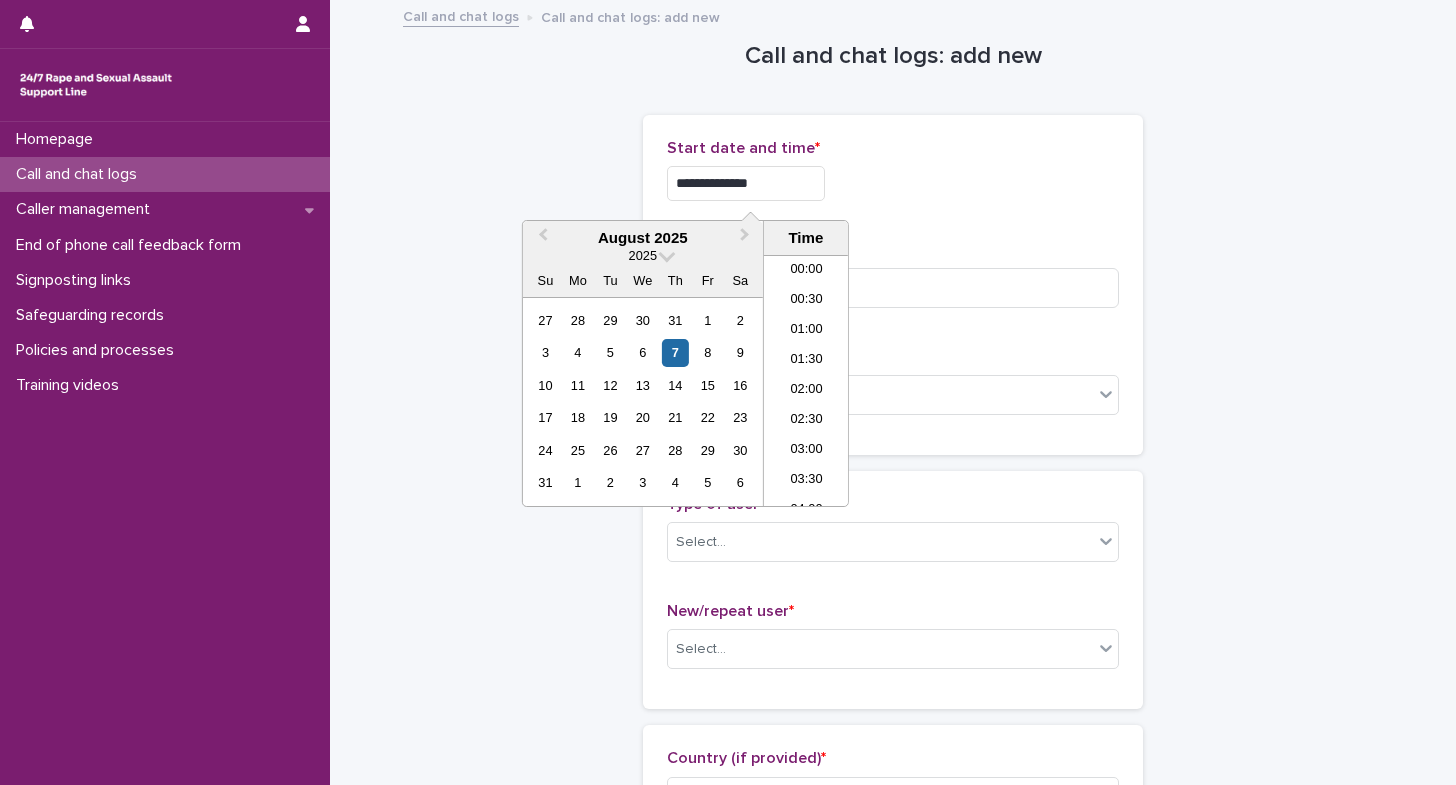 click on "**********" at bounding box center (746, 183) 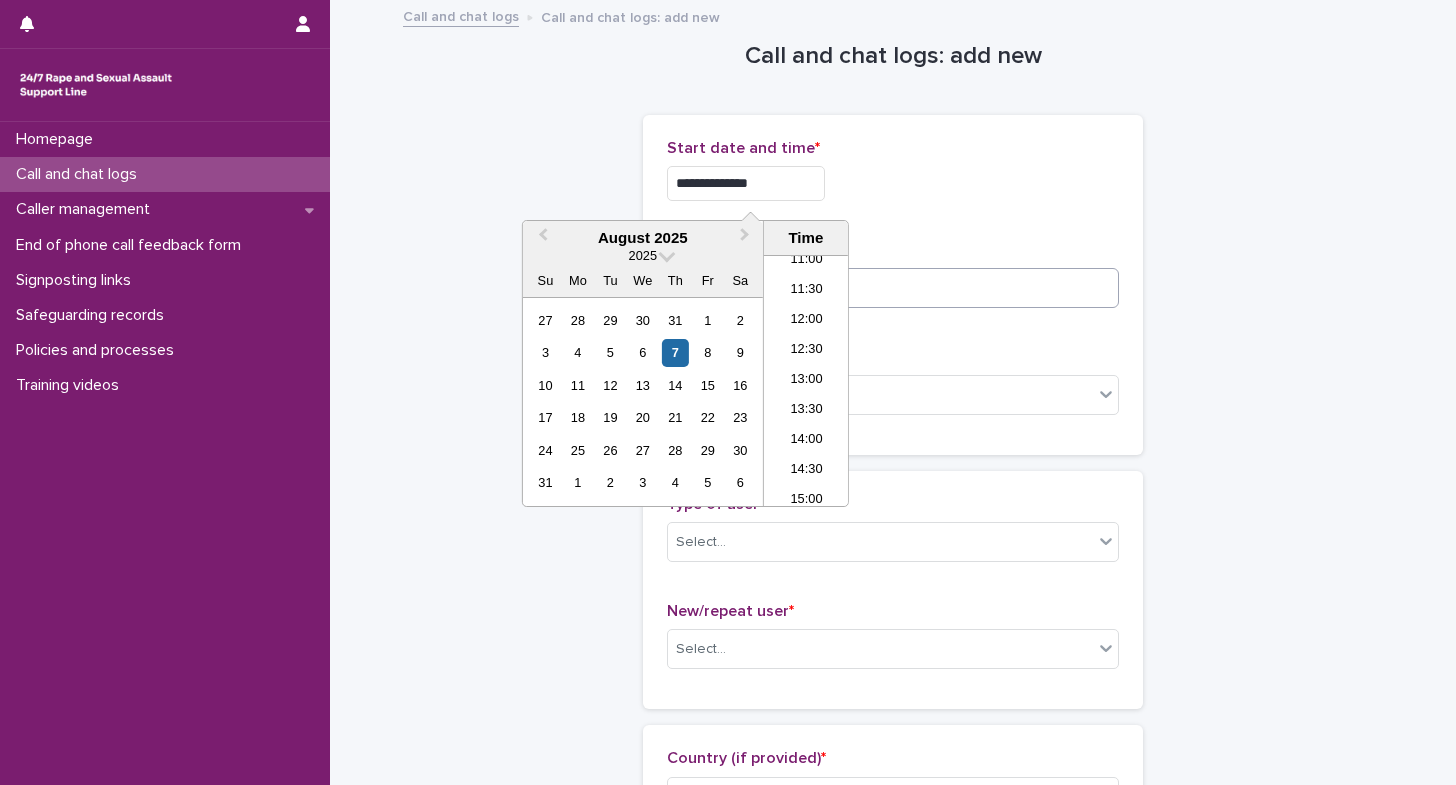 type on "**********" 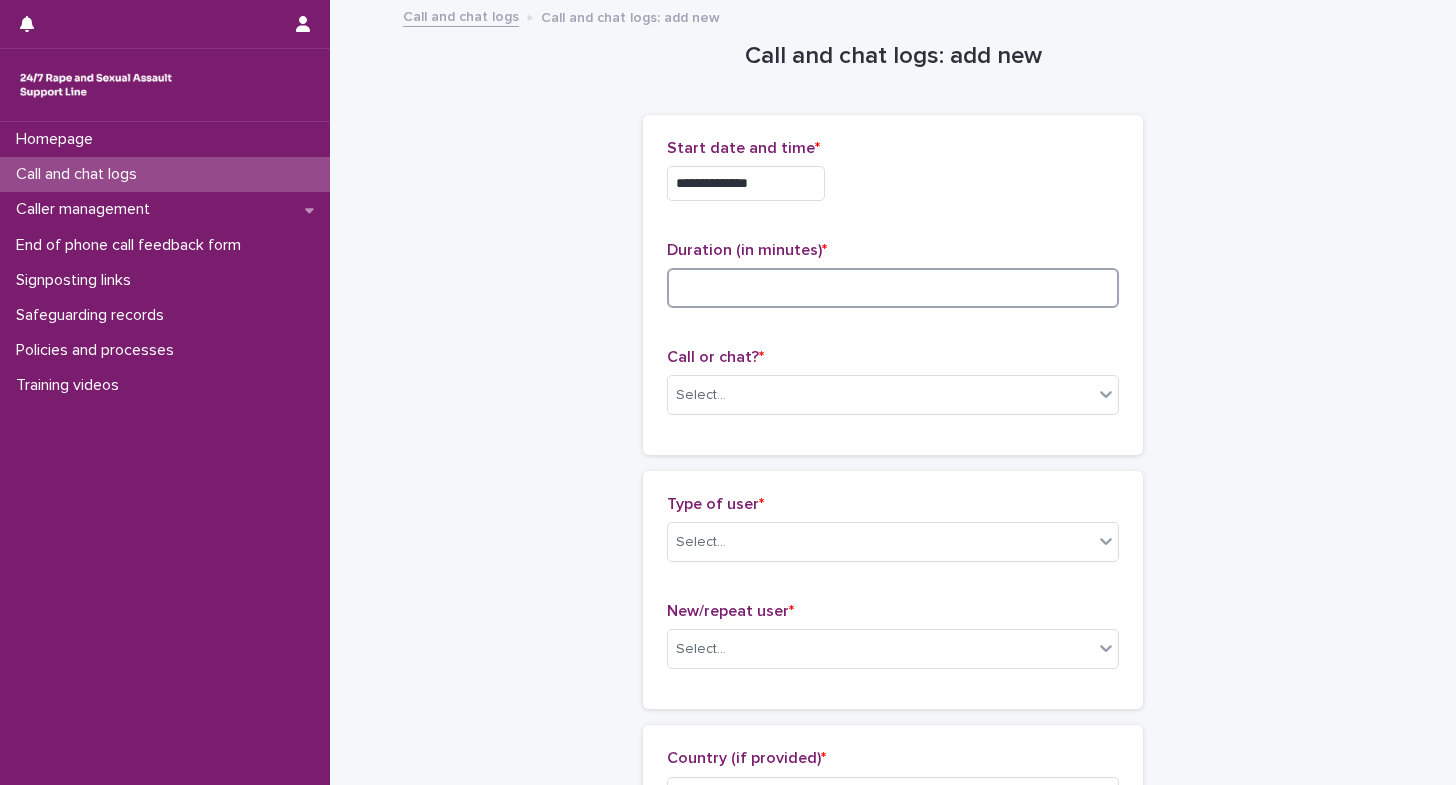 click at bounding box center [893, 288] 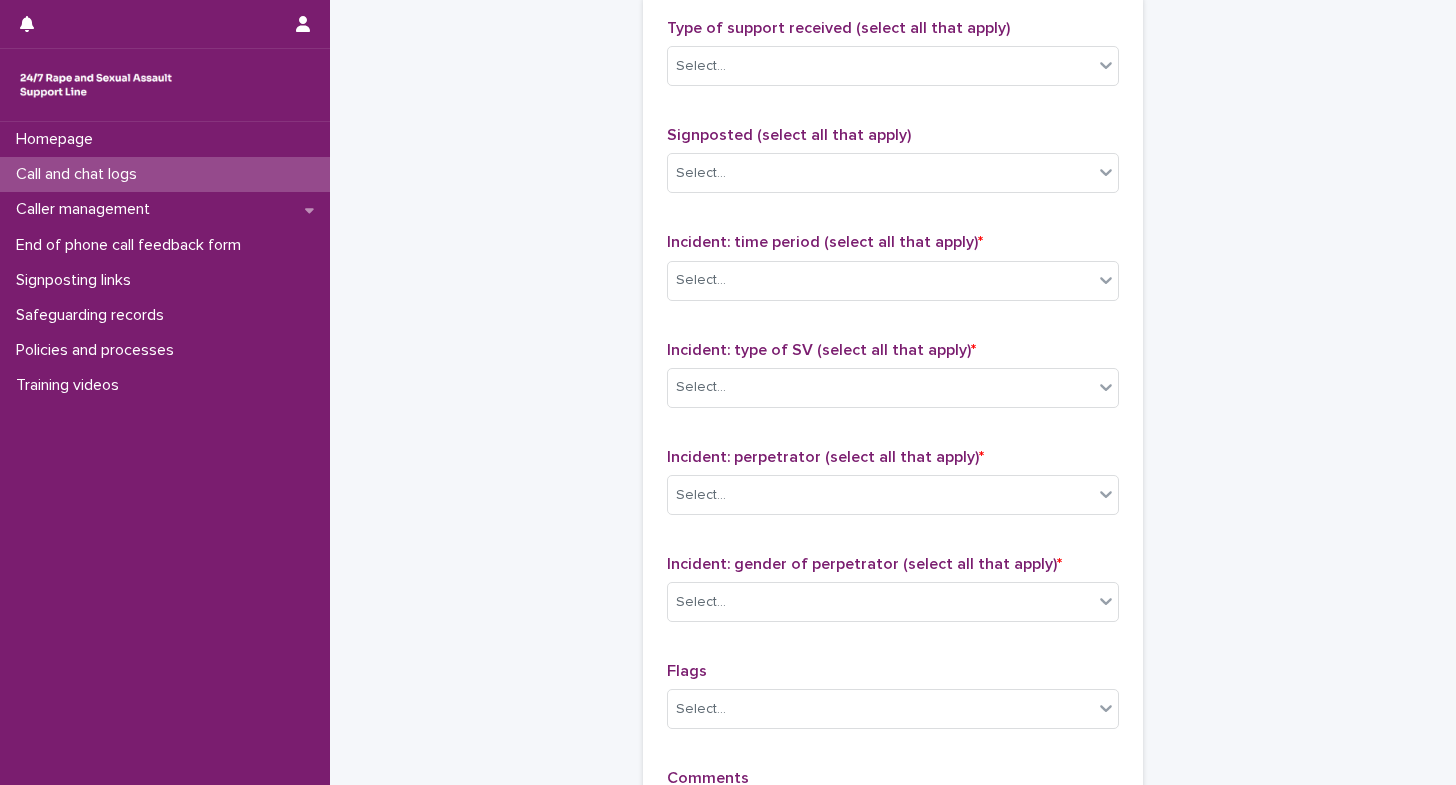 scroll, scrollTop: 1304, scrollLeft: 0, axis: vertical 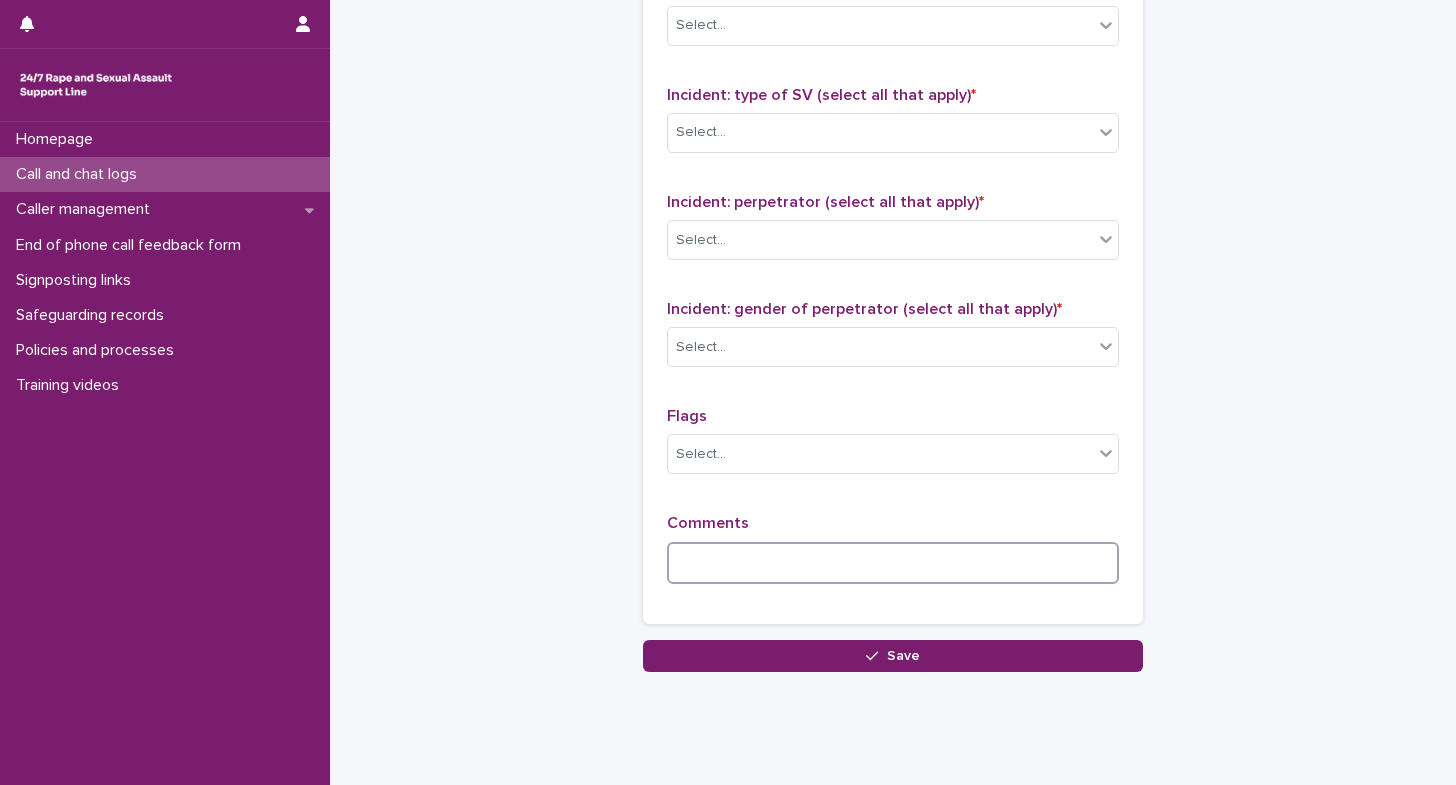 click at bounding box center [893, 563] 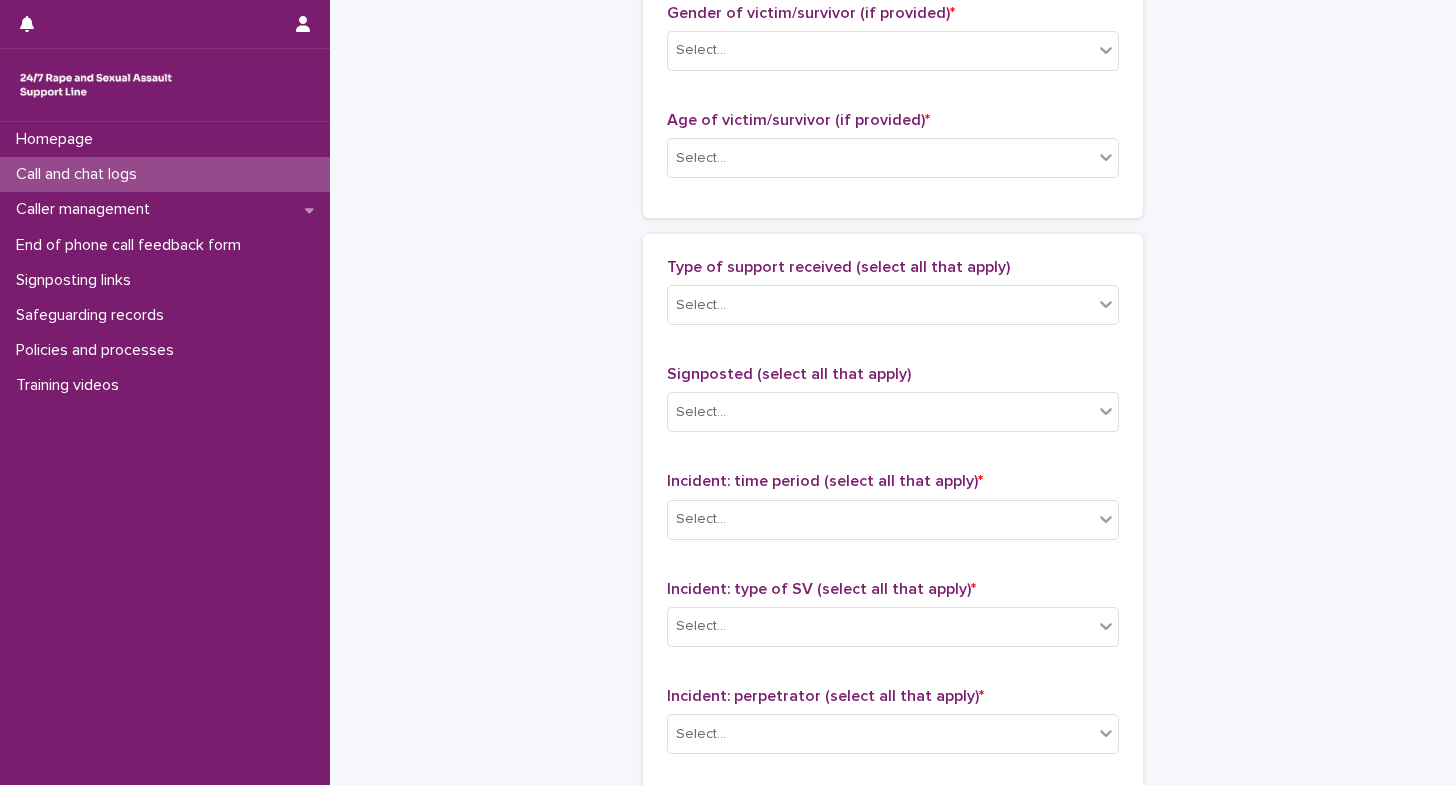 scroll, scrollTop: 984, scrollLeft: 0, axis: vertical 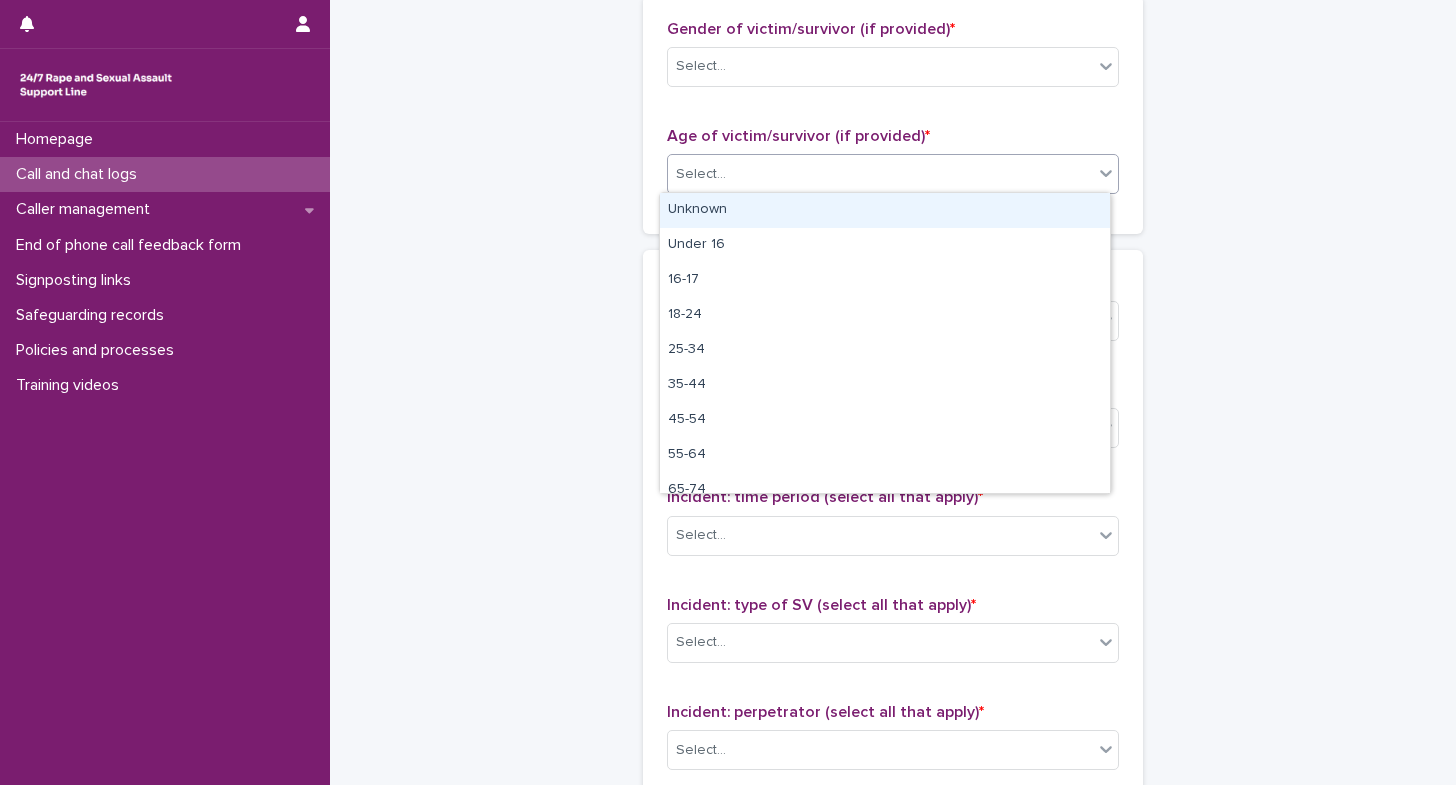 click on "Select..." at bounding box center [880, 174] 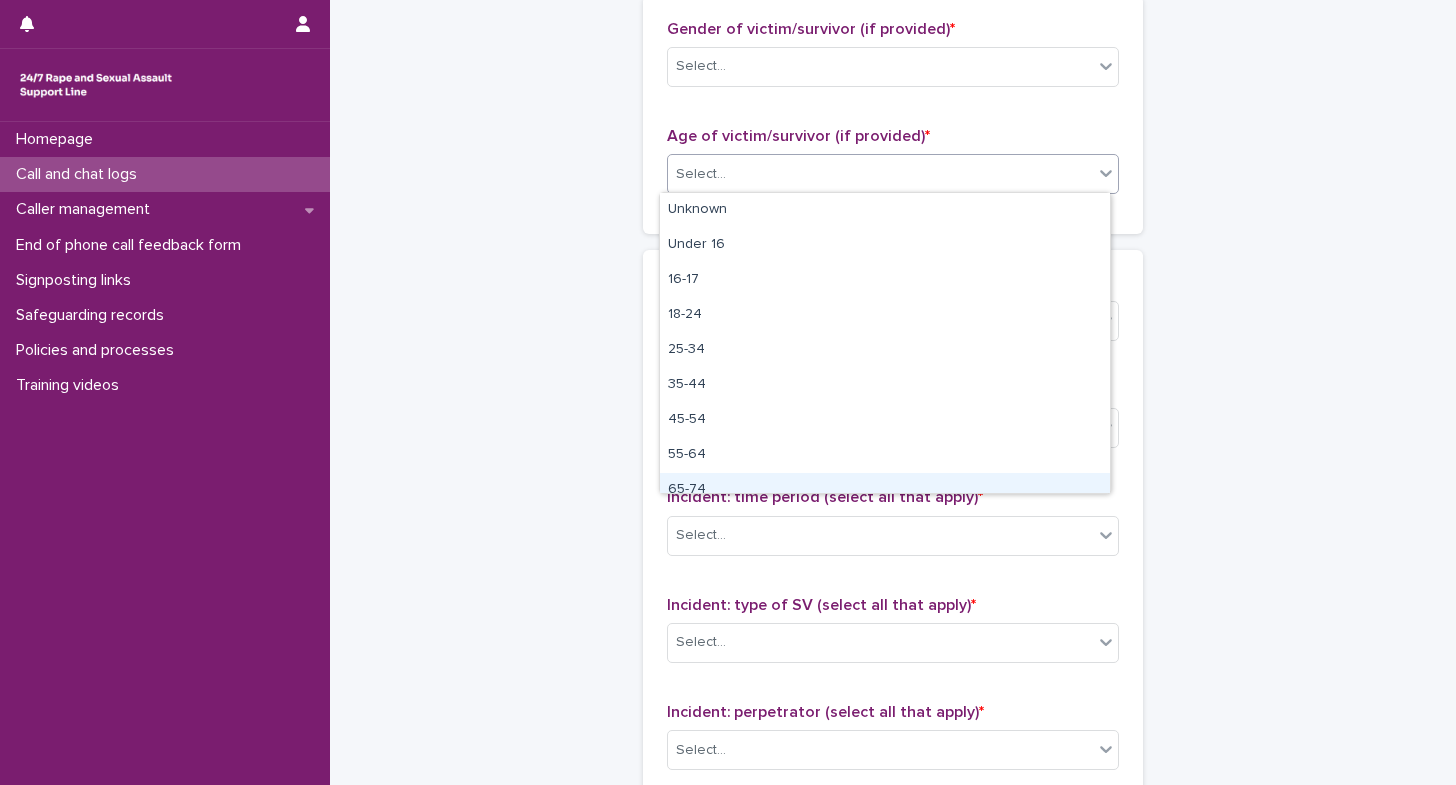 click on "65-74" at bounding box center [885, 490] 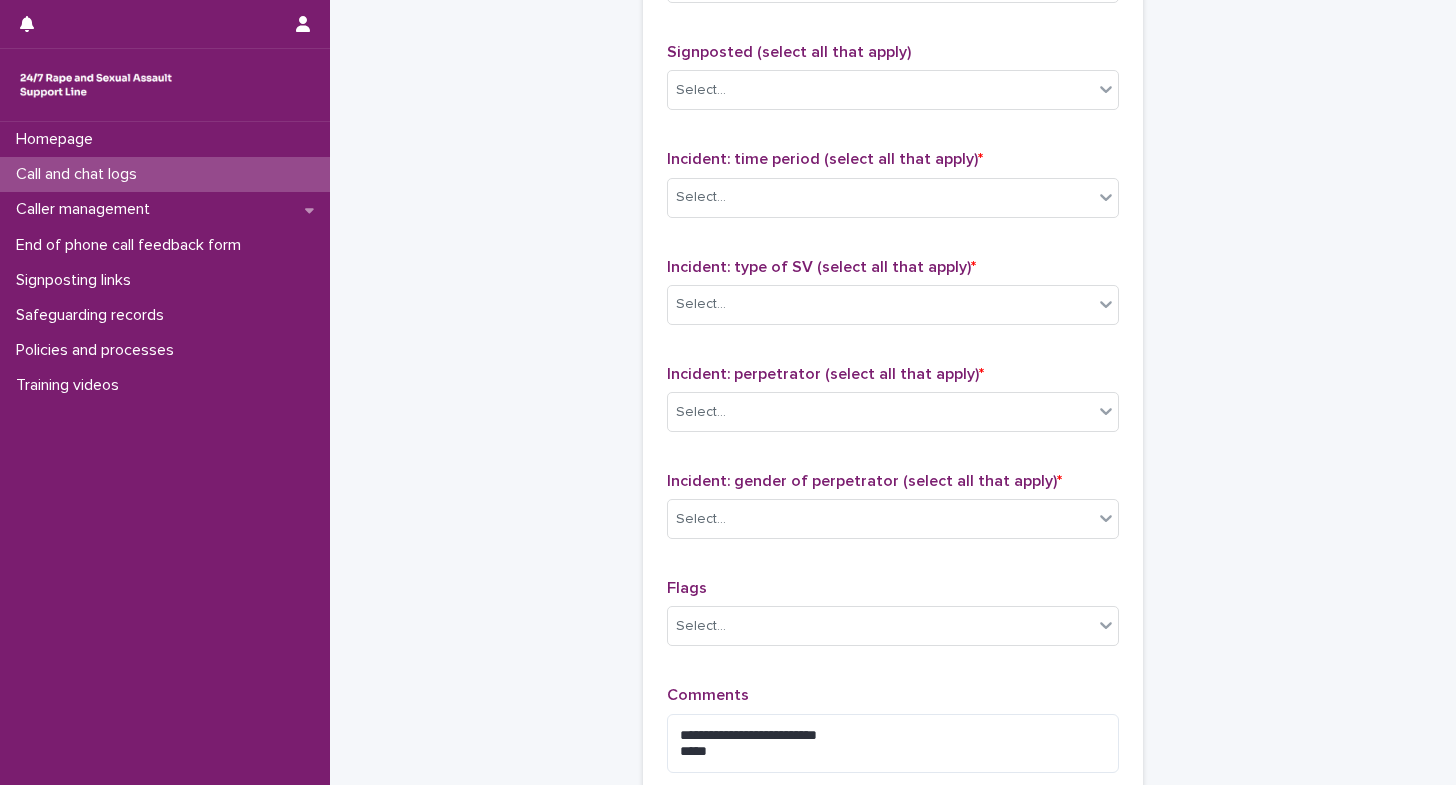 scroll, scrollTop: 1552, scrollLeft: 0, axis: vertical 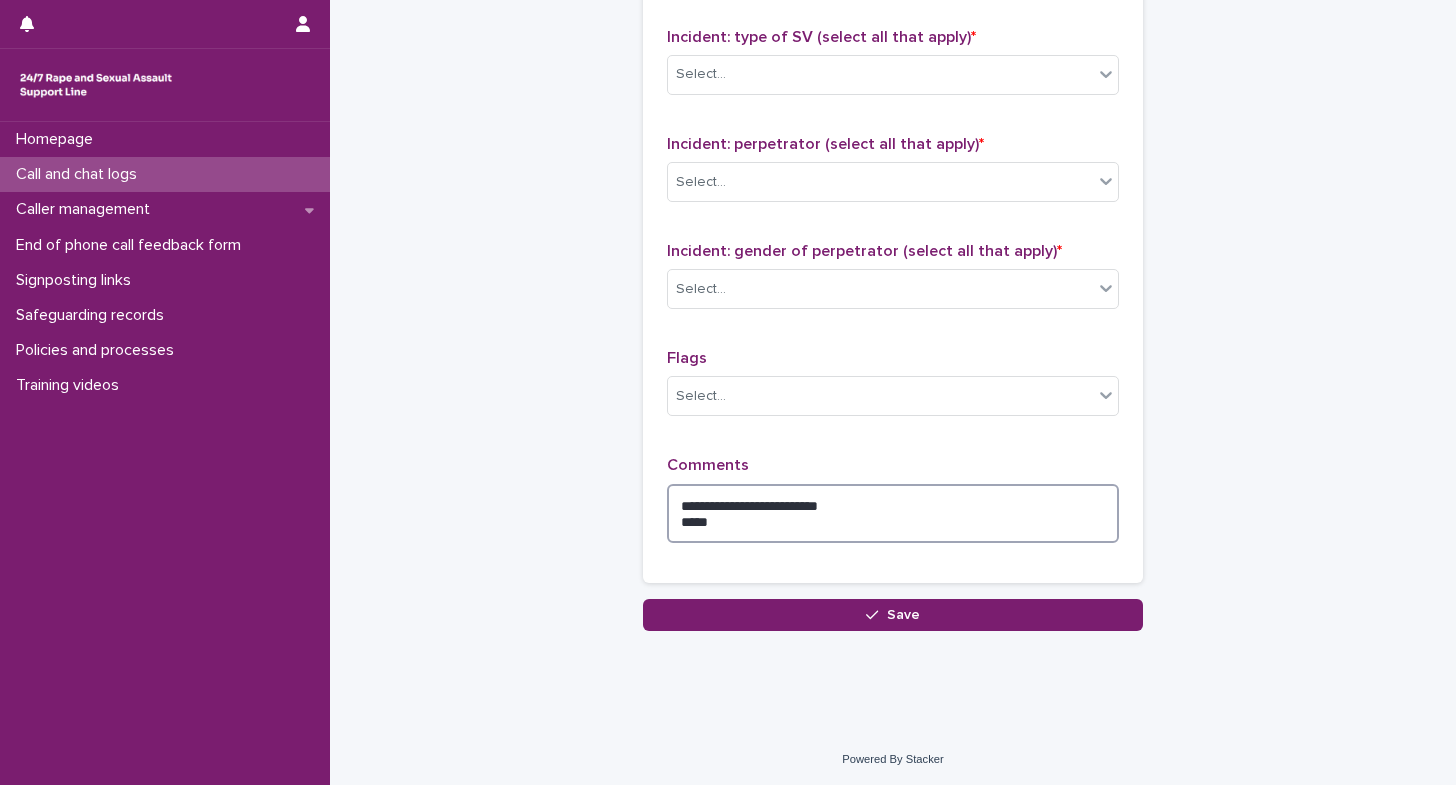 click on "**********" at bounding box center (893, 514) 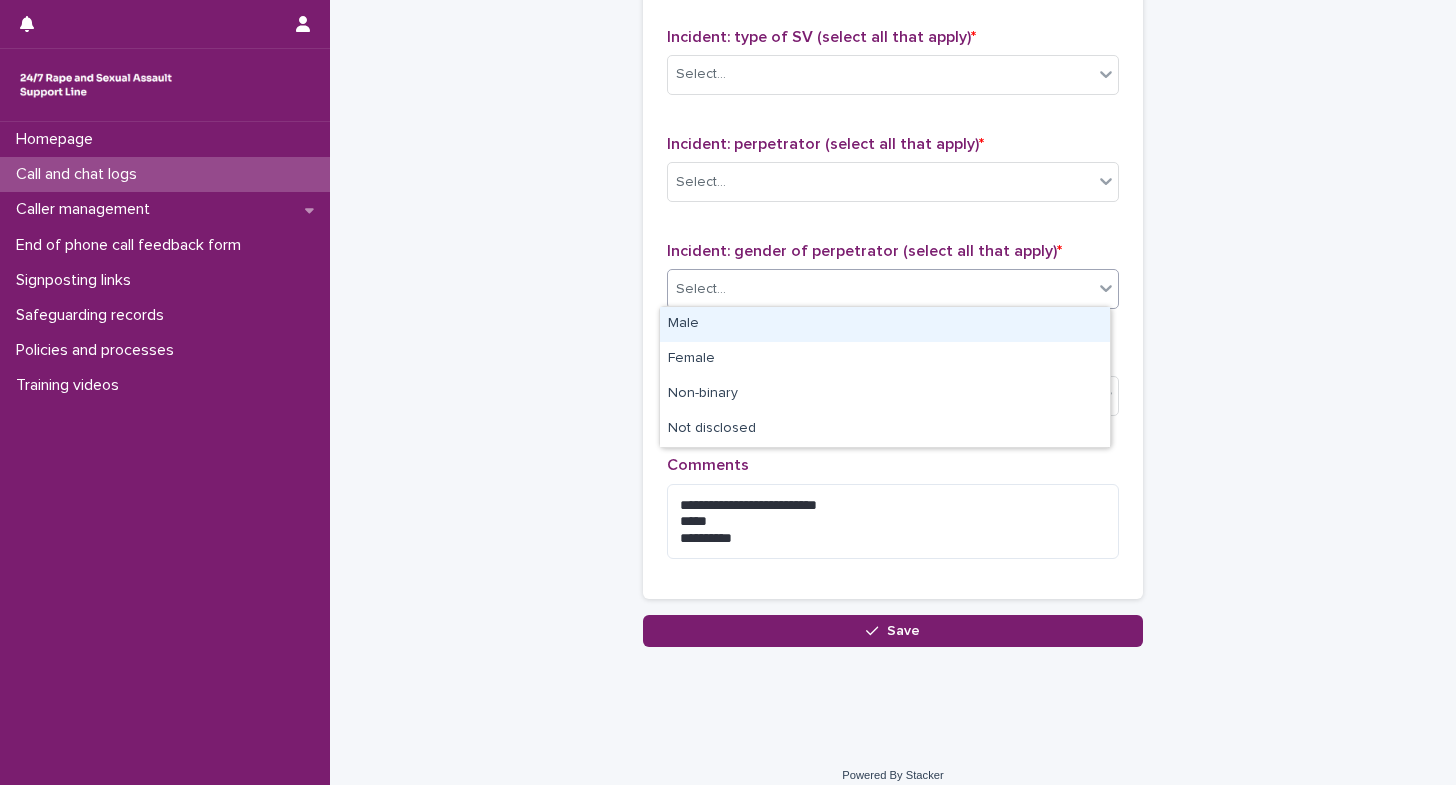 click on "Select..." at bounding box center [880, 289] 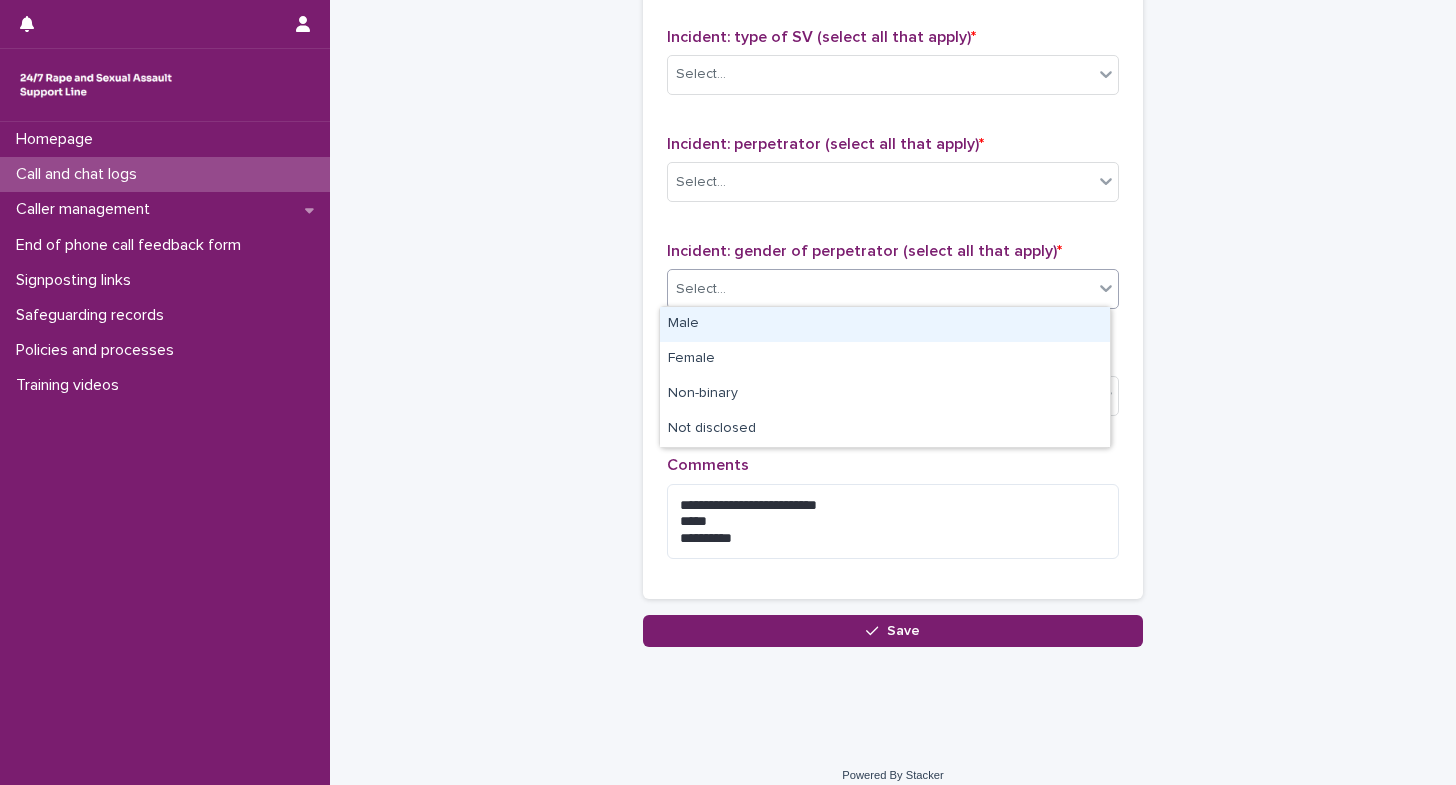 click on "Male" at bounding box center [885, 324] 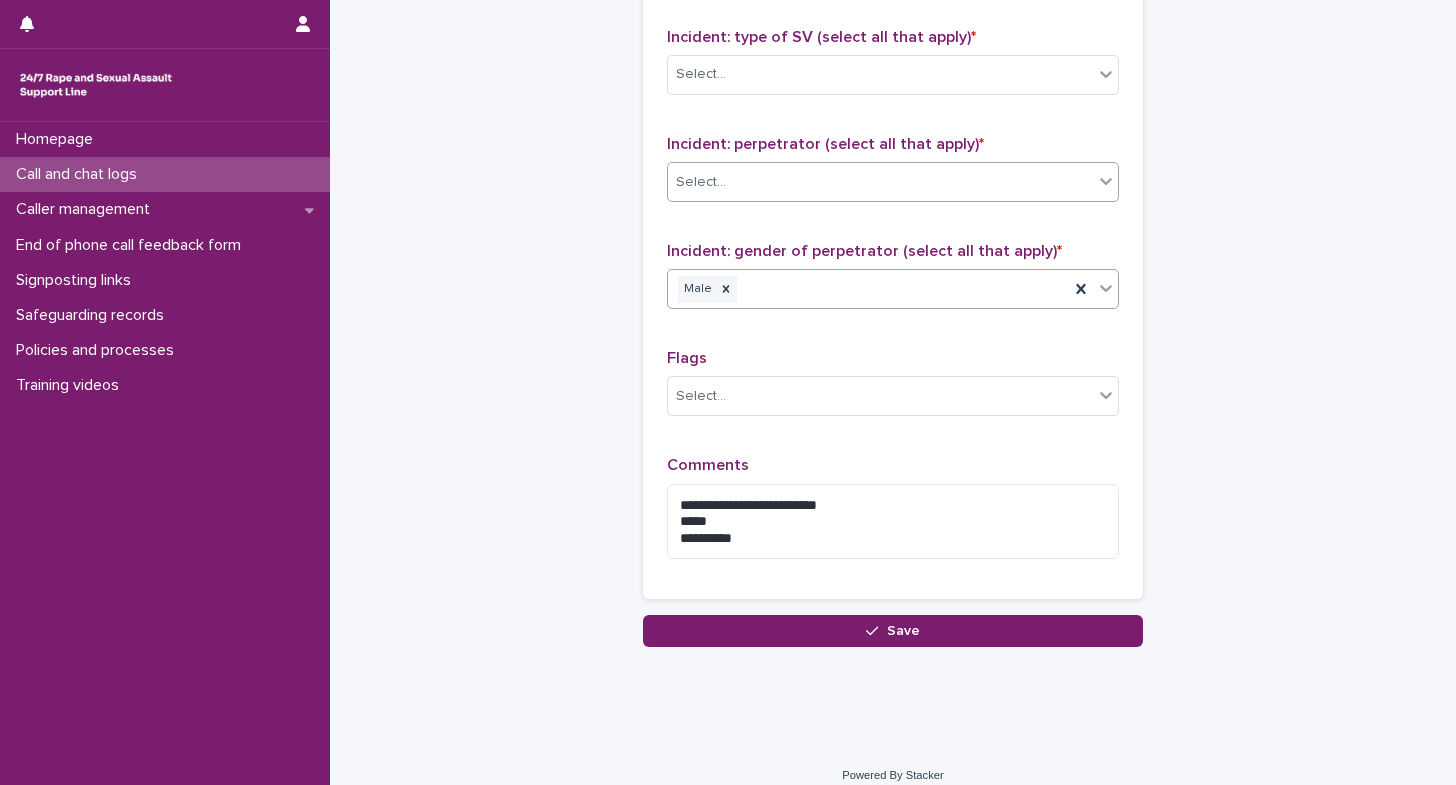 click on "Select..." at bounding box center [880, 182] 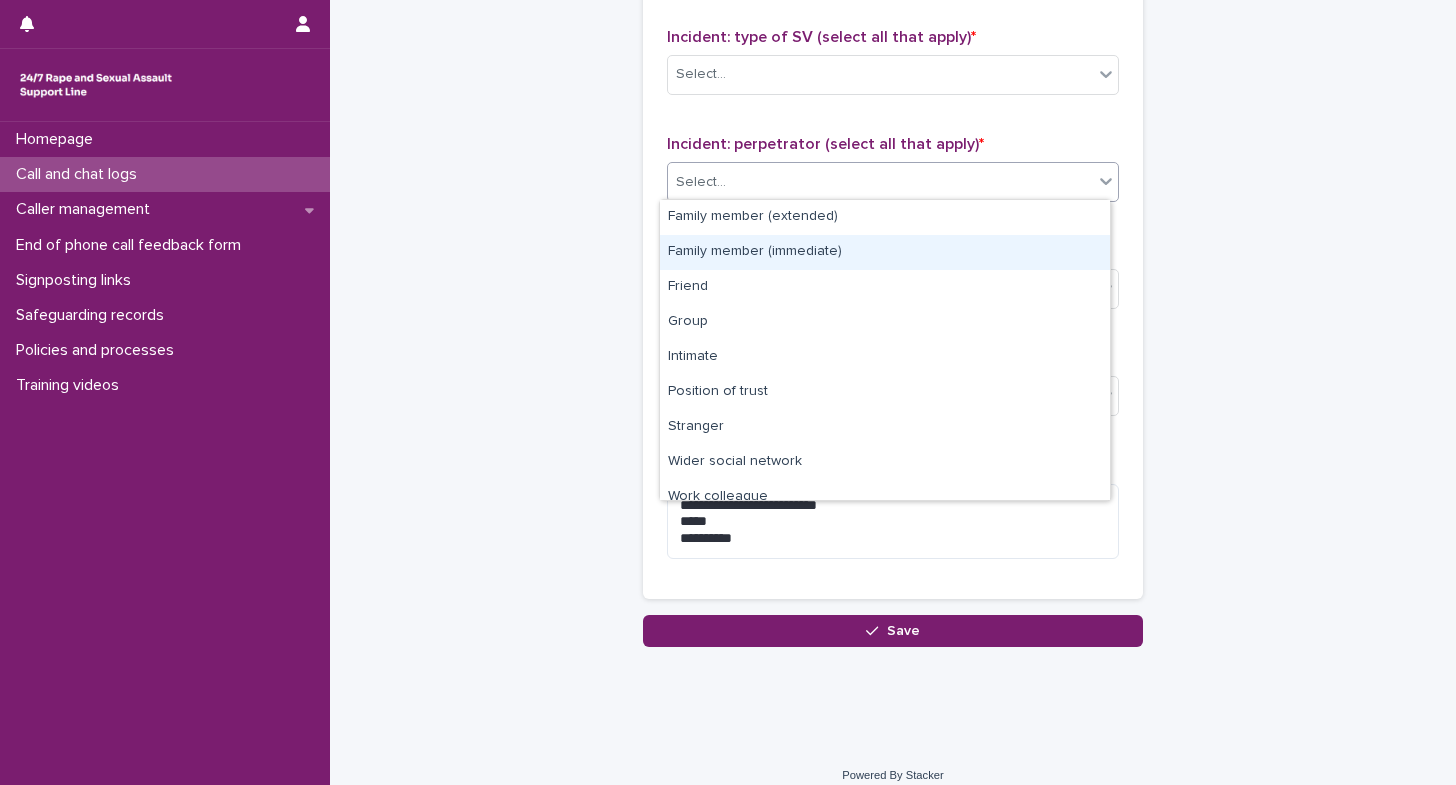 click on "Family member (immediate)" at bounding box center [885, 252] 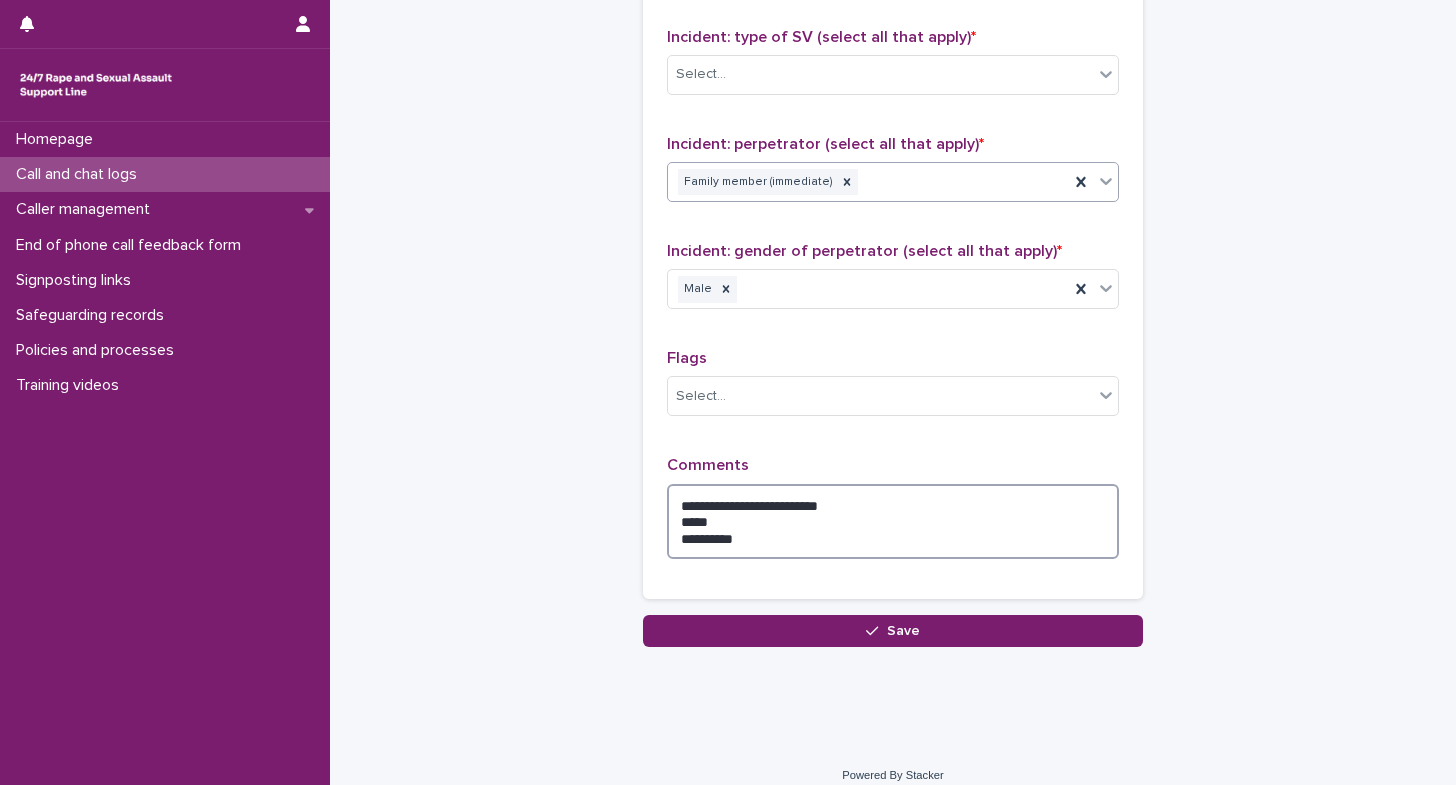 click on "**********" at bounding box center (893, 522) 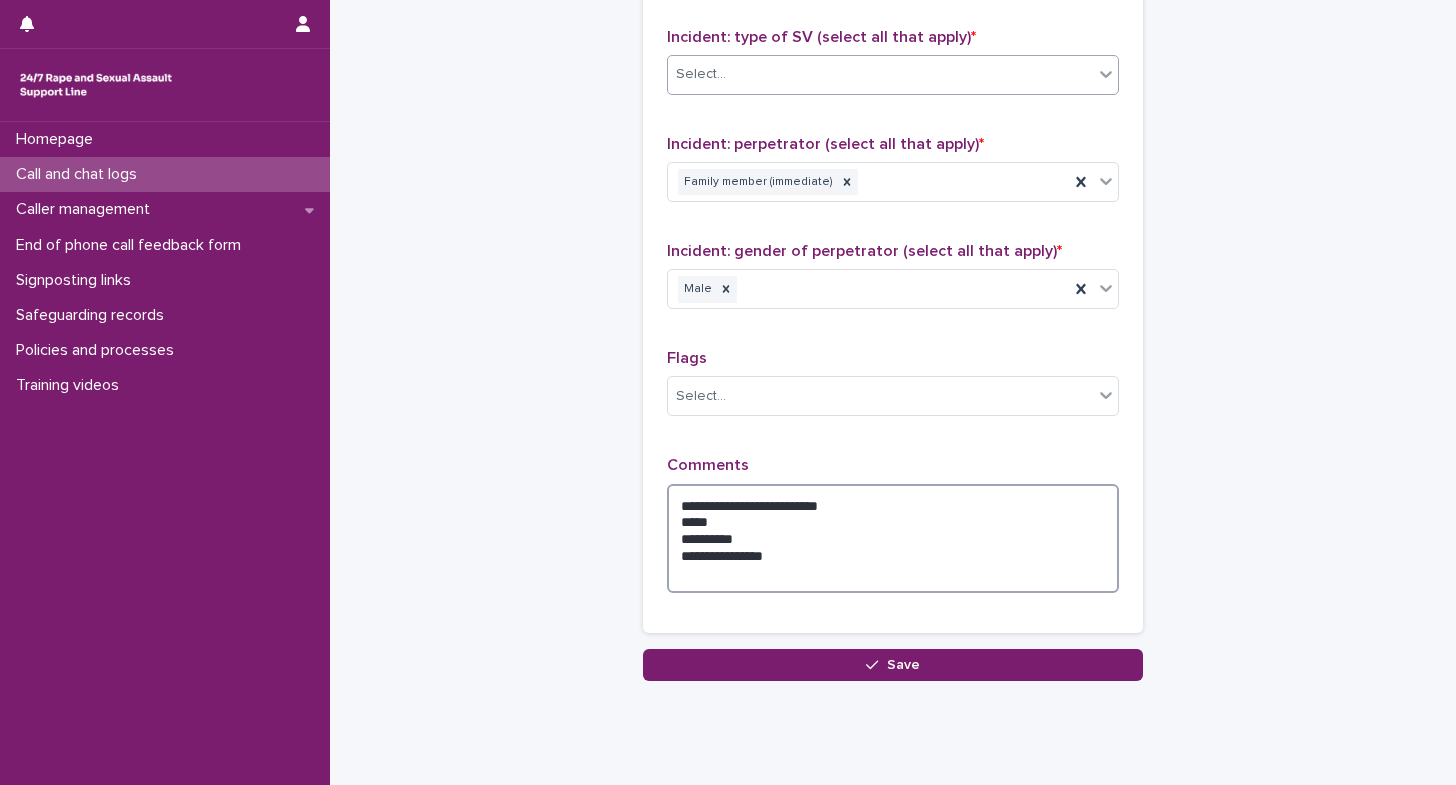 type on "**********" 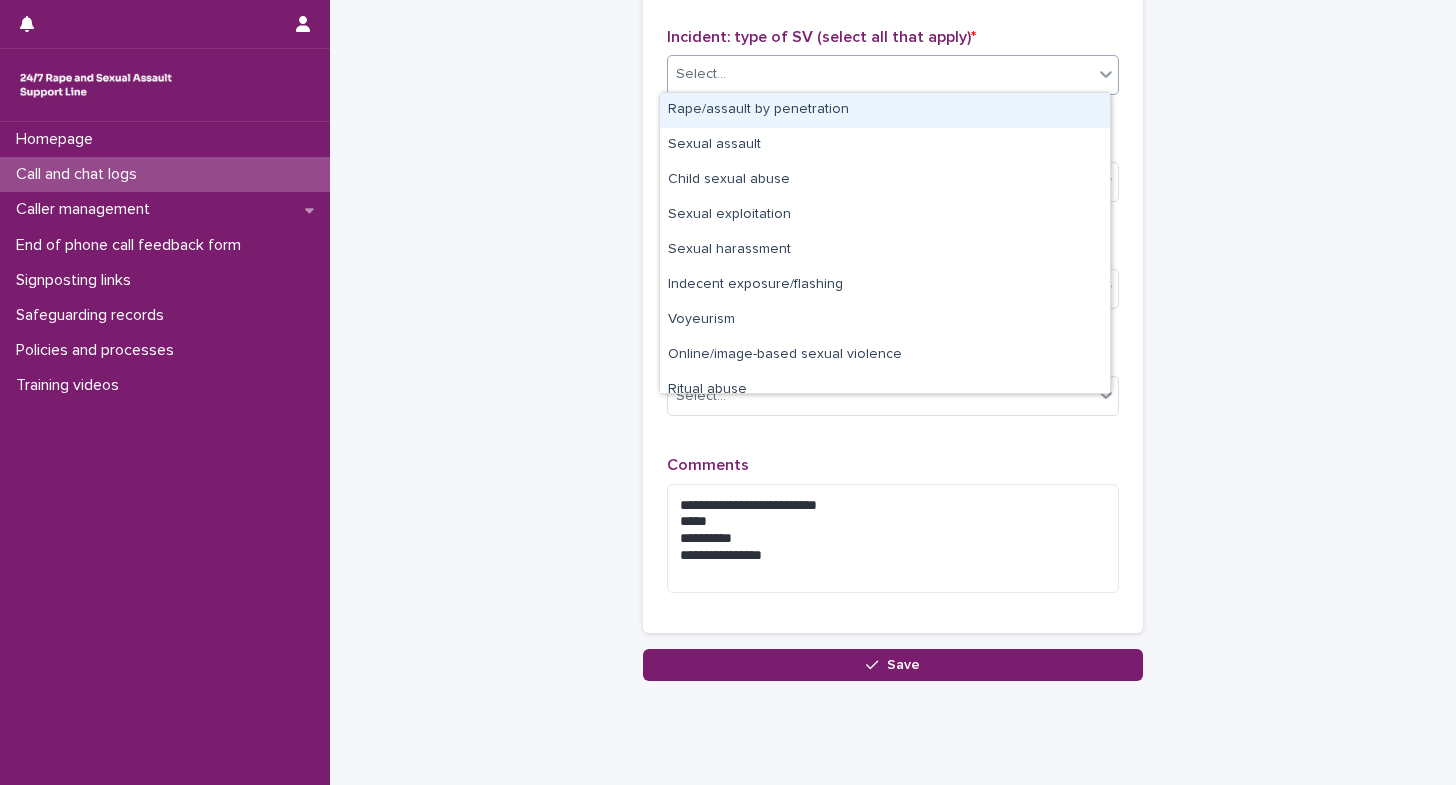 click on "Select..." at bounding box center (880, 74) 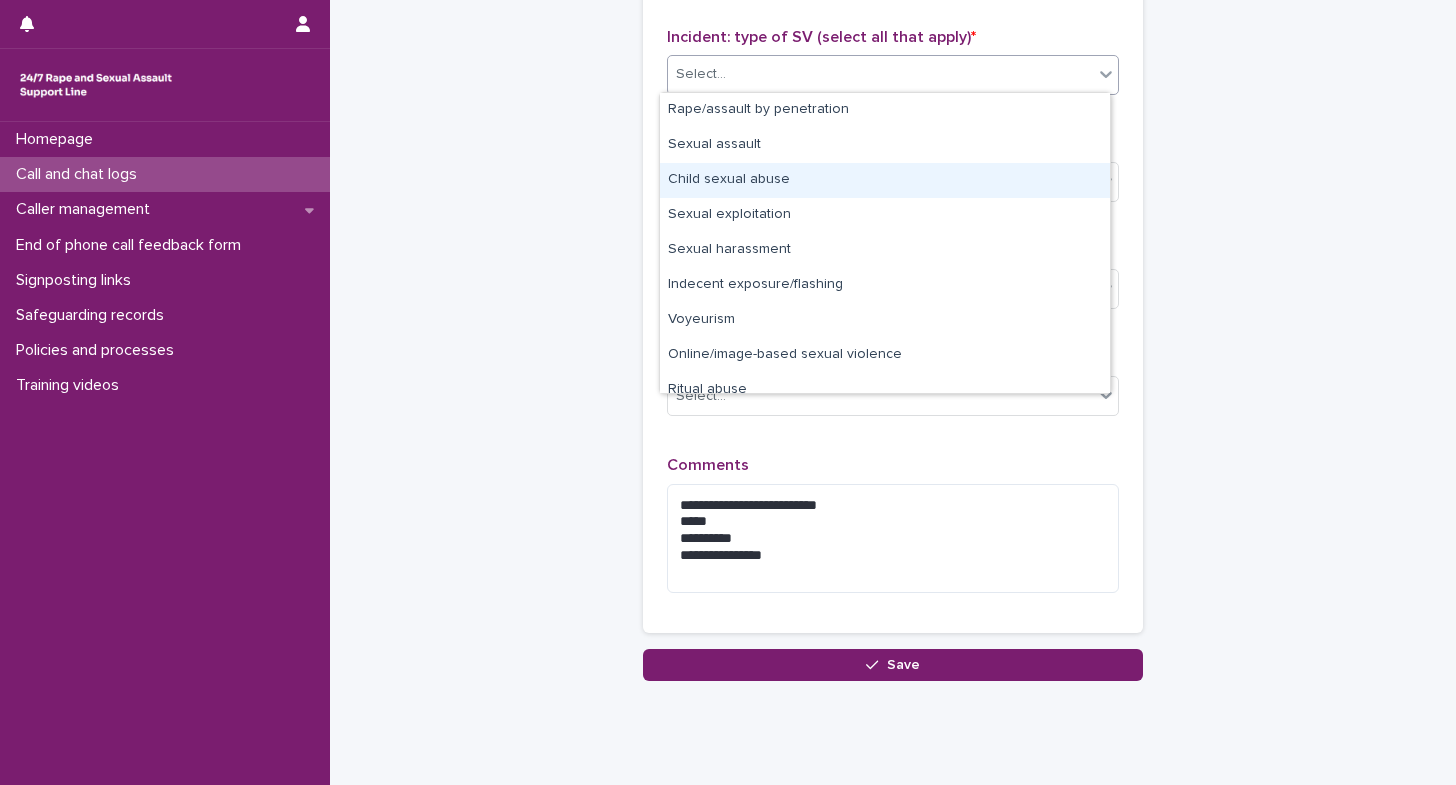 drag, startPoint x: 727, startPoint y: 161, endPoint x: 726, endPoint y: 177, distance: 16.03122 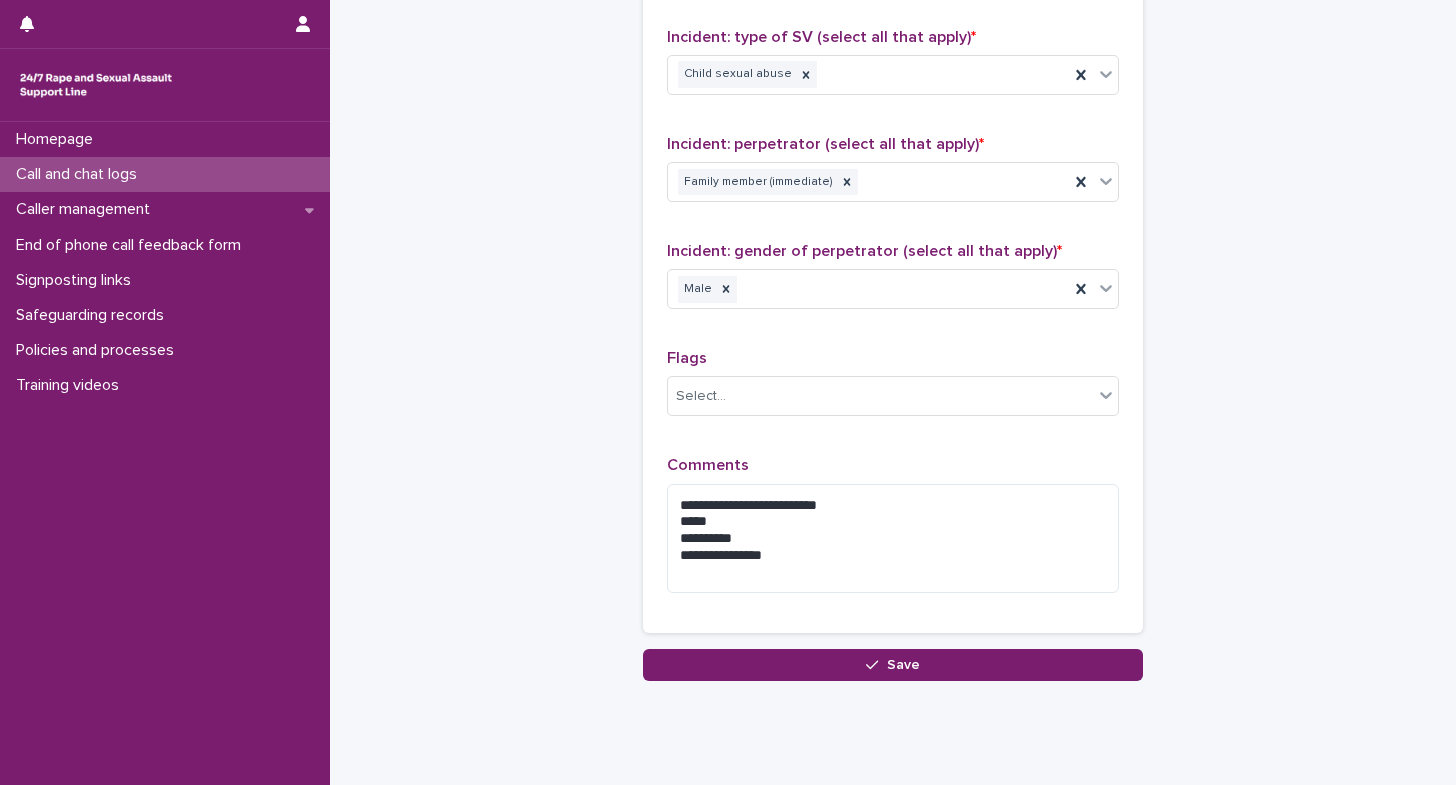 click on "Homepage Call and chat logs Caller management End of phone call feedback form Signposting links Safeguarding records Policies and processes Training videos" at bounding box center (165, 453) 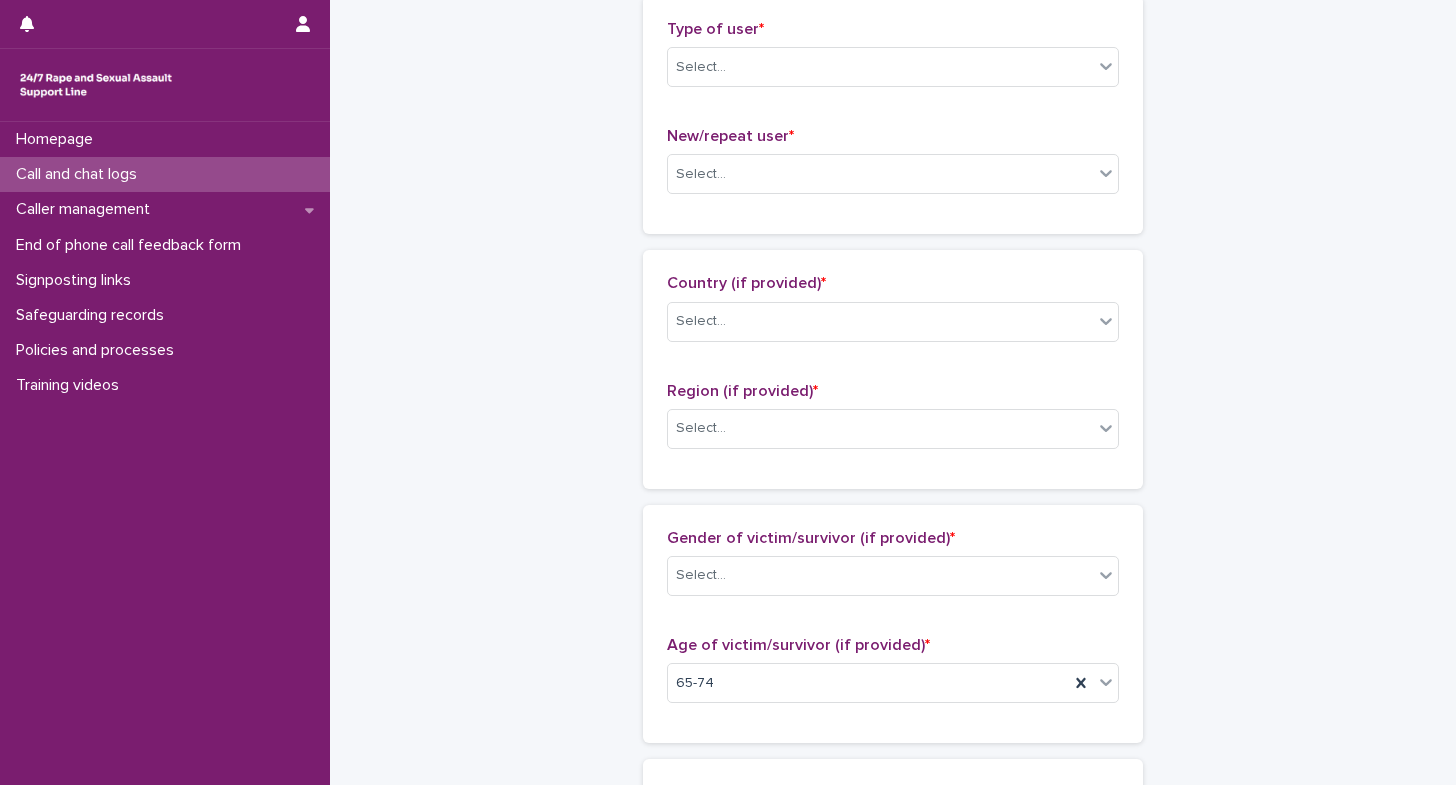 scroll, scrollTop: 472, scrollLeft: 0, axis: vertical 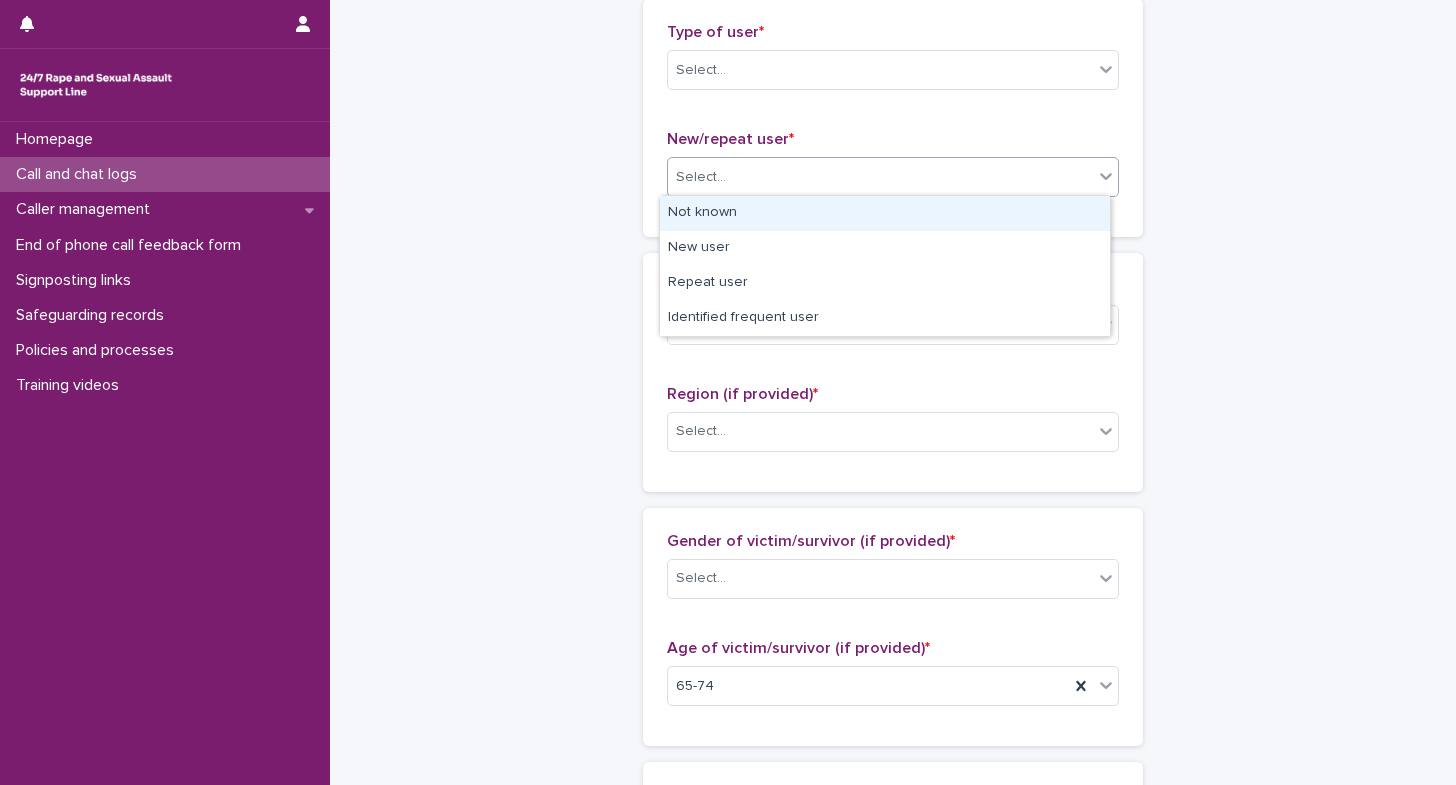 click on "Select..." at bounding box center (880, 177) 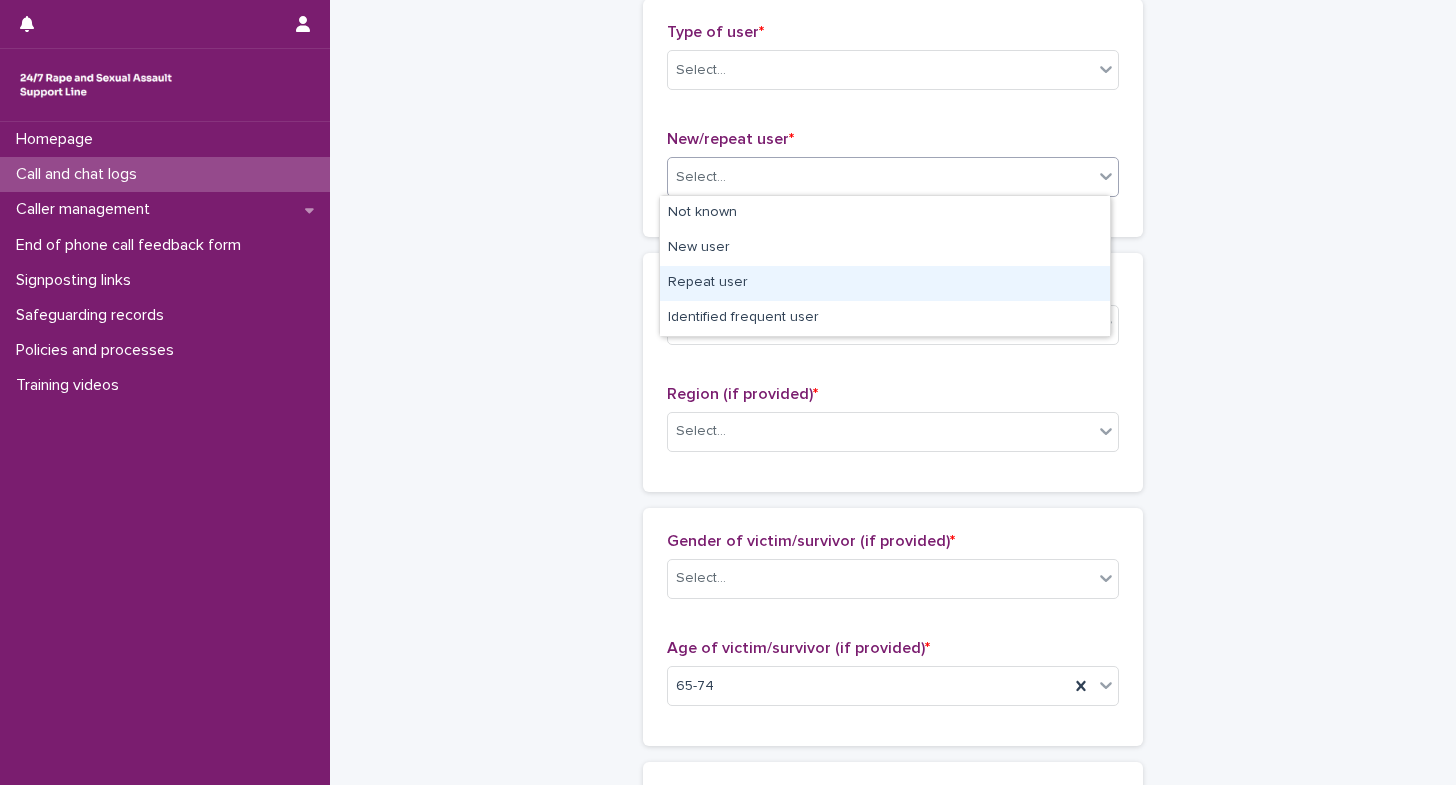 click on "Repeat user" at bounding box center [885, 283] 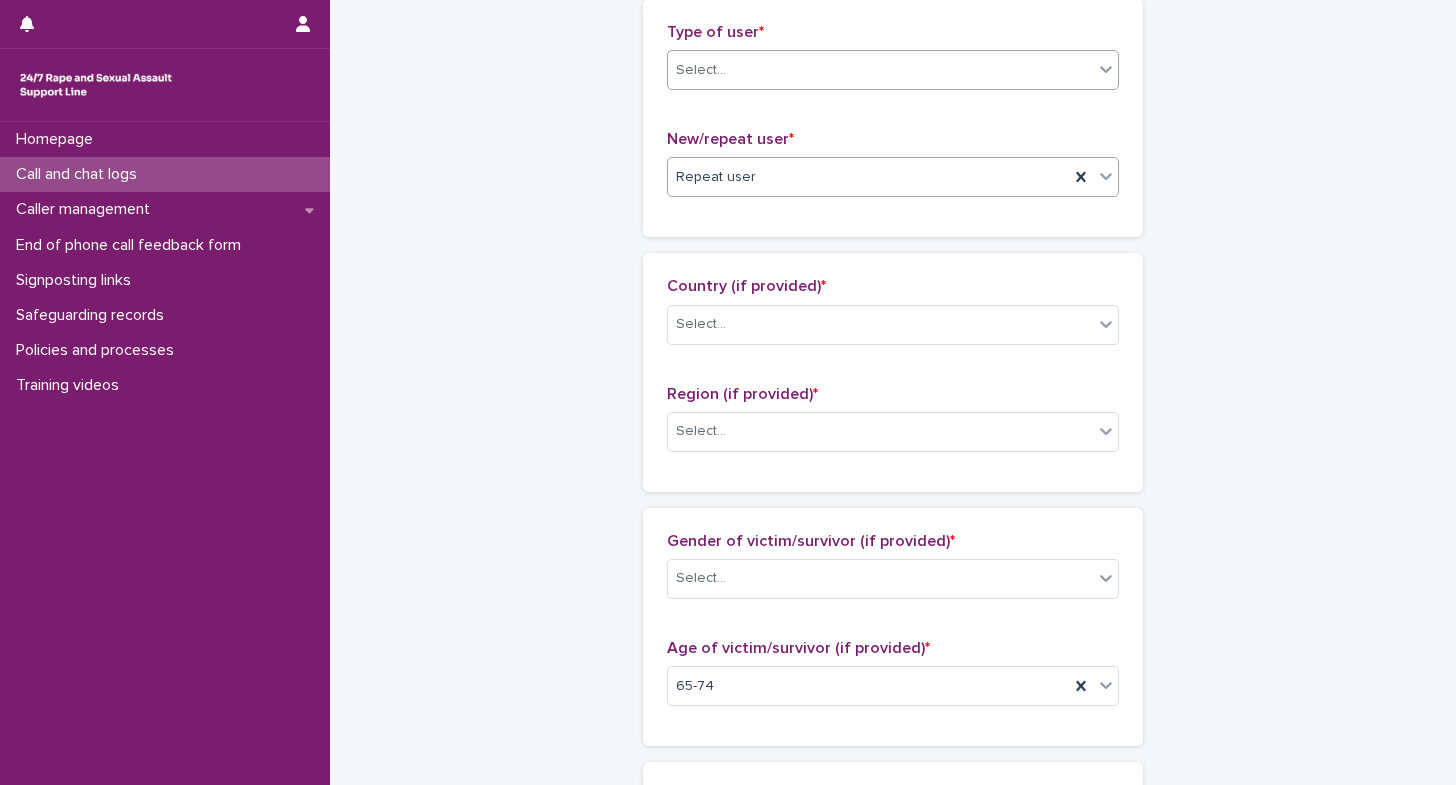 click on "Select..." at bounding box center (880, 70) 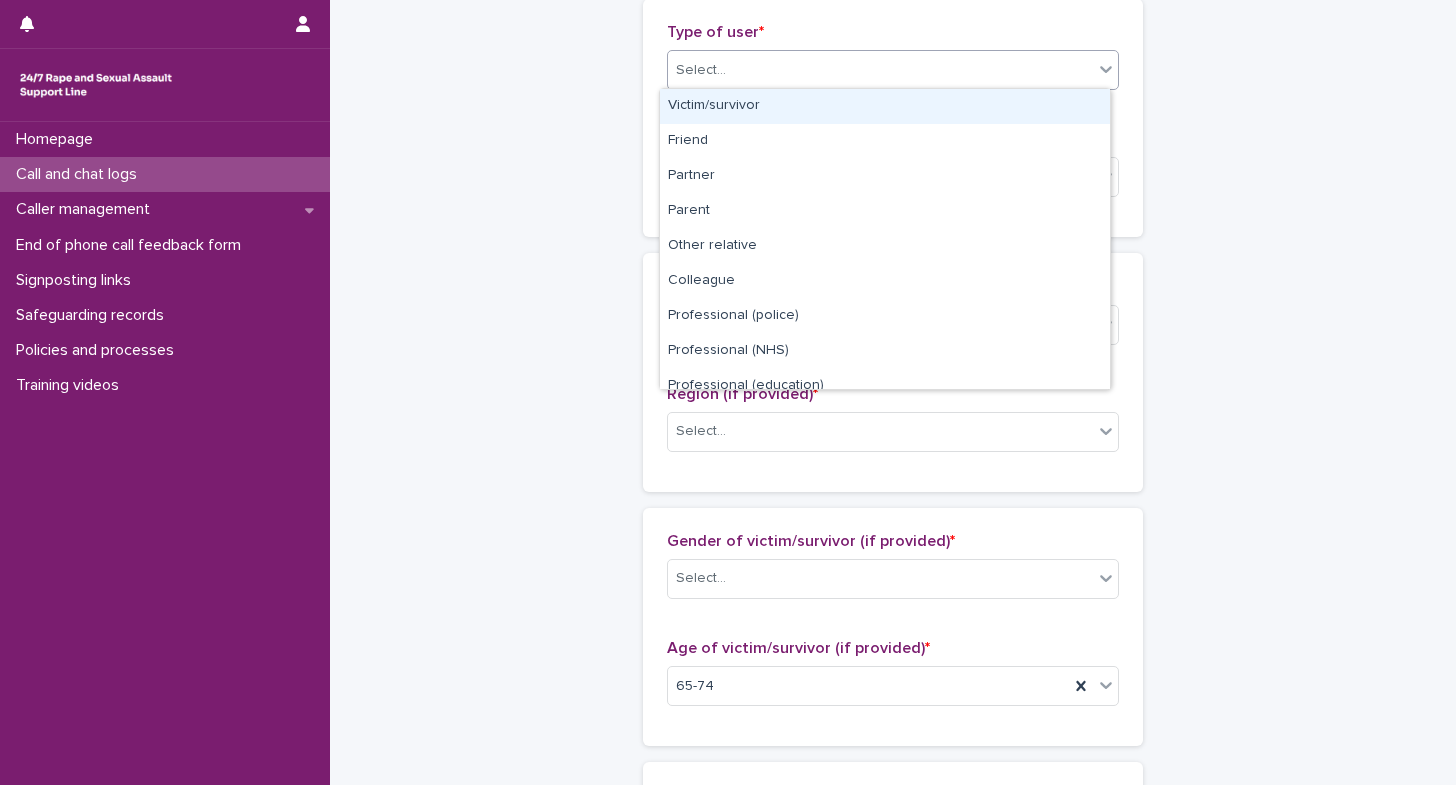 click on "Victim/survivor" at bounding box center (885, 106) 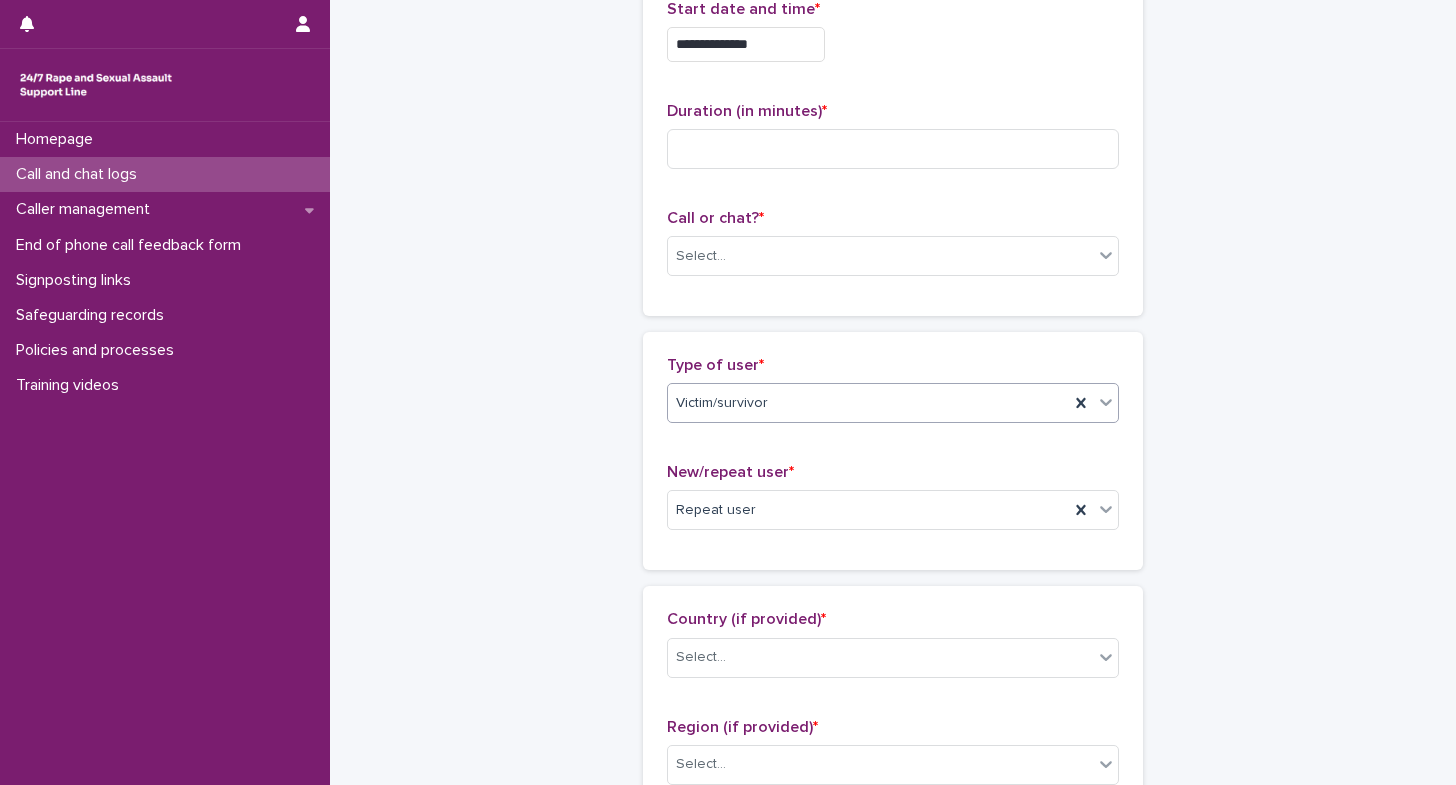 scroll, scrollTop: 134, scrollLeft: 0, axis: vertical 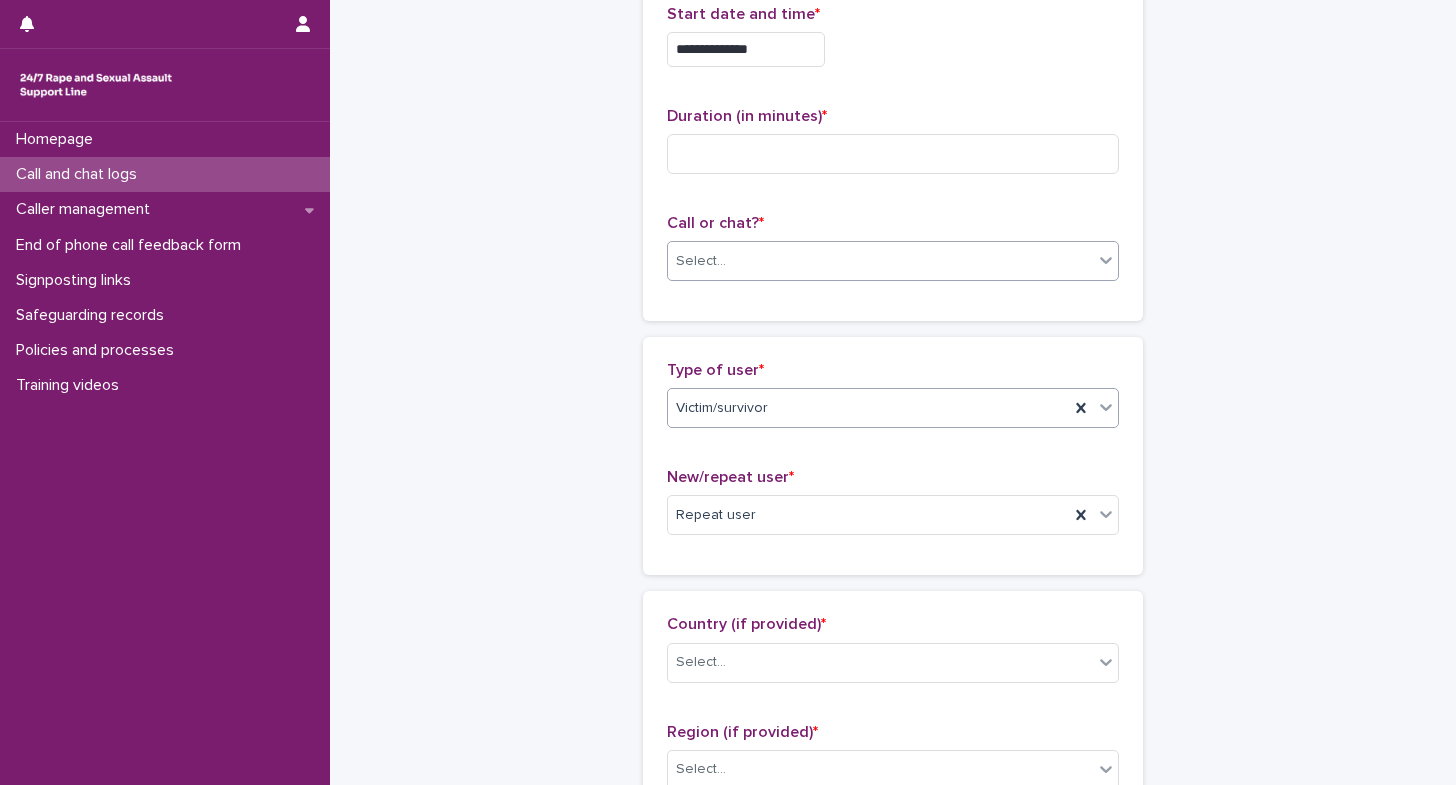 click on "Select..." at bounding box center (880, 261) 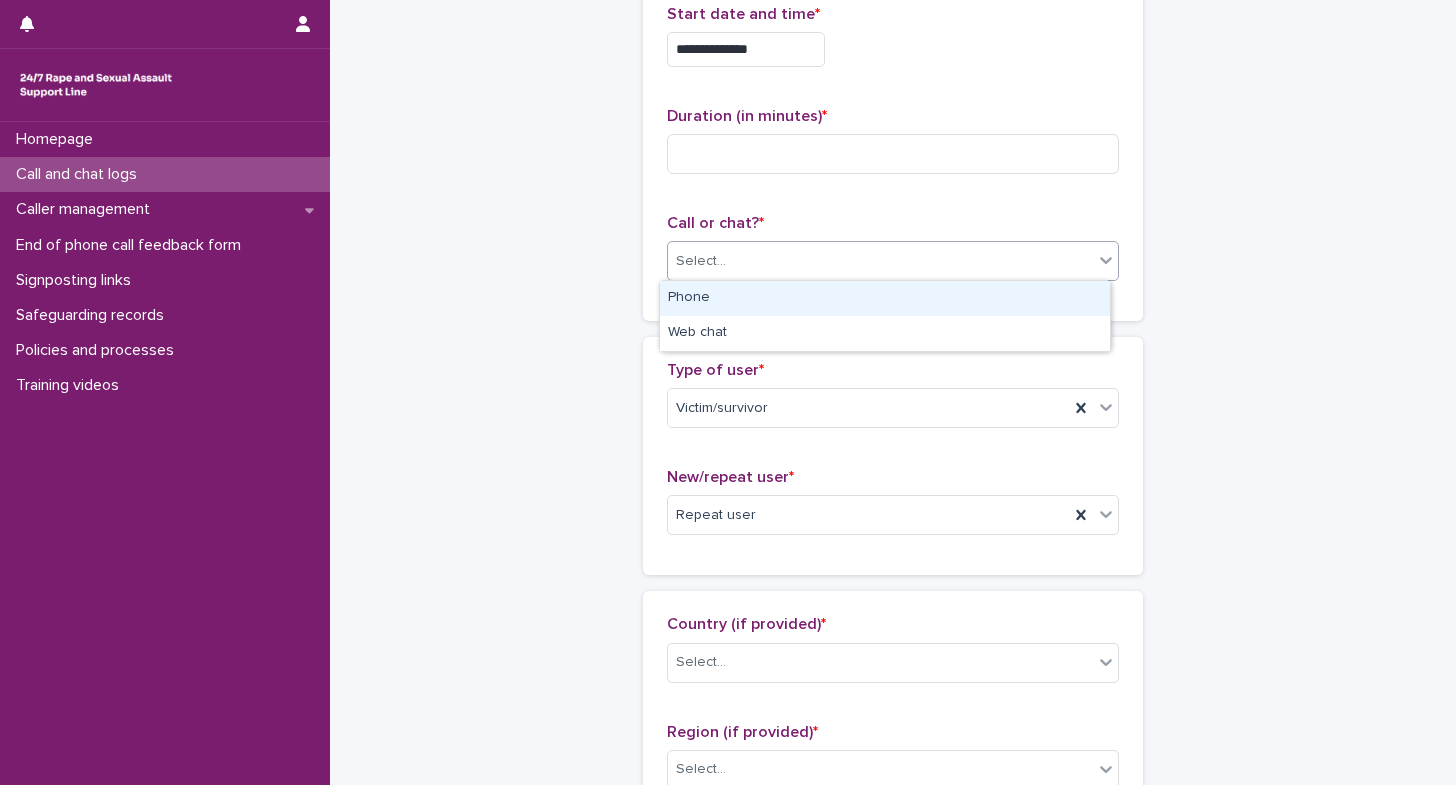 click on "Phone" at bounding box center [885, 298] 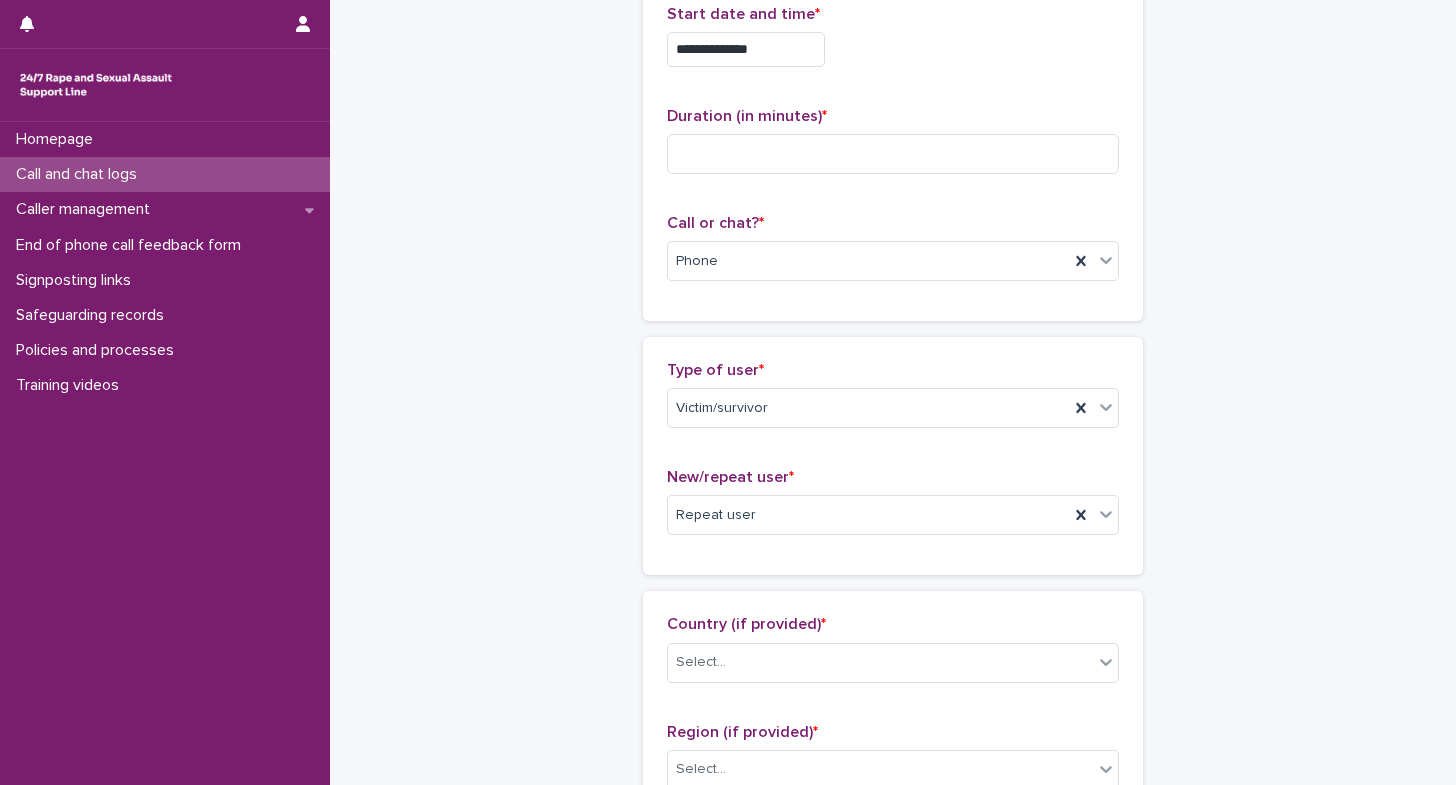 click on "Duration (in minutes) *" at bounding box center [893, 148] 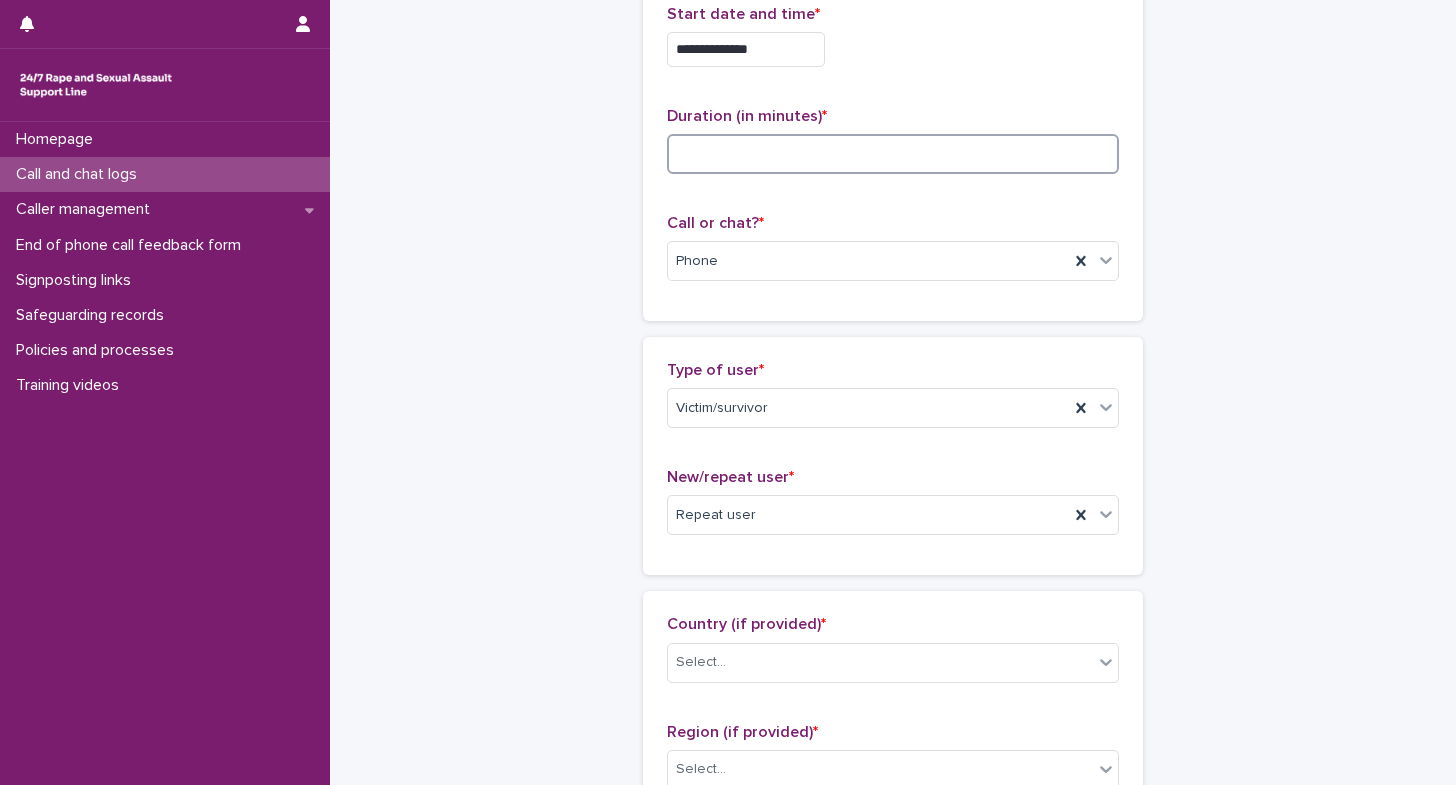 click at bounding box center (893, 154) 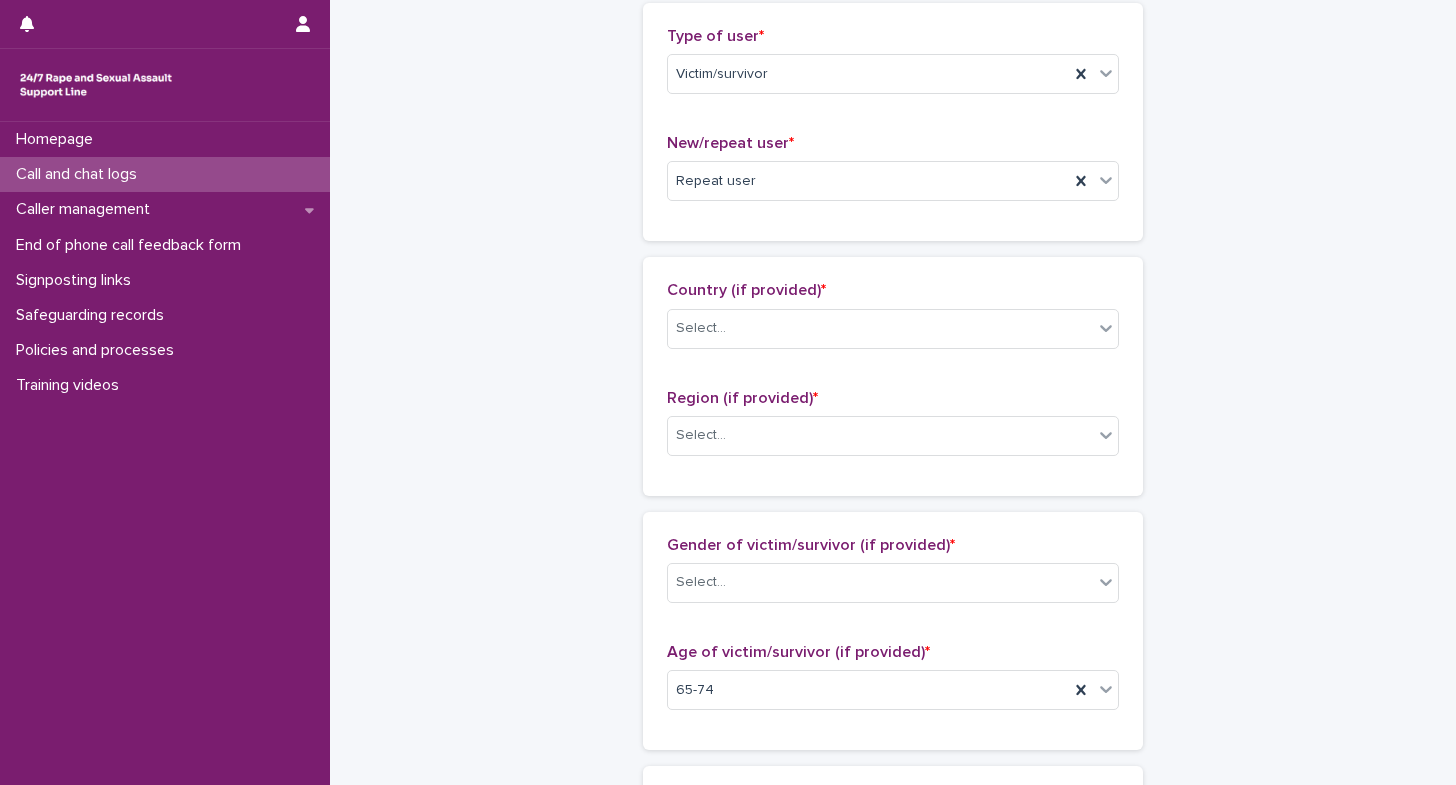 scroll, scrollTop: 477, scrollLeft: 0, axis: vertical 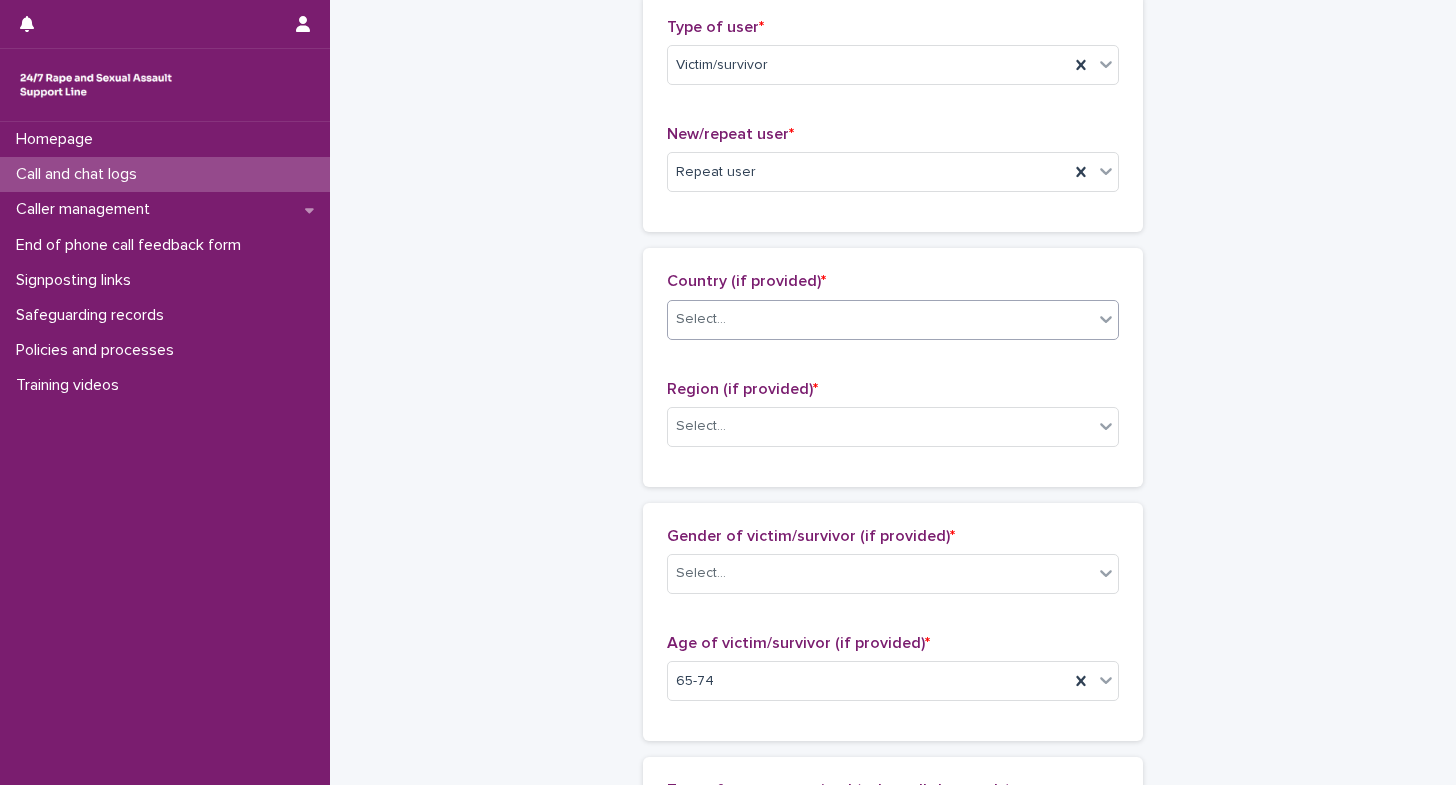 type on "**" 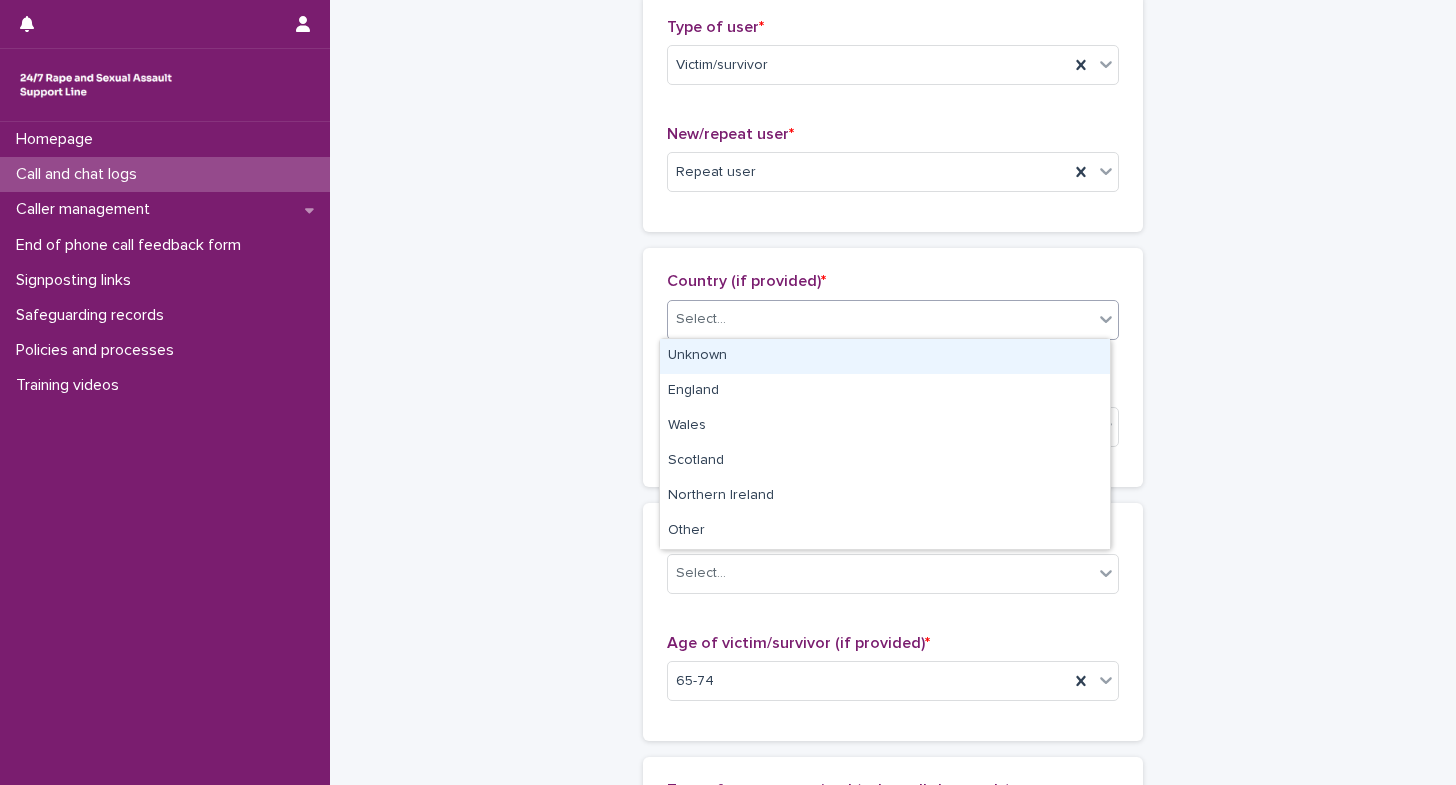 click on "Select..." at bounding box center [880, 319] 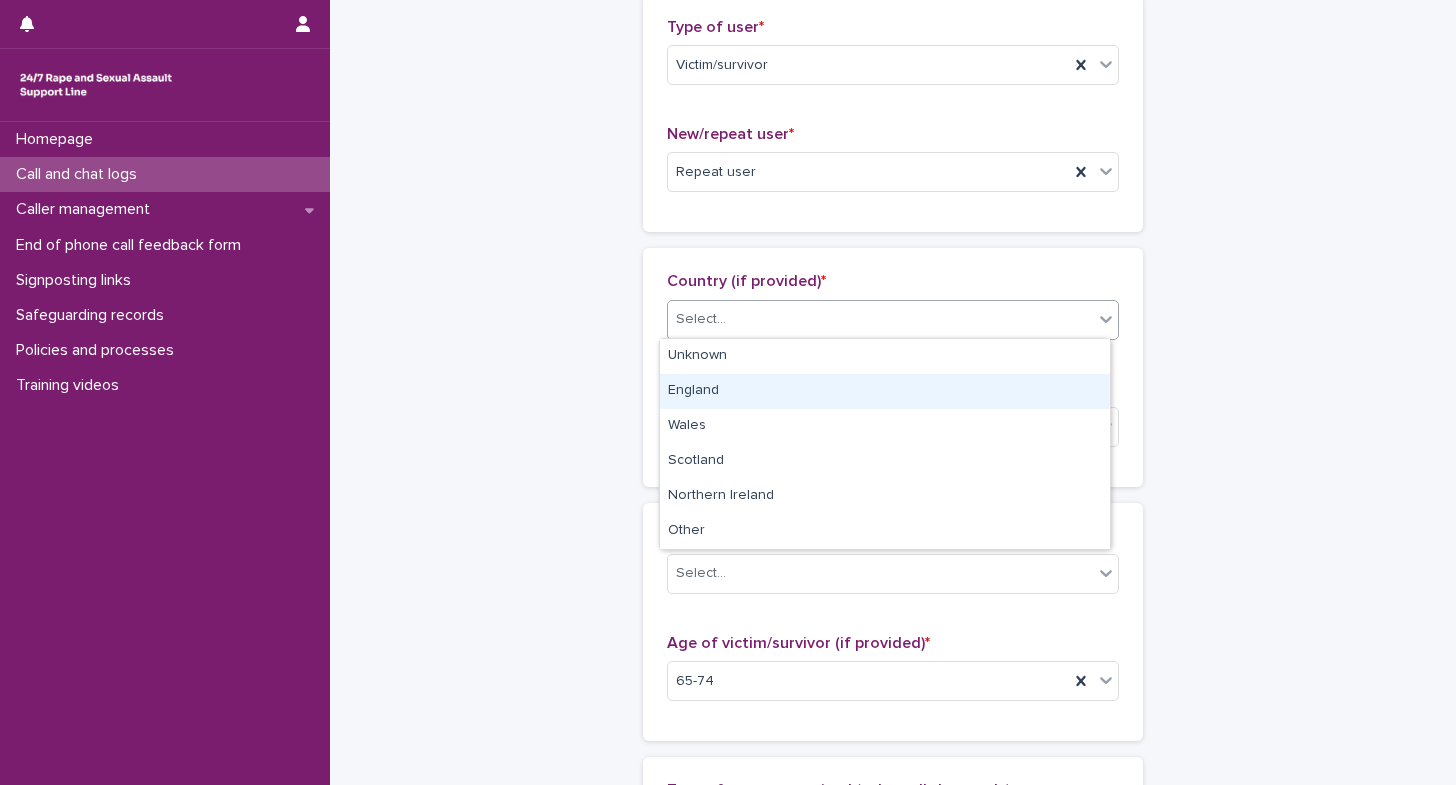 click on "England" at bounding box center [885, 391] 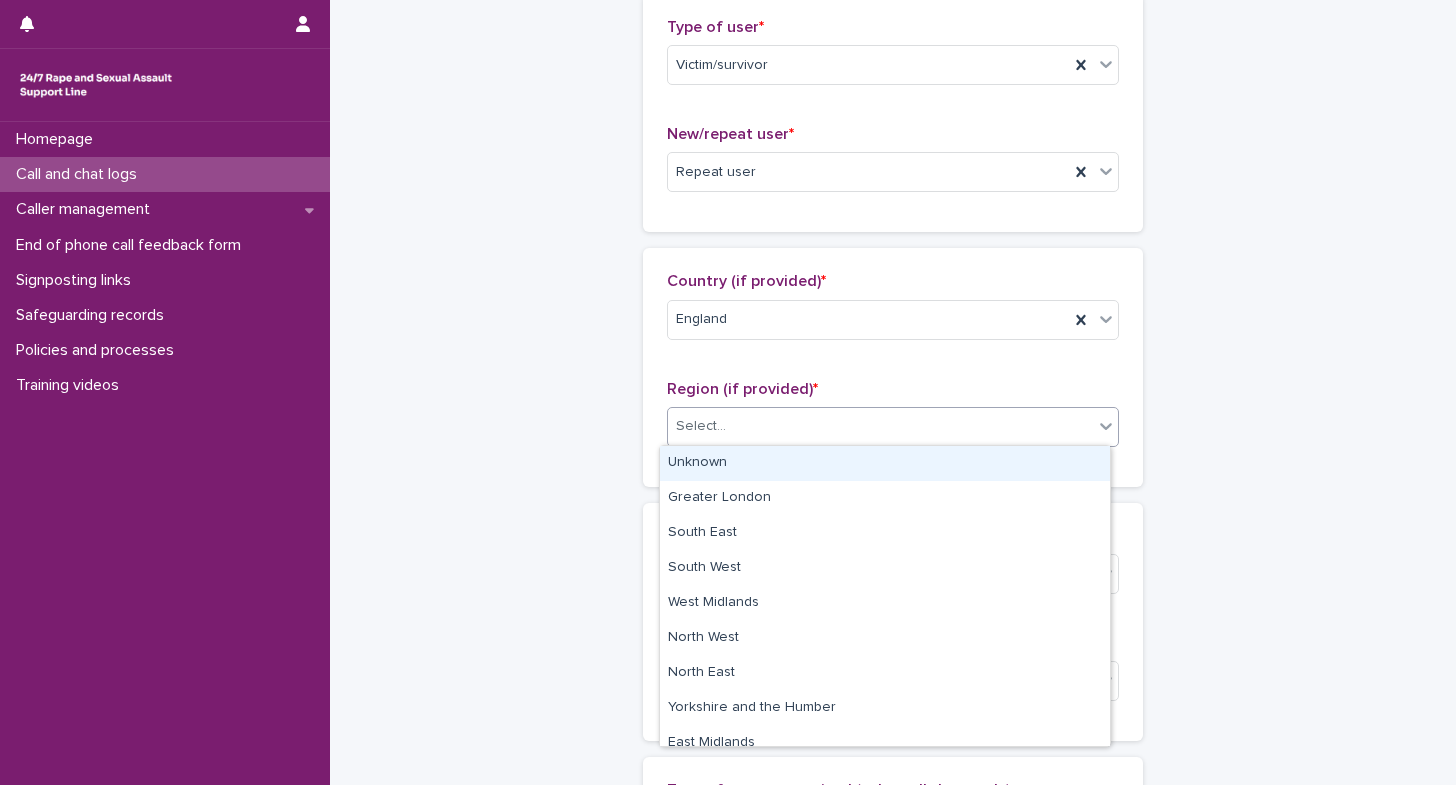 click on "Select..." at bounding box center (701, 426) 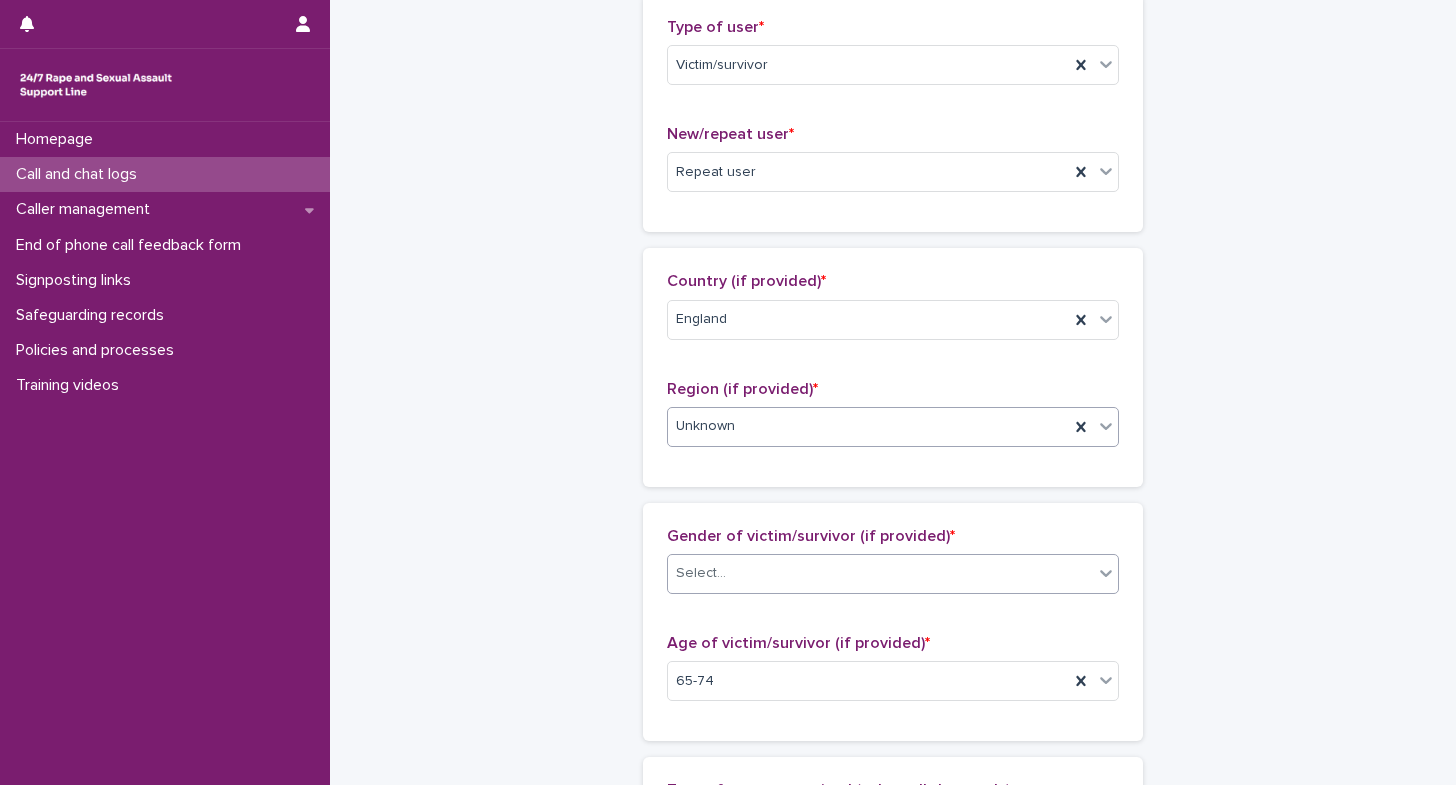 click on "Select..." at bounding box center (880, 573) 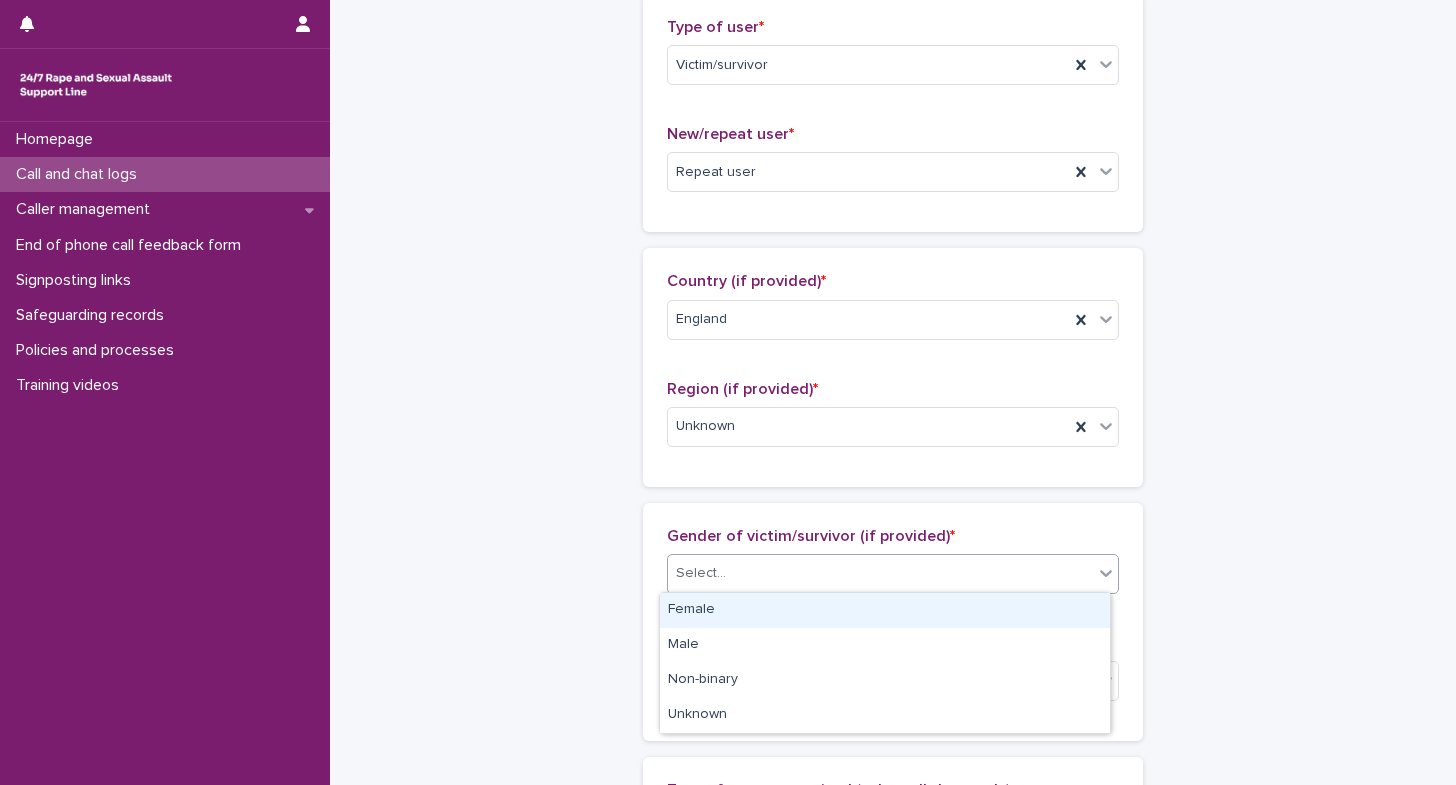 click on "Female" at bounding box center [885, 610] 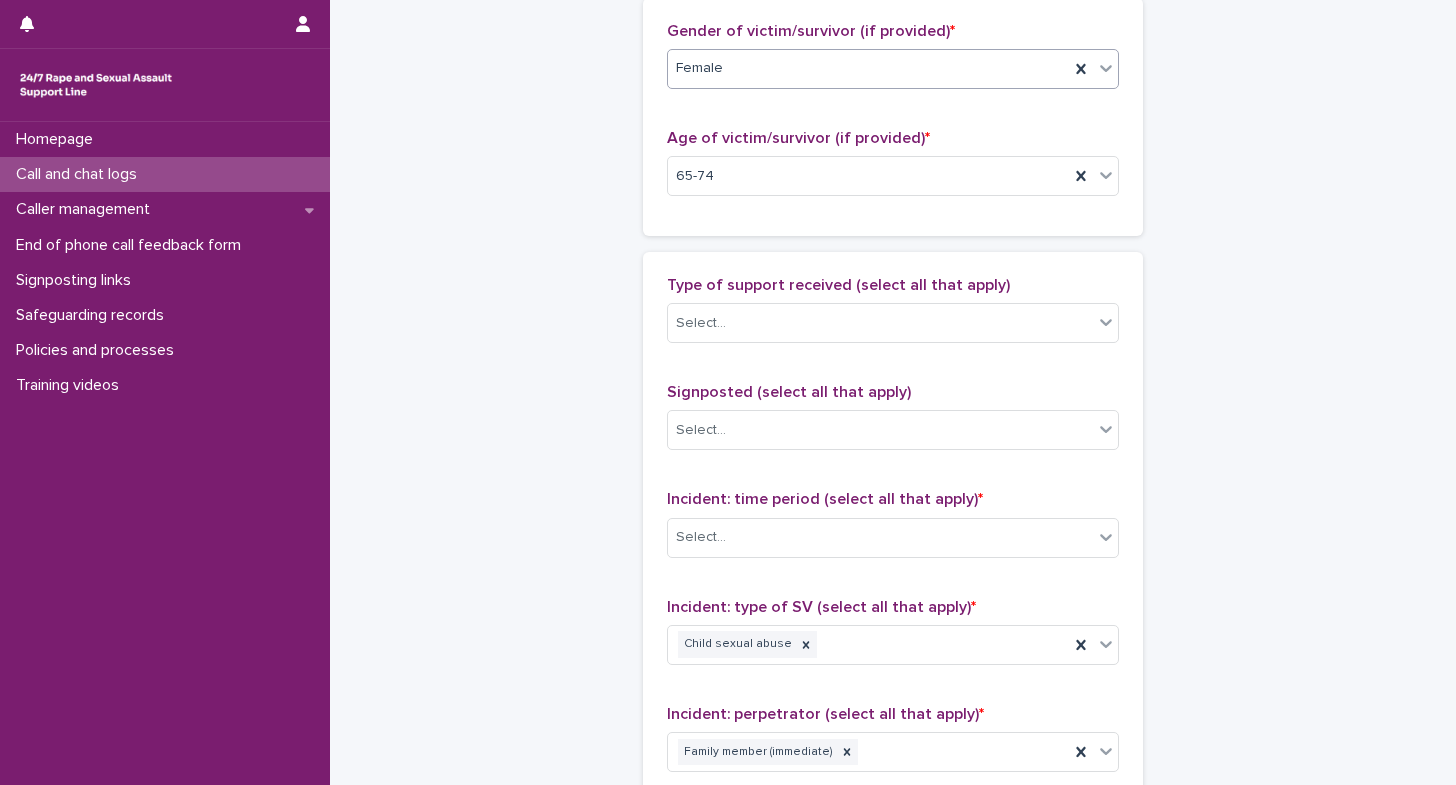 scroll, scrollTop: 1008, scrollLeft: 0, axis: vertical 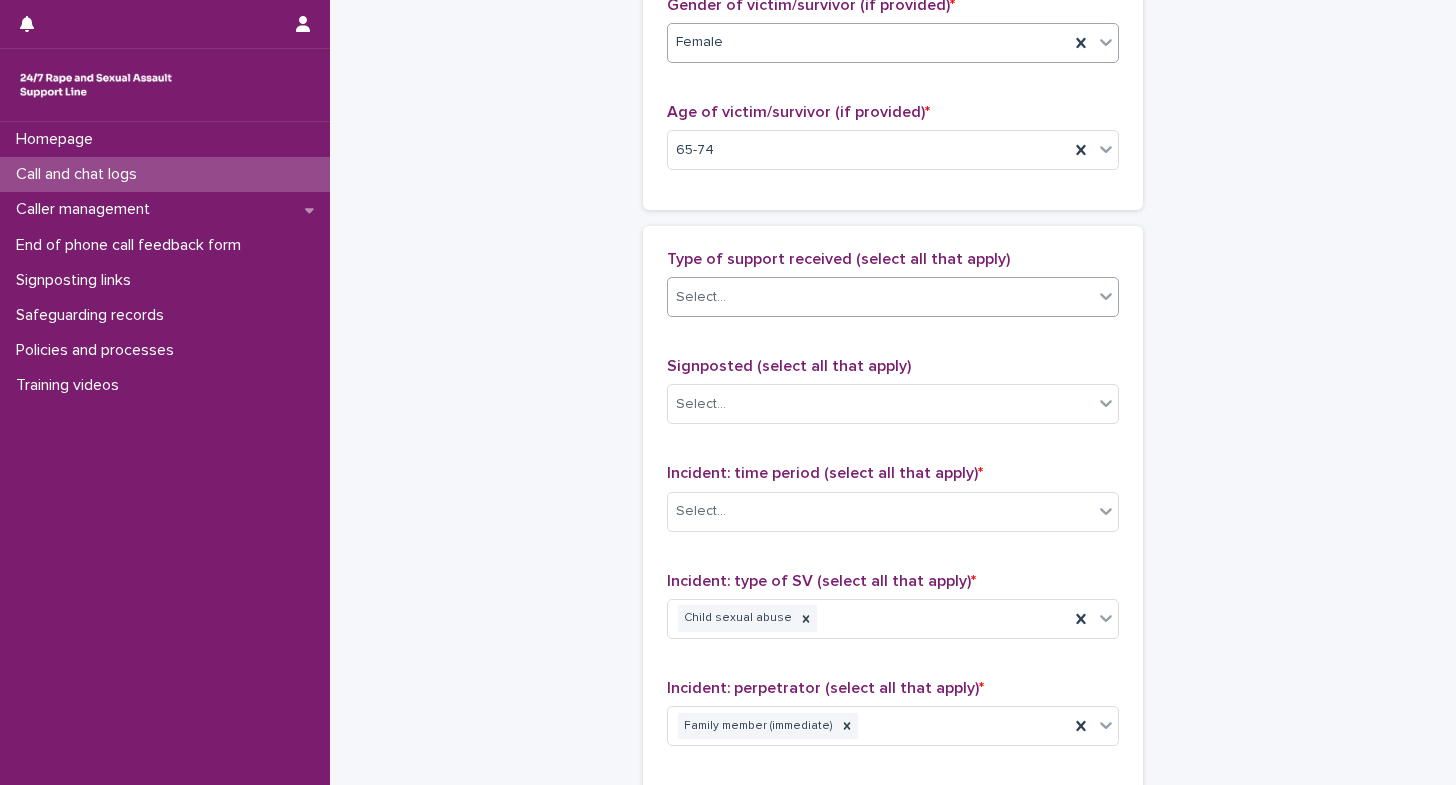 click on "Select..." at bounding box center [880, 297] 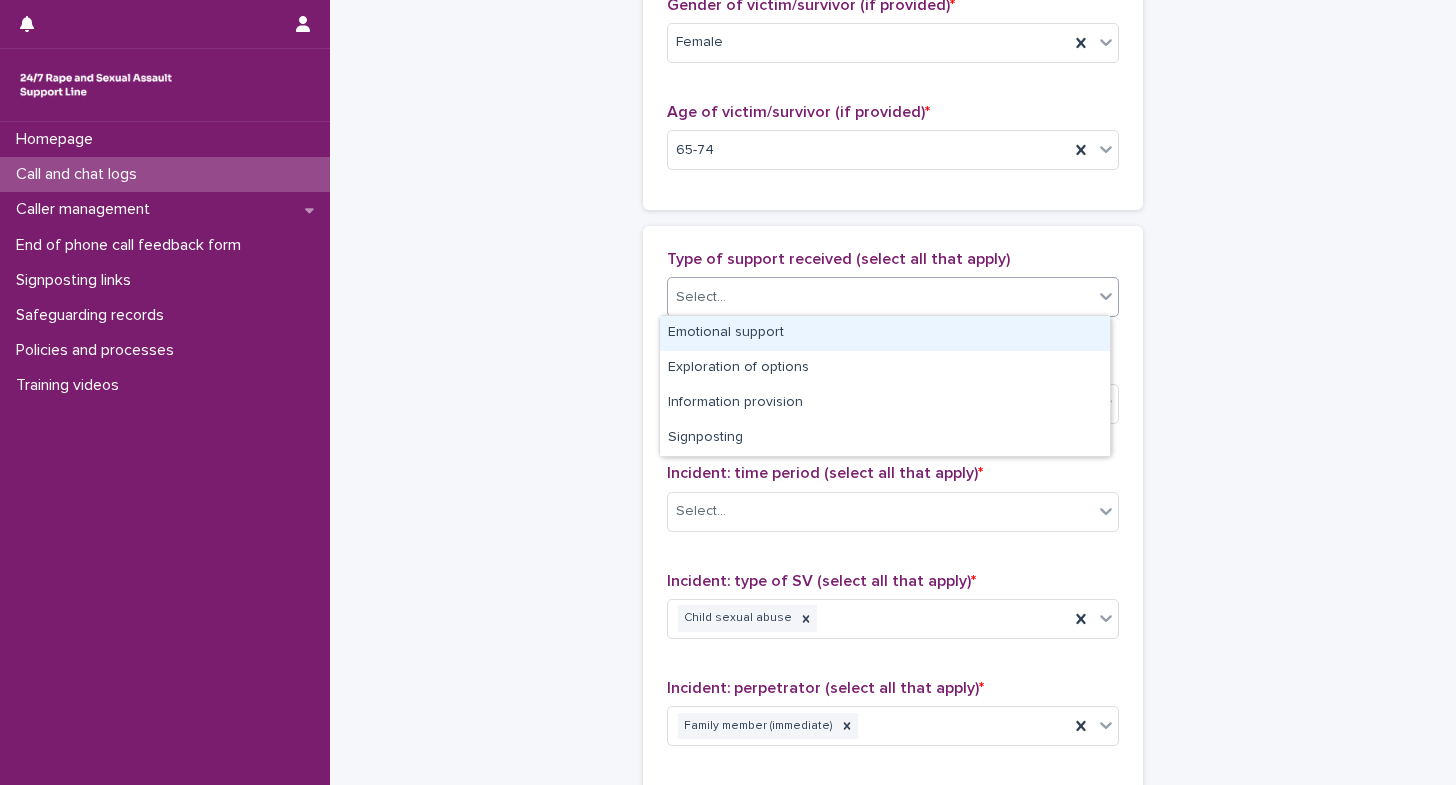 click on "Emotional support" at bounding box center (885, 333) 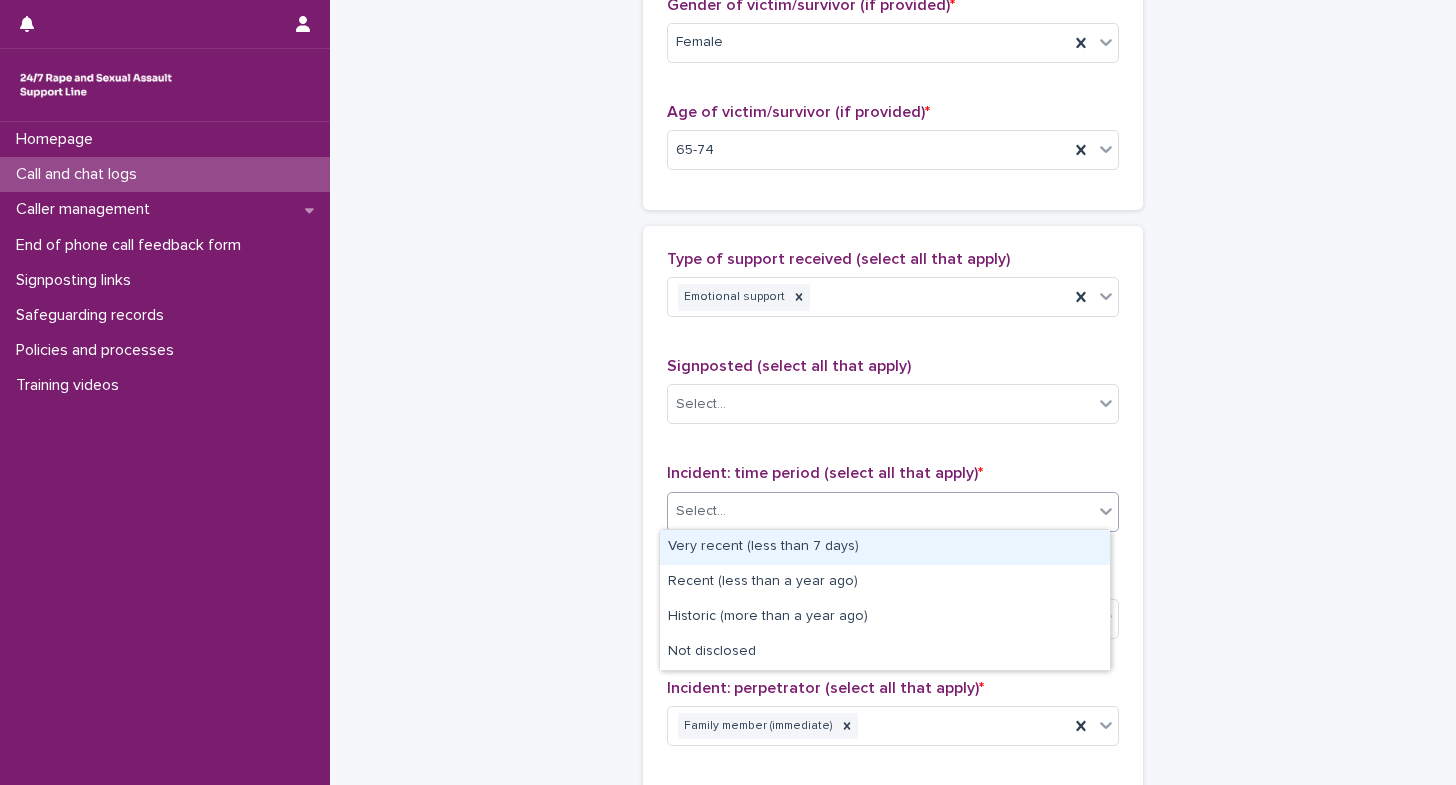 click on "Select..." at bounding box center (701, 511) 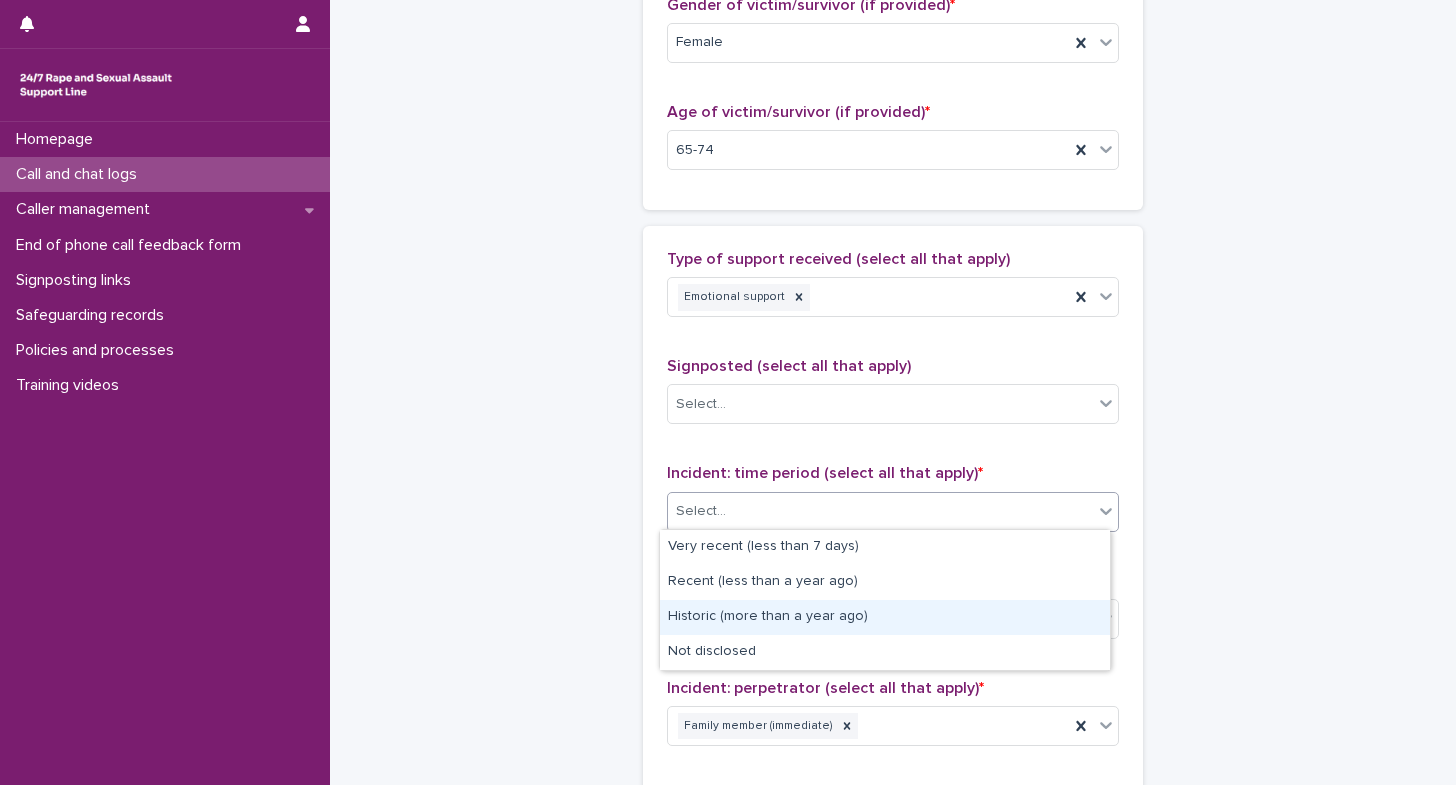 click on "Historic (more than a year ago)" at bounding box center (885, 617) 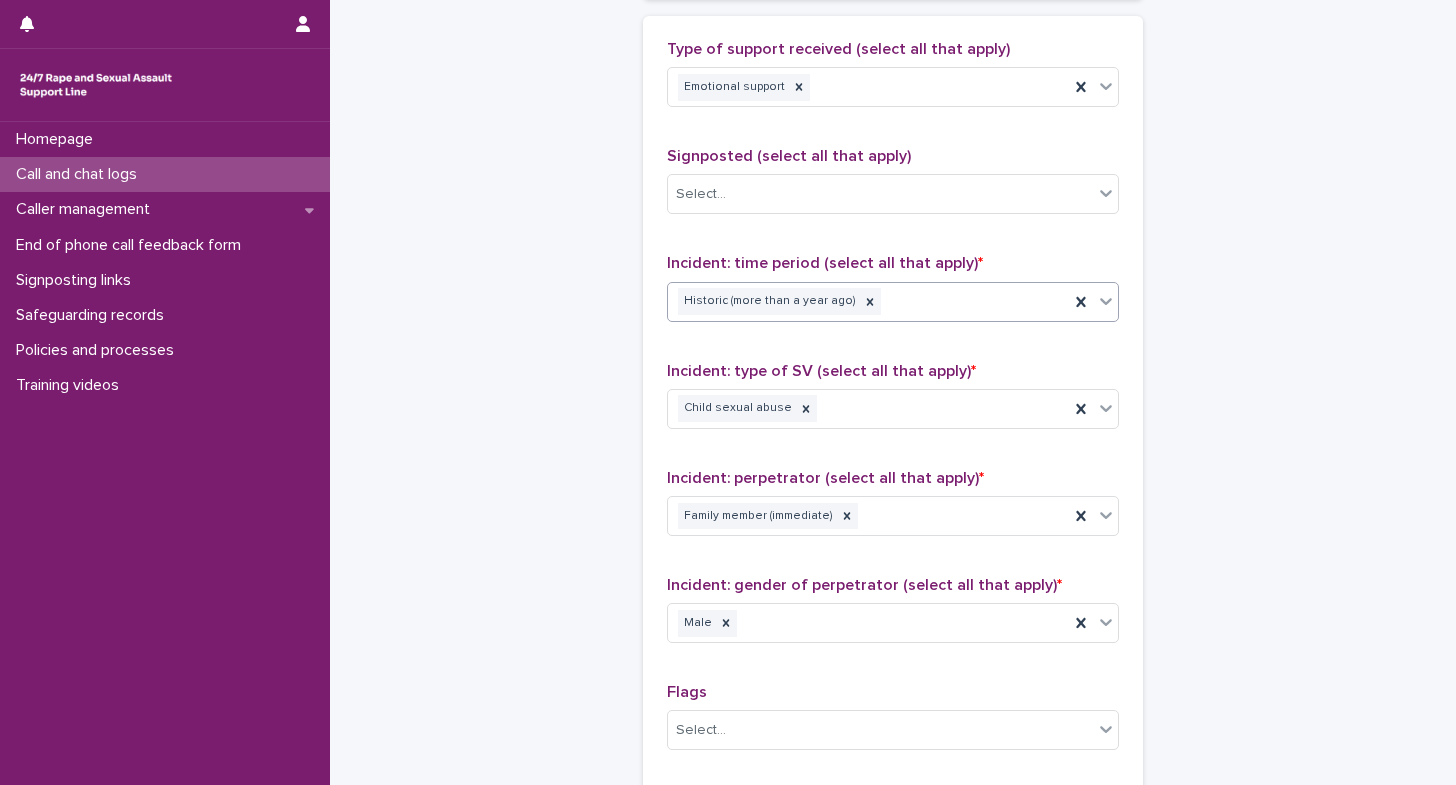 scroll, scrollTop: 1372, scrollLeft: 0, axis: vertical 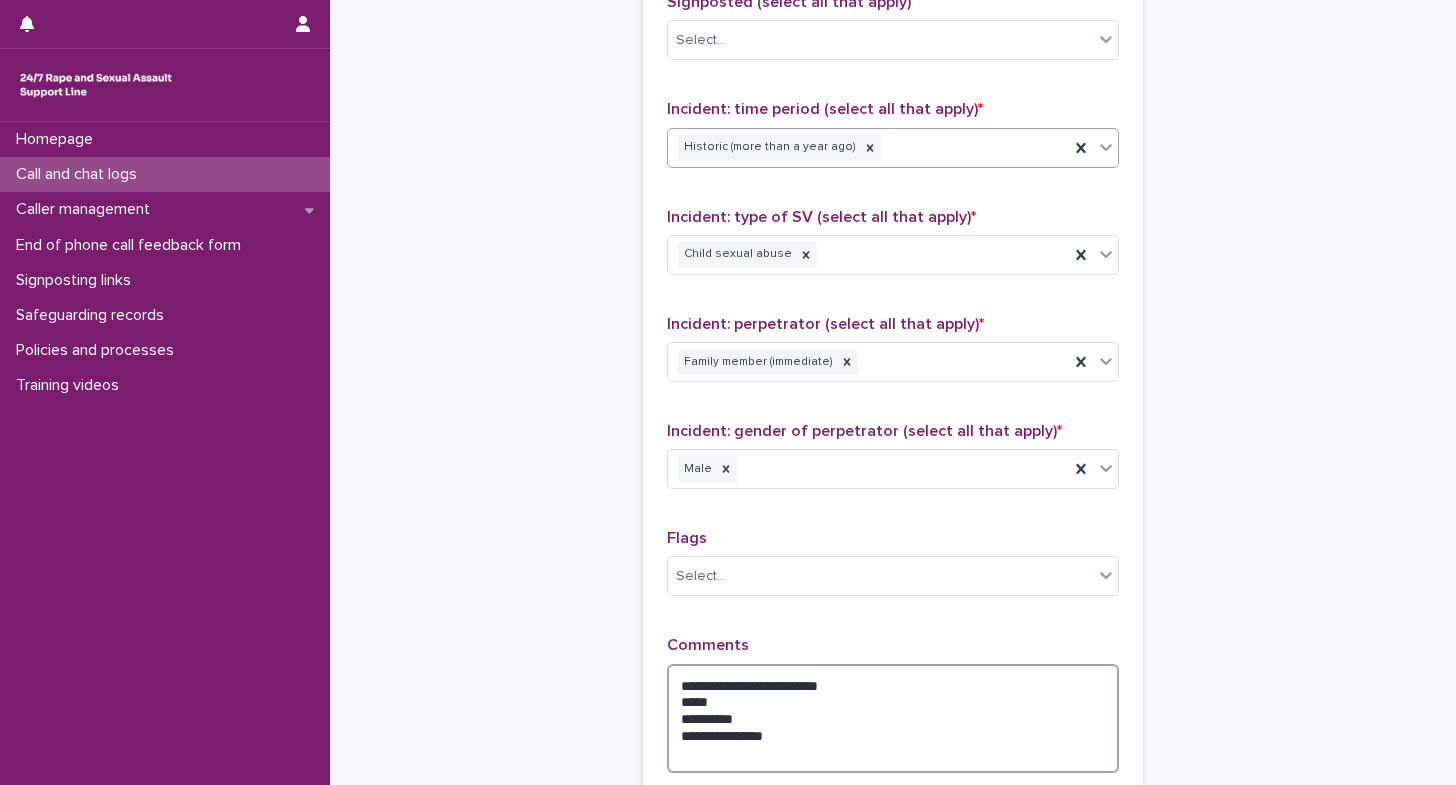 click on "**********" at bounding box center [893, 719] 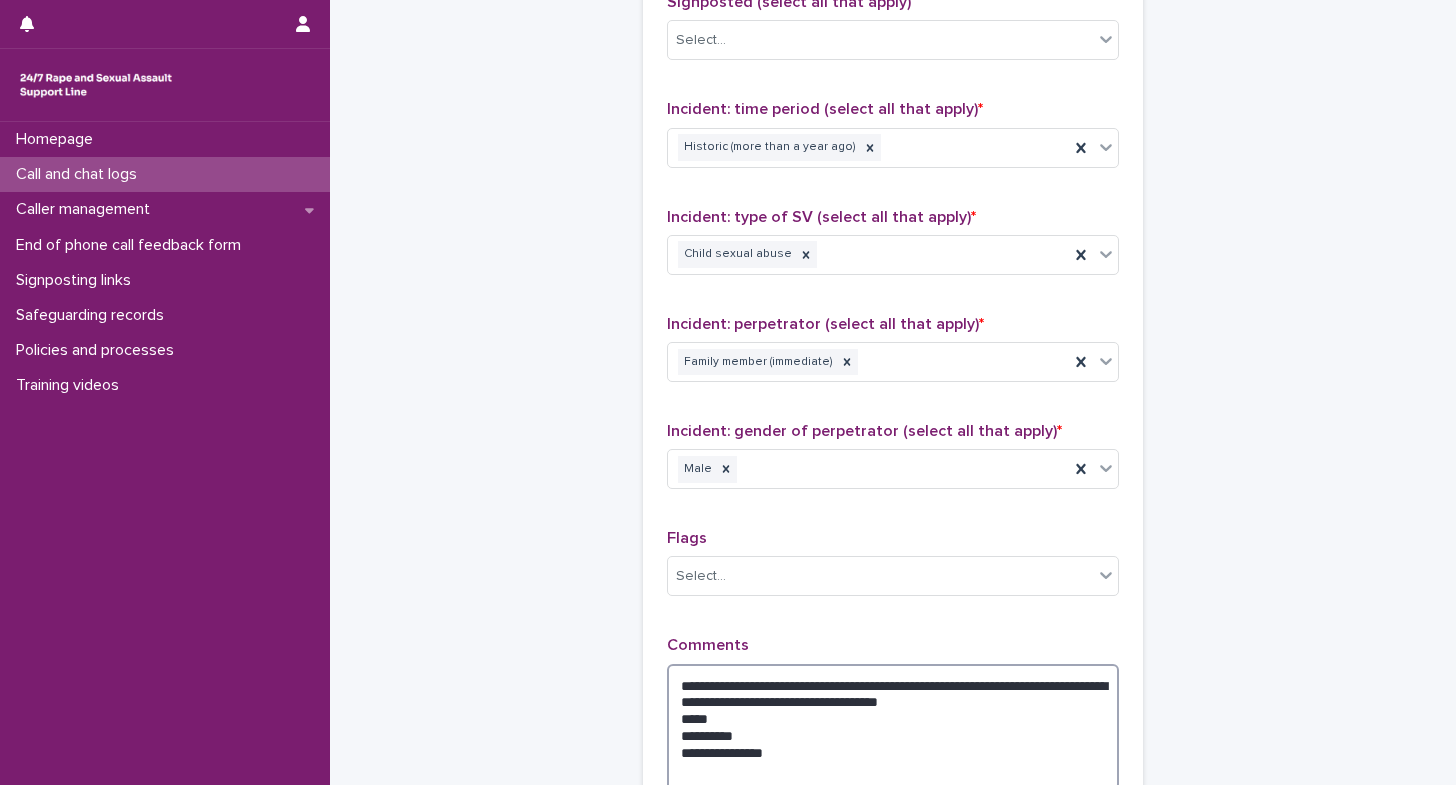 drag, startPoint x: 876, startPoint y: 700, endPoint x: 1076, endPoint y: 699, distance: 200.0025 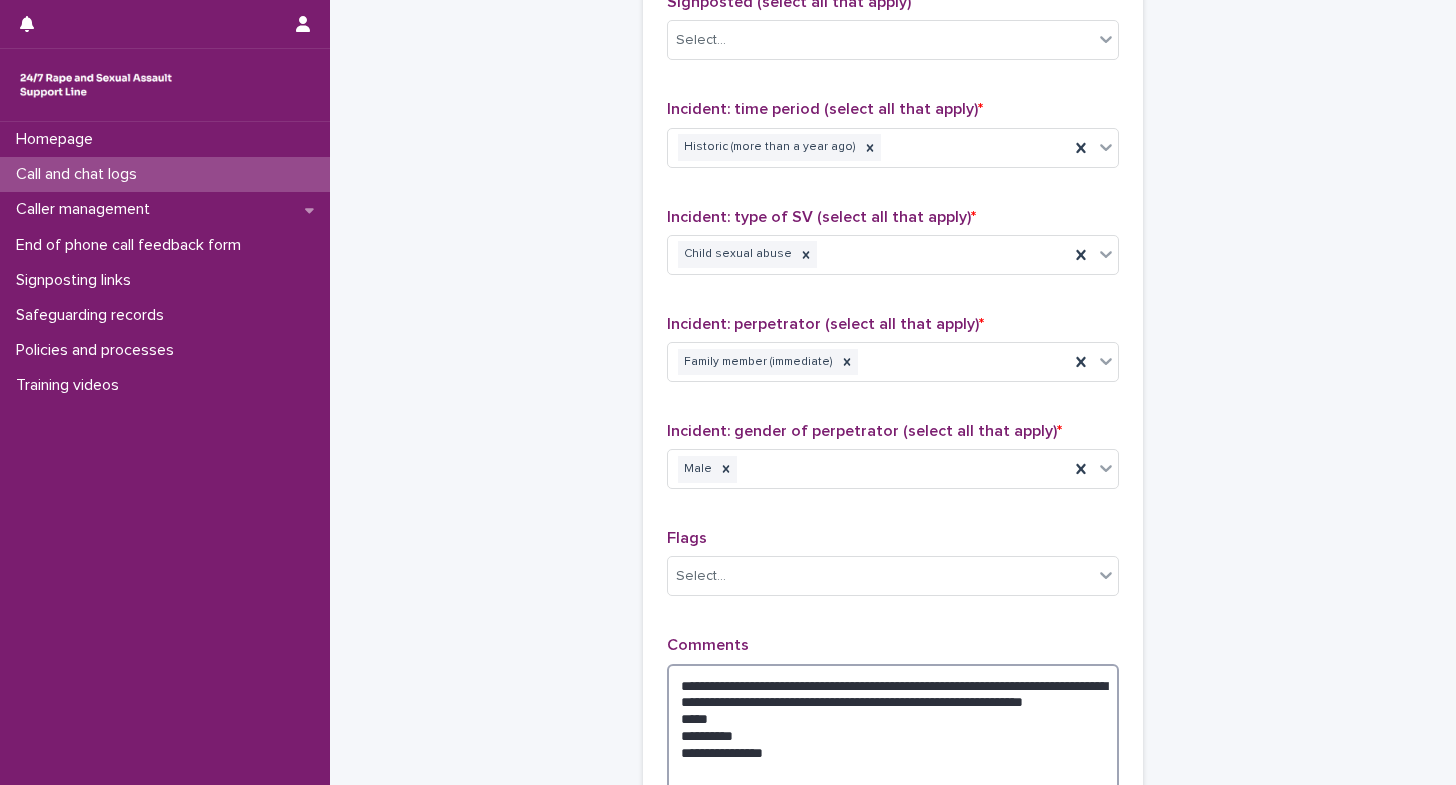 drag, startPoint x: 759, startPoint y: 766, endPoint x: 675, endPoint y: 734, distance: 89.88882 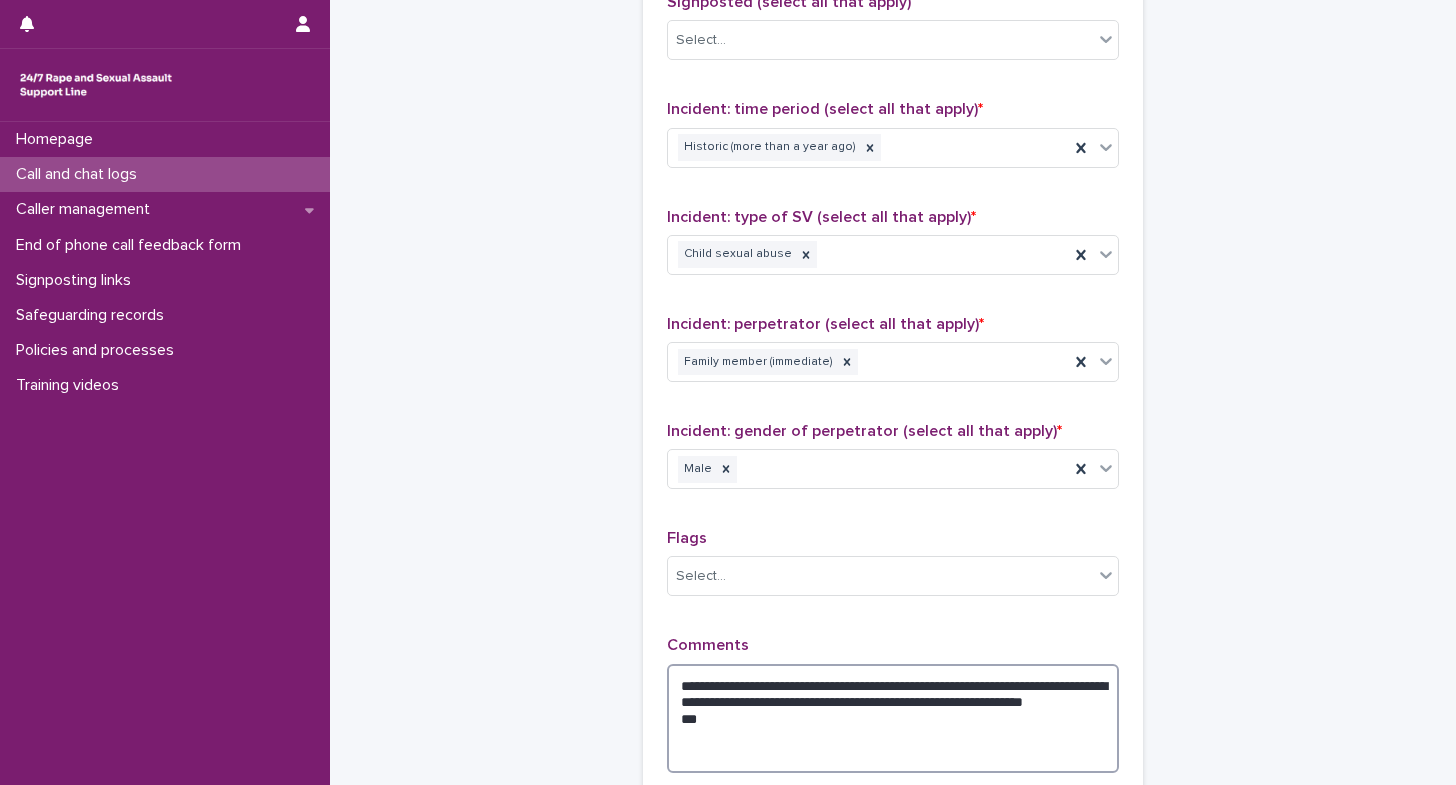 click on "**********" at bounding box center (893, 719) 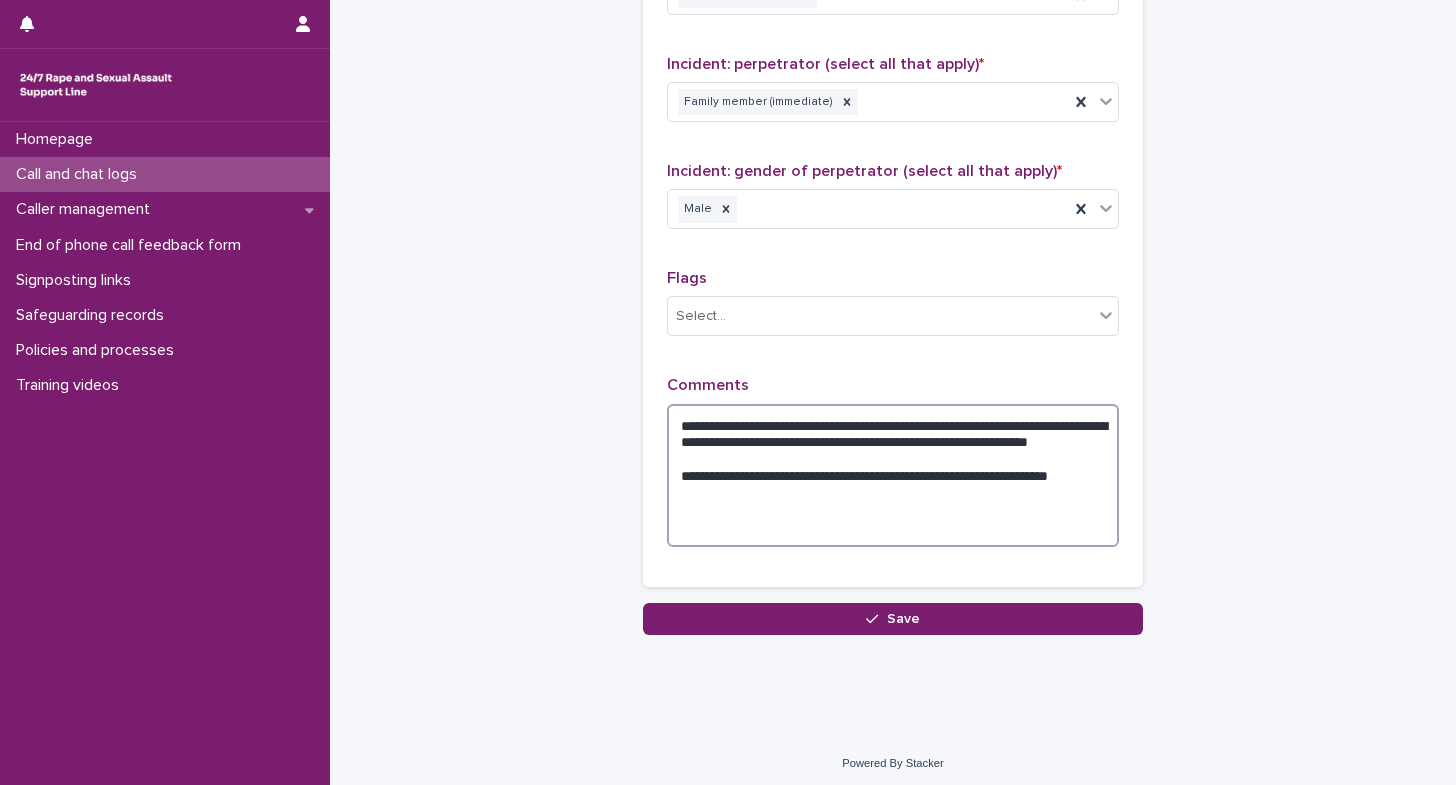 scroll, scrollTop: 1635, scrollLeft: 0, axis: vertical 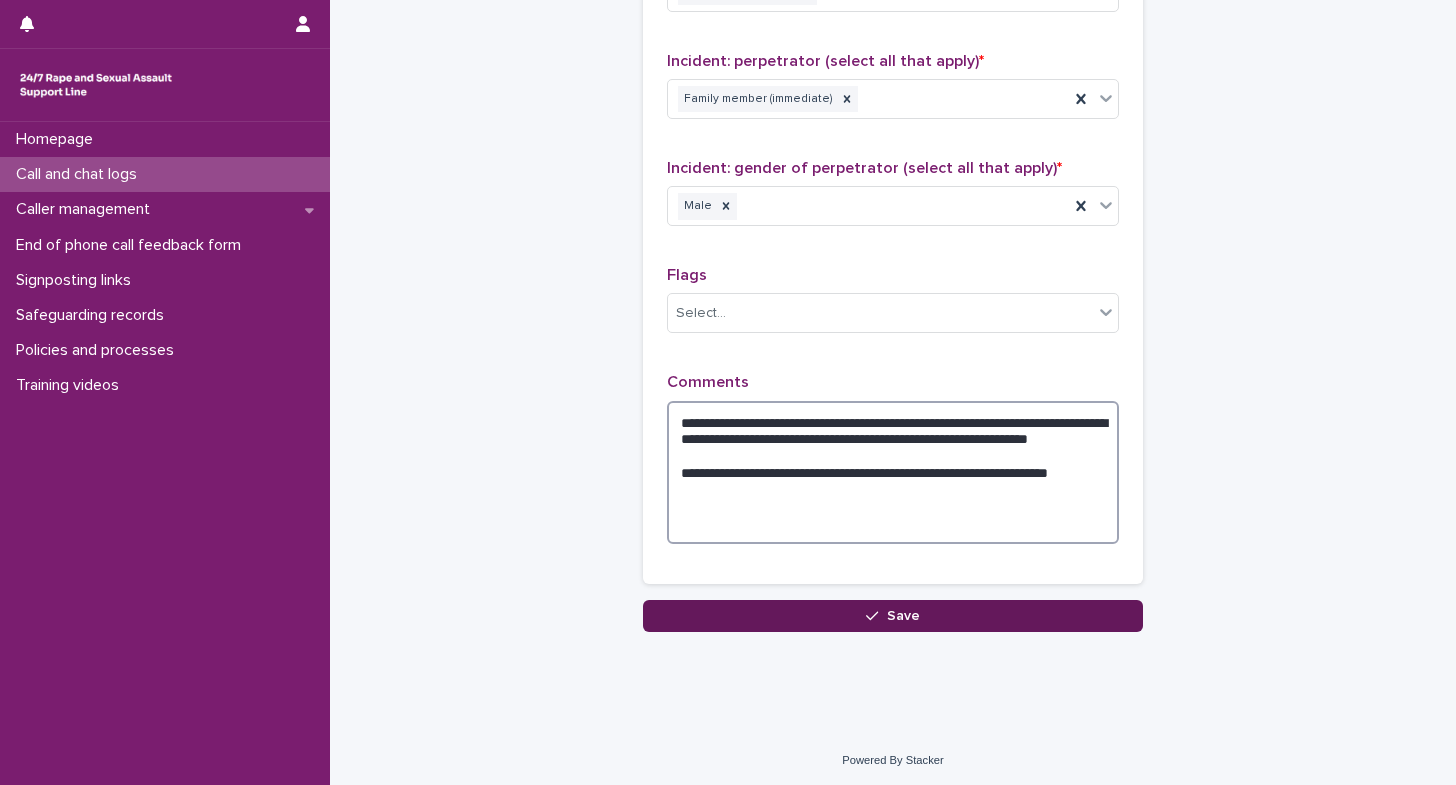 type on "**********" 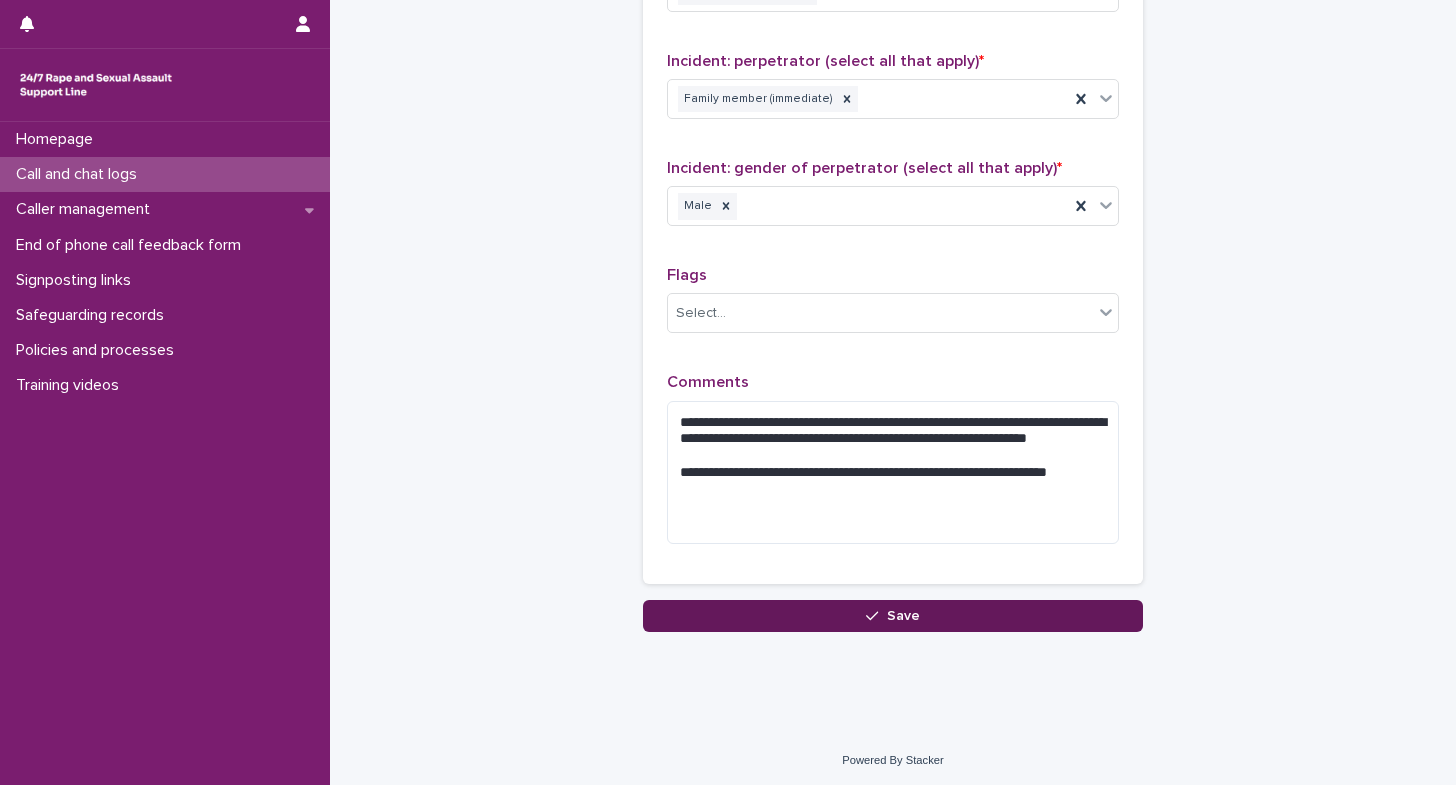 click on "Save" at bounding box center [893, 616] 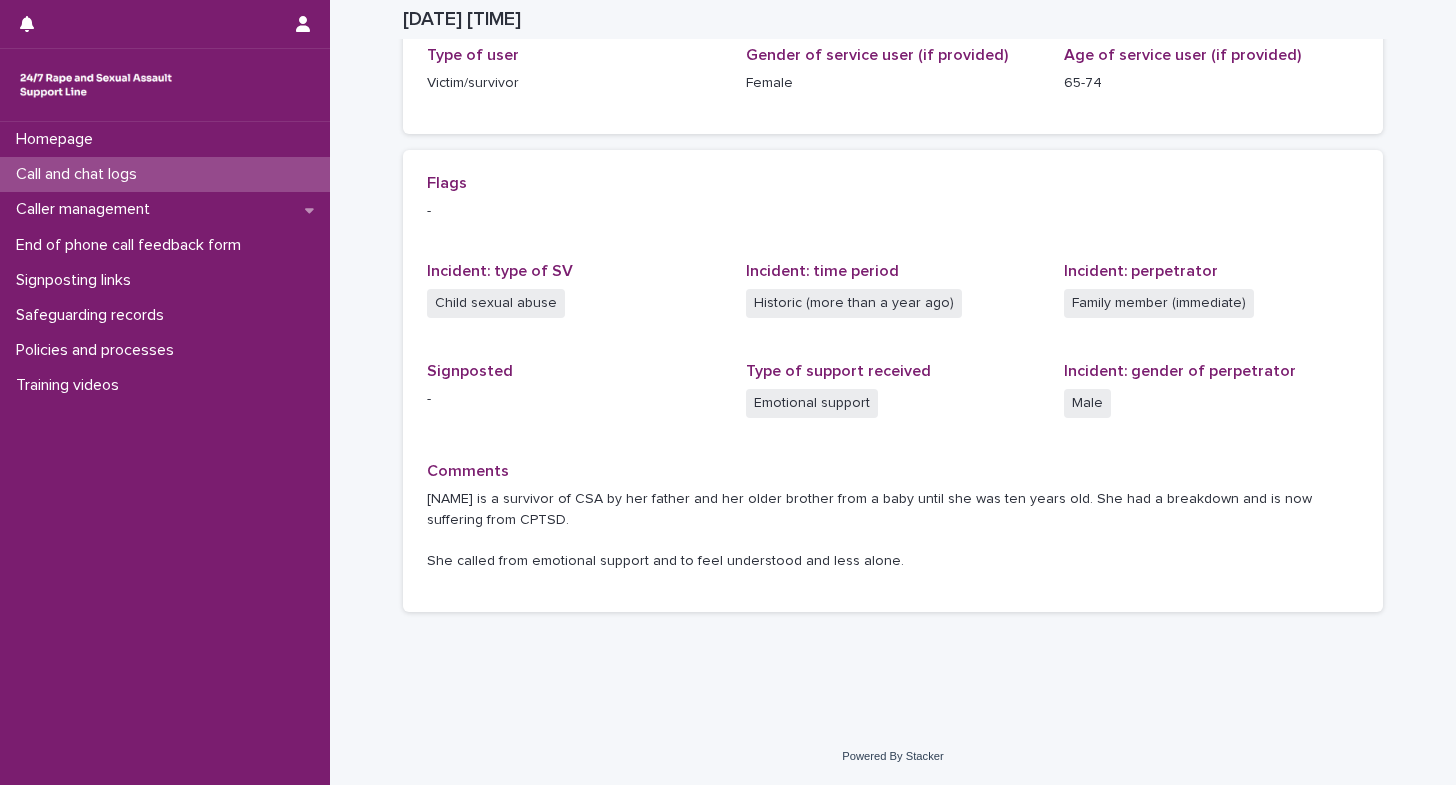 scroll, scrollTop: 340, scrollLeft: 0, axis: vertical 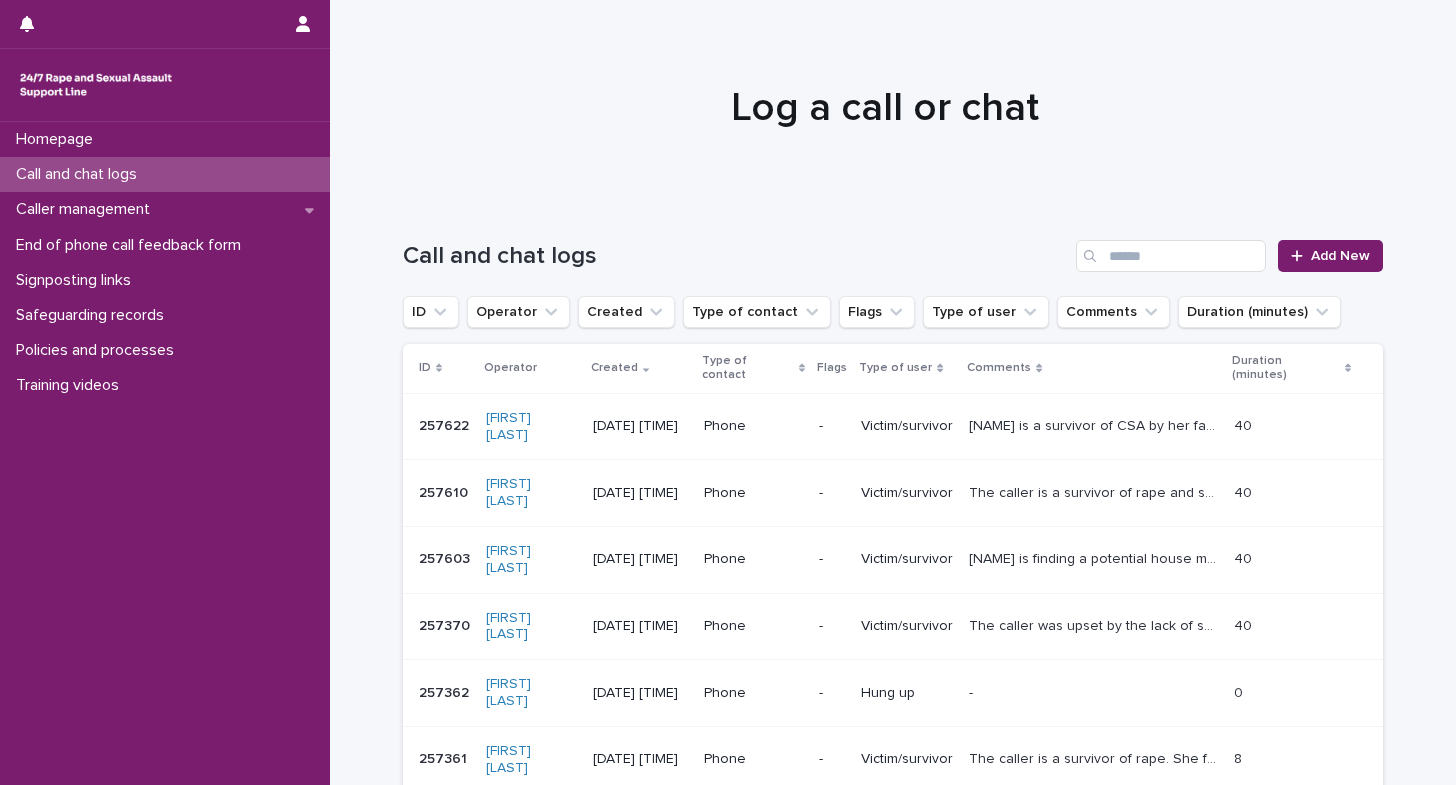 click on "Homepage Call and chat logs Caller management End of phone call feedback form Signposting links Safeguarding records Policies and processes Training videos" at bounding box center [165, 453] 